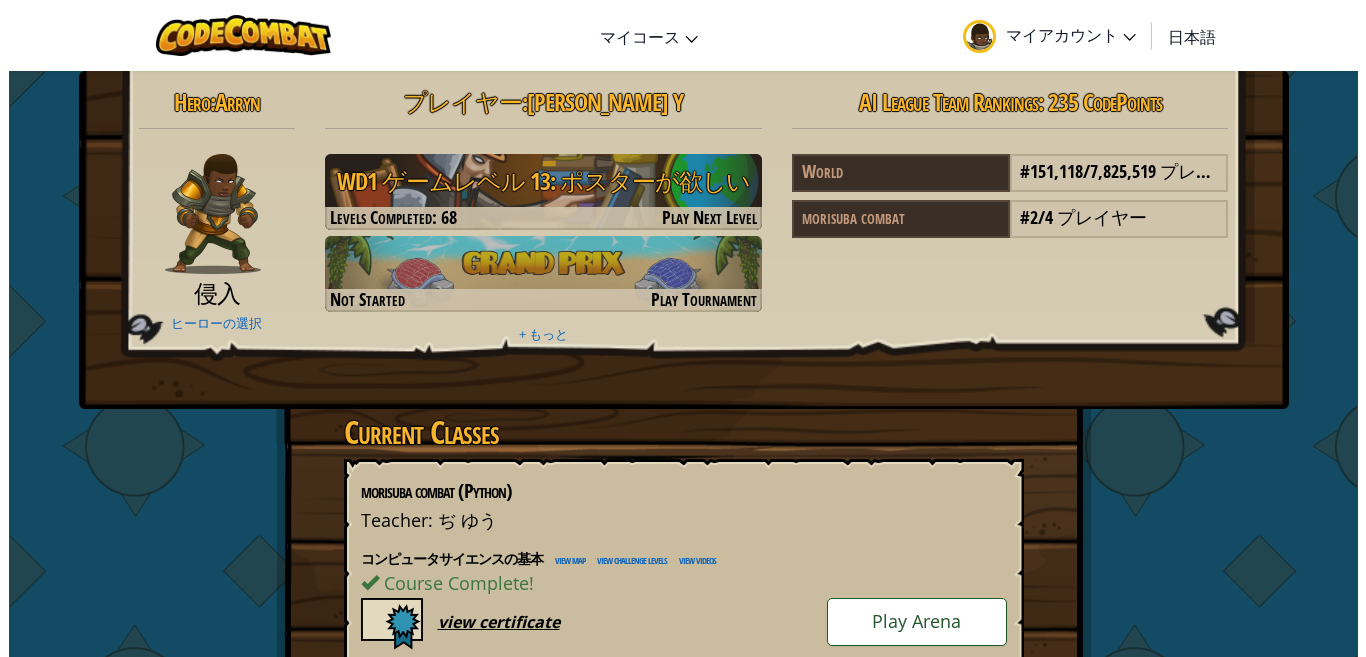 scroll, scrollTop: 0, scrollLeft: 0, axis: both 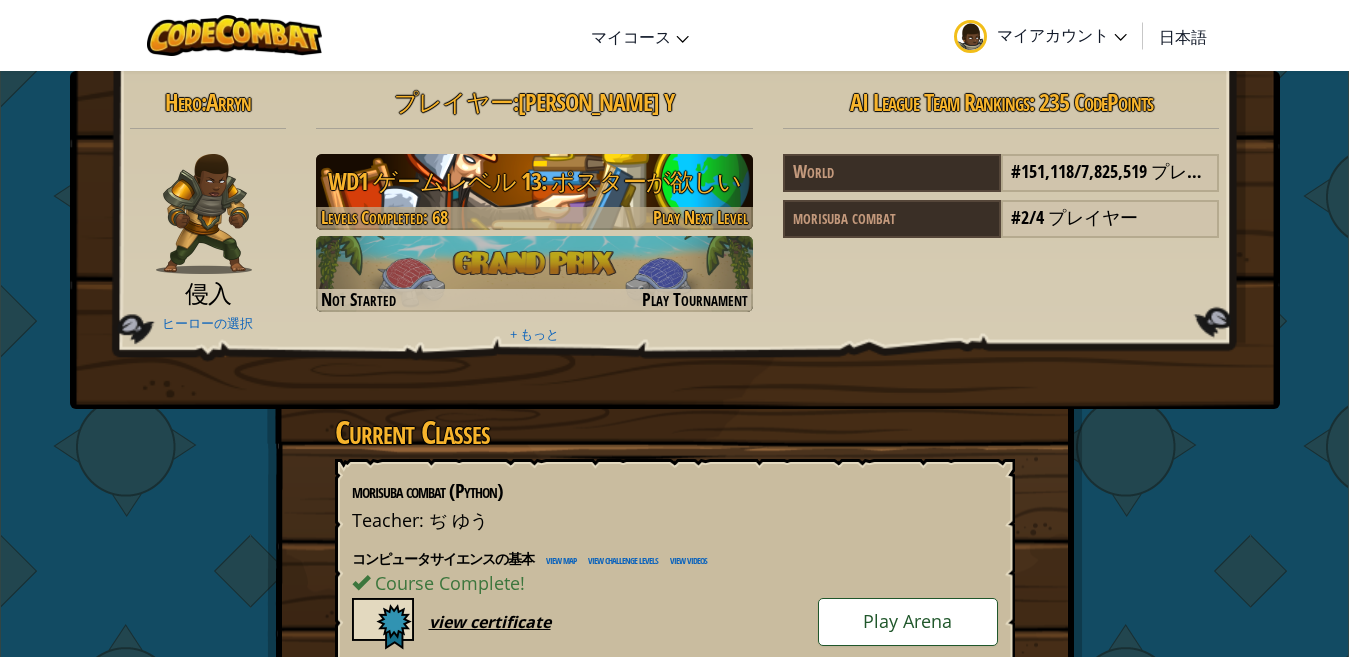 click on "WD1 ゲームレベル 13: ポスターが欲しい" at bounding box center [534, 181] 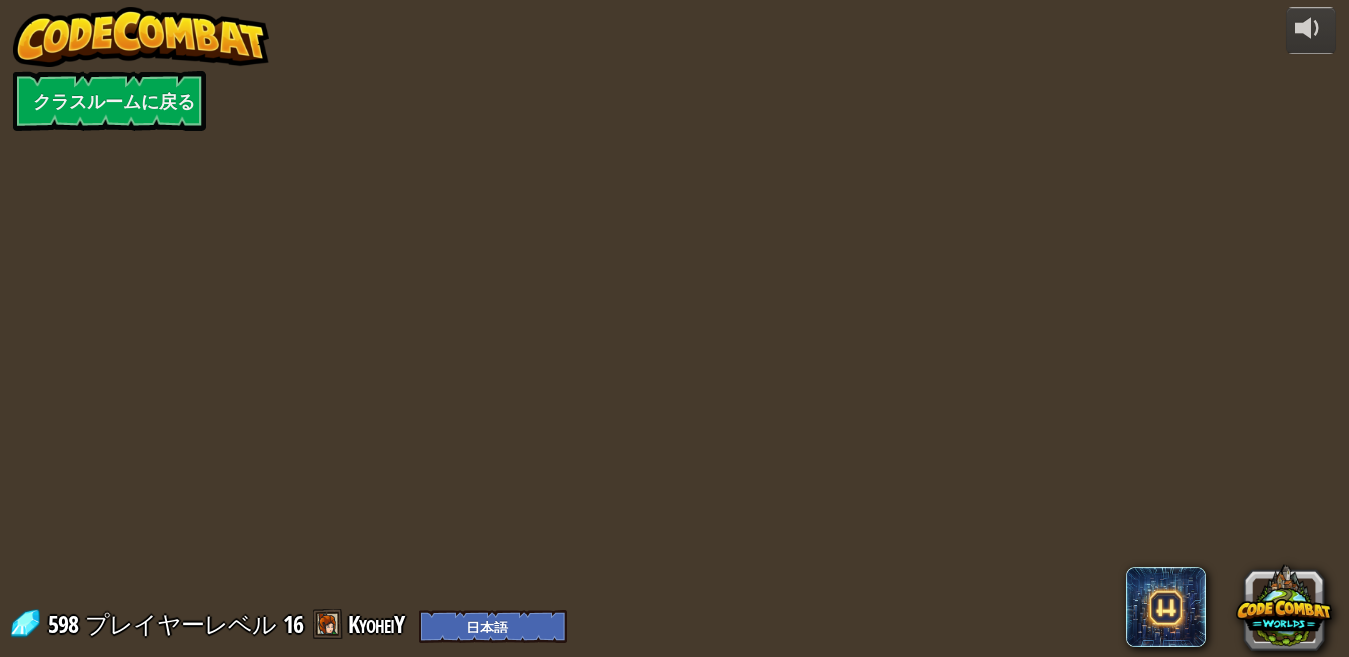 select on "ja" 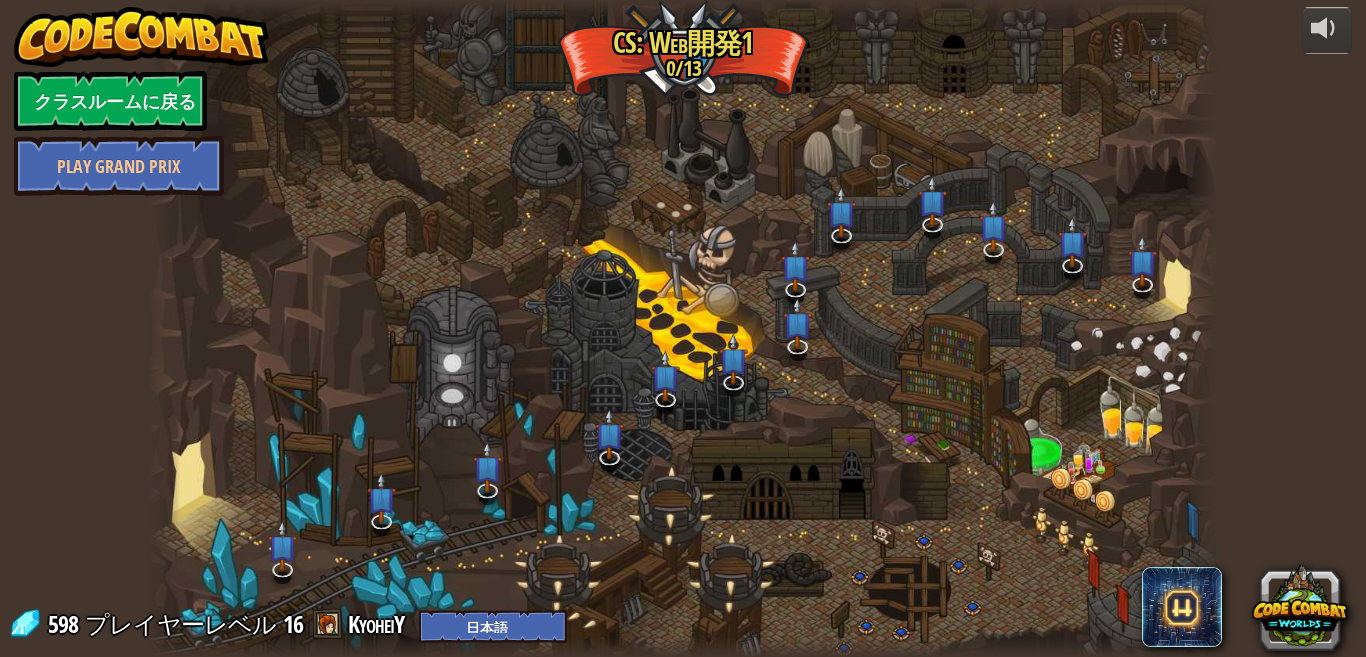 select on "ja" 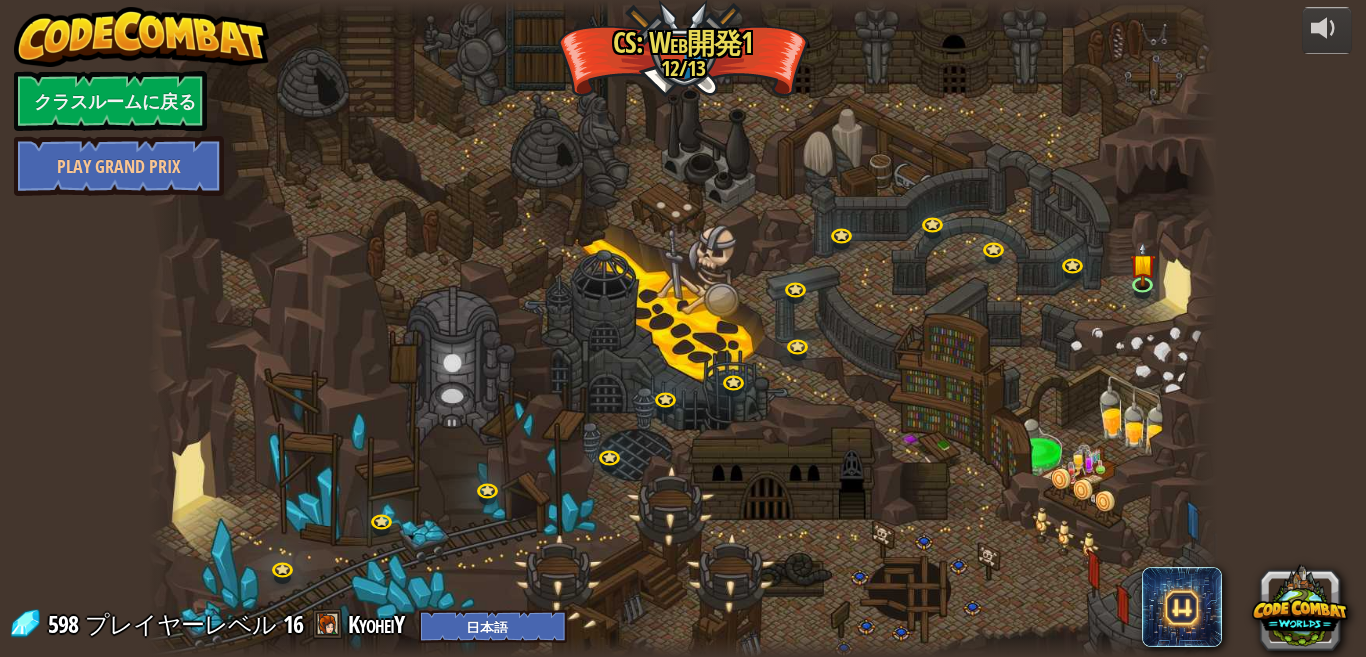 select on "ja" 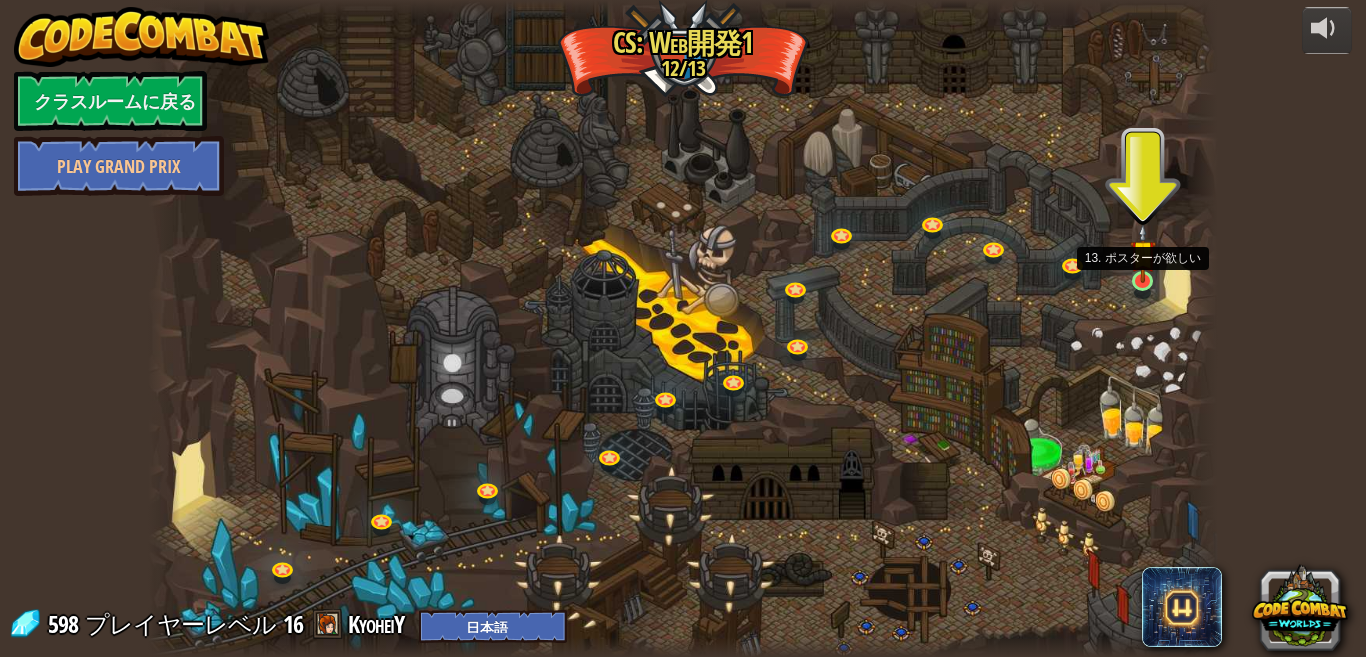 click at bounding box center [1143, 253] 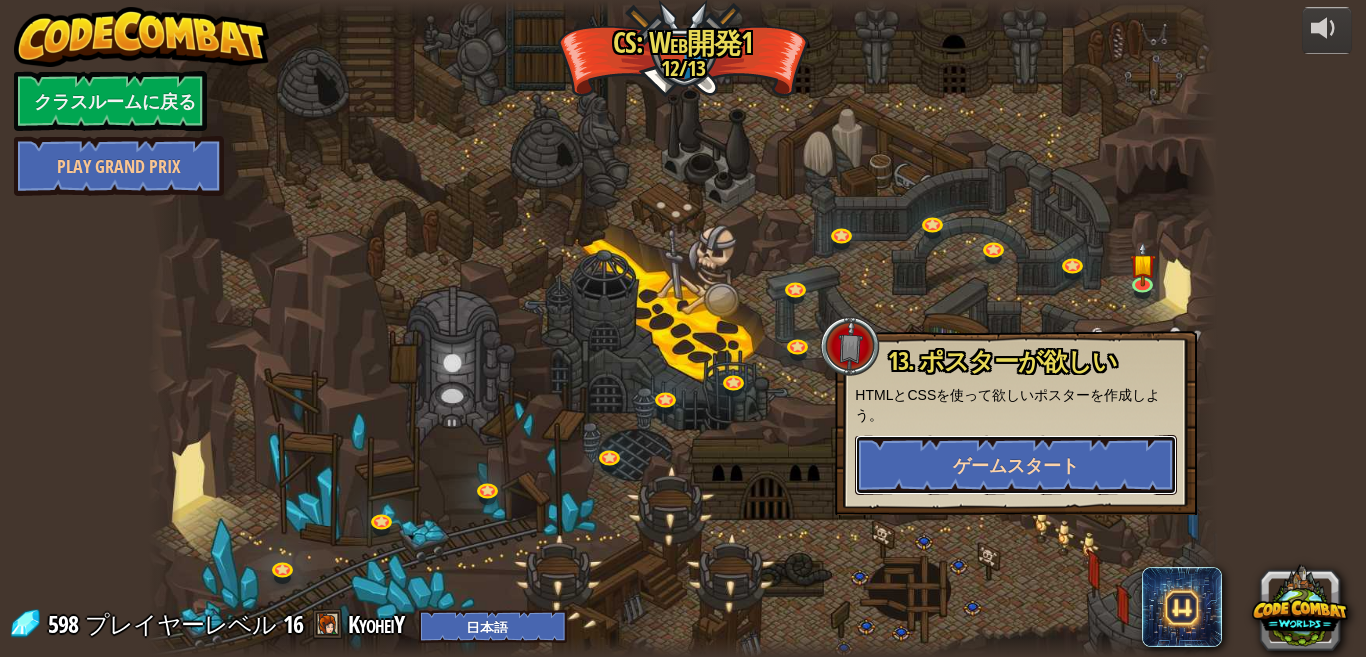 click on "ゲームスタート" at bounding box center (1016, 465) 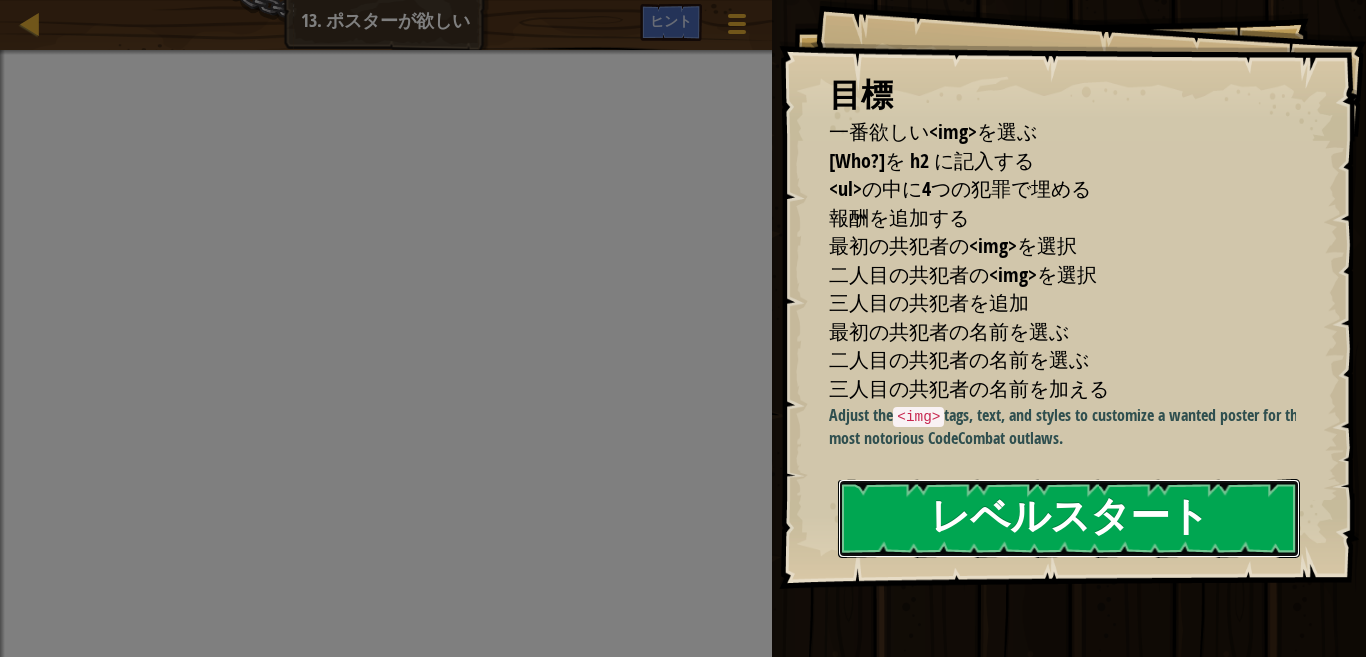 click on "レベルスタート" at bounding box center [1069, 518] 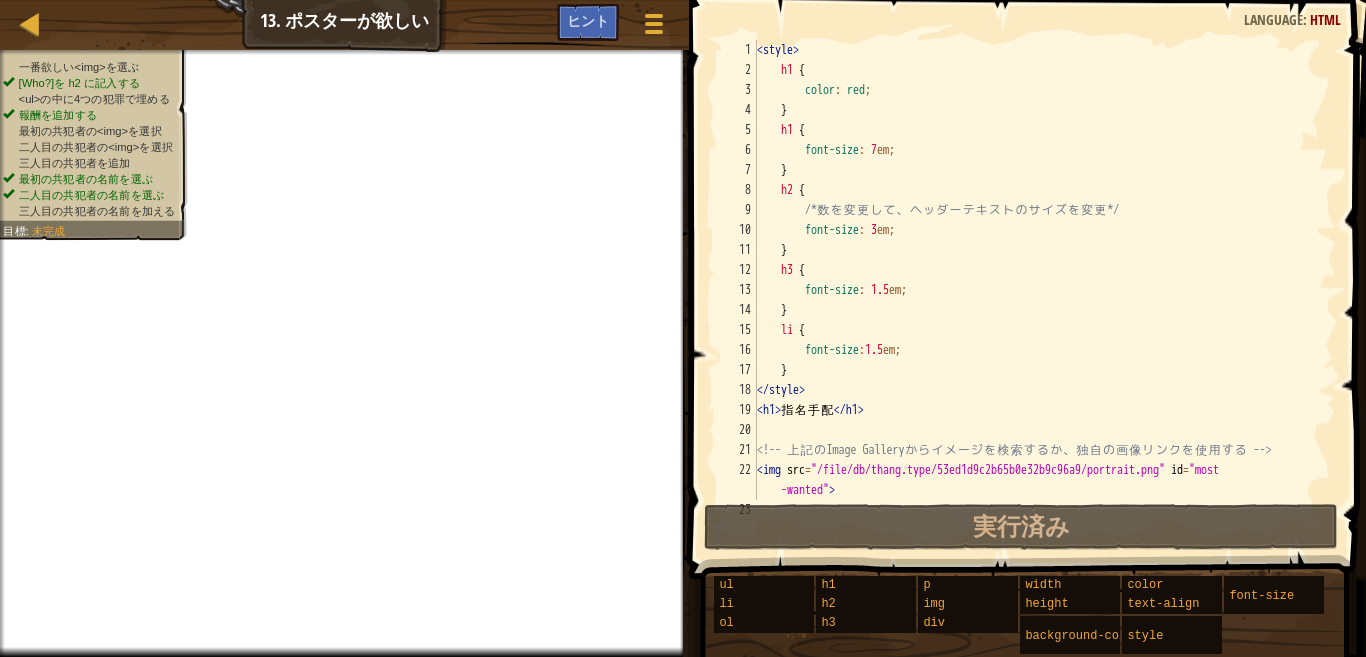 scroll, scrollTop: 680, scrollLeft: 0, axis: vertical 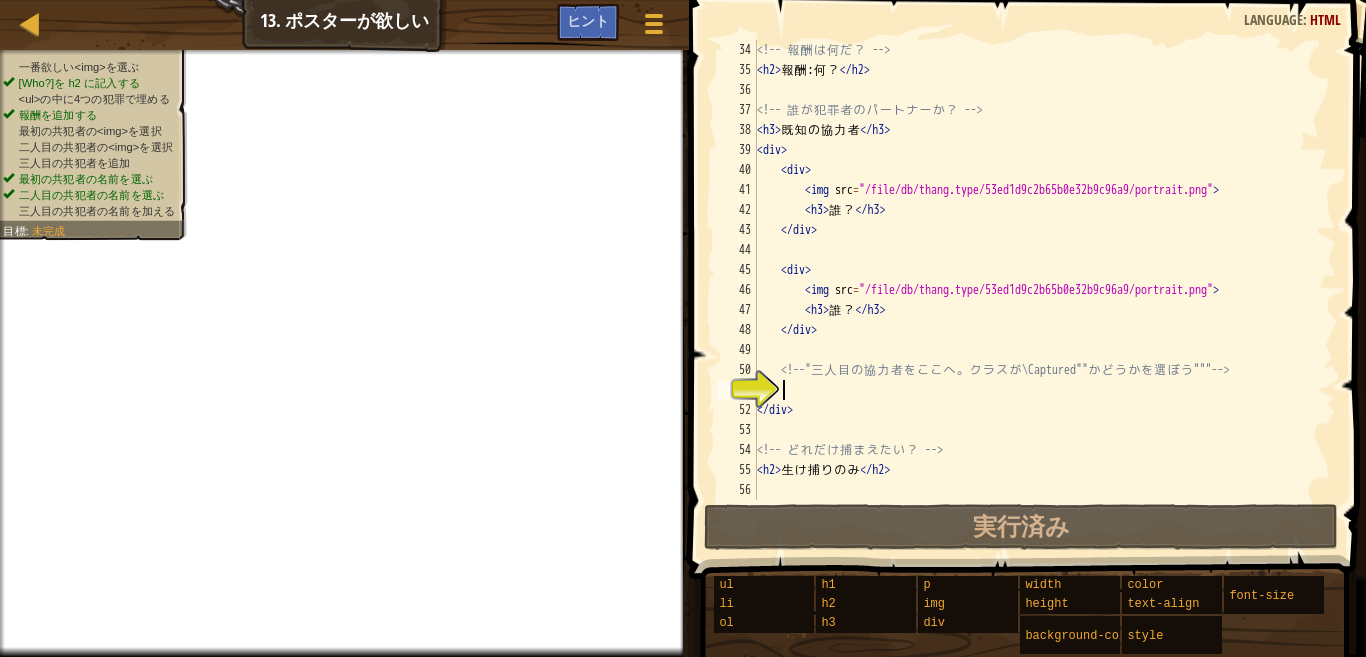 type on "</div>" 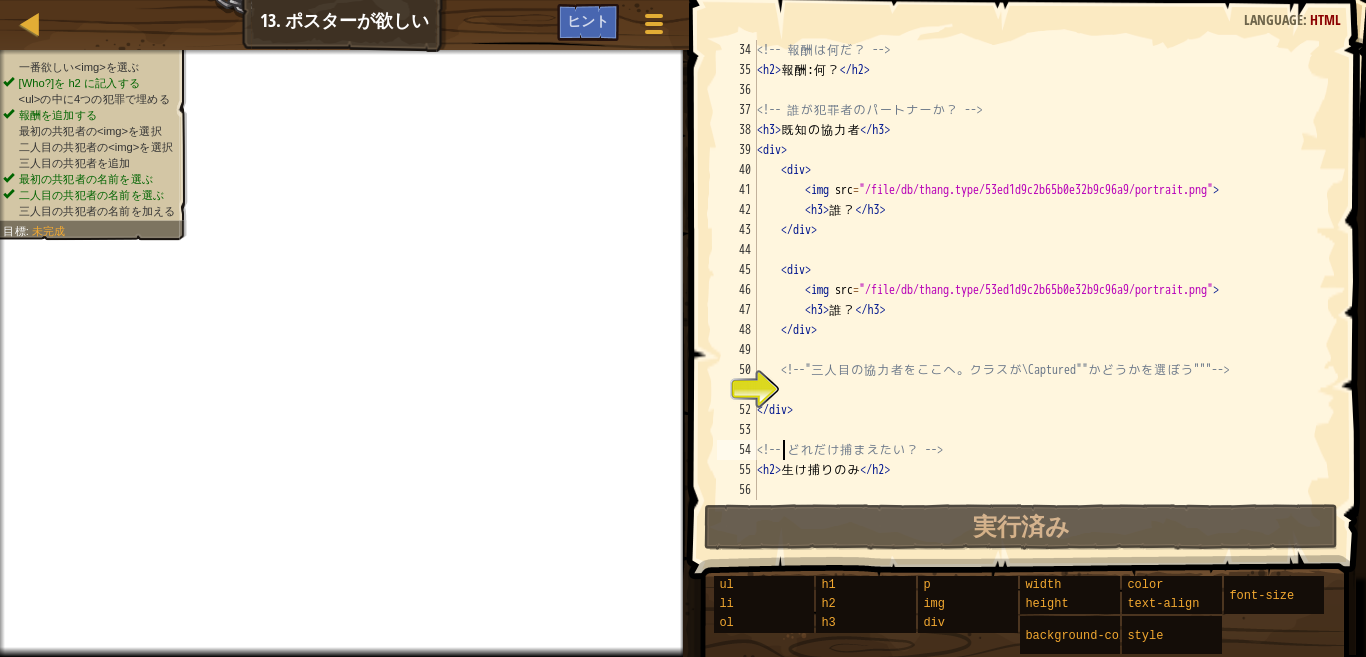 type on "<h2>生け捕りのみ</h2>" 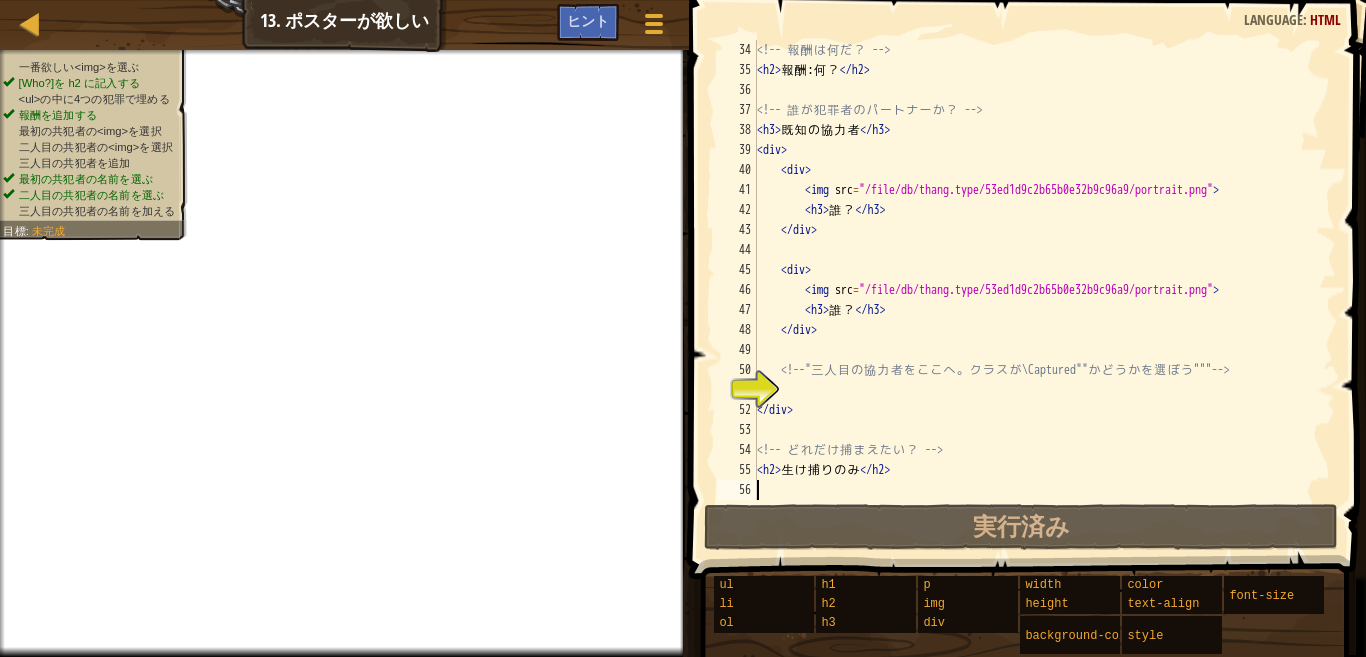 type on "<!-- どれだけ捕まえたい？ -->" 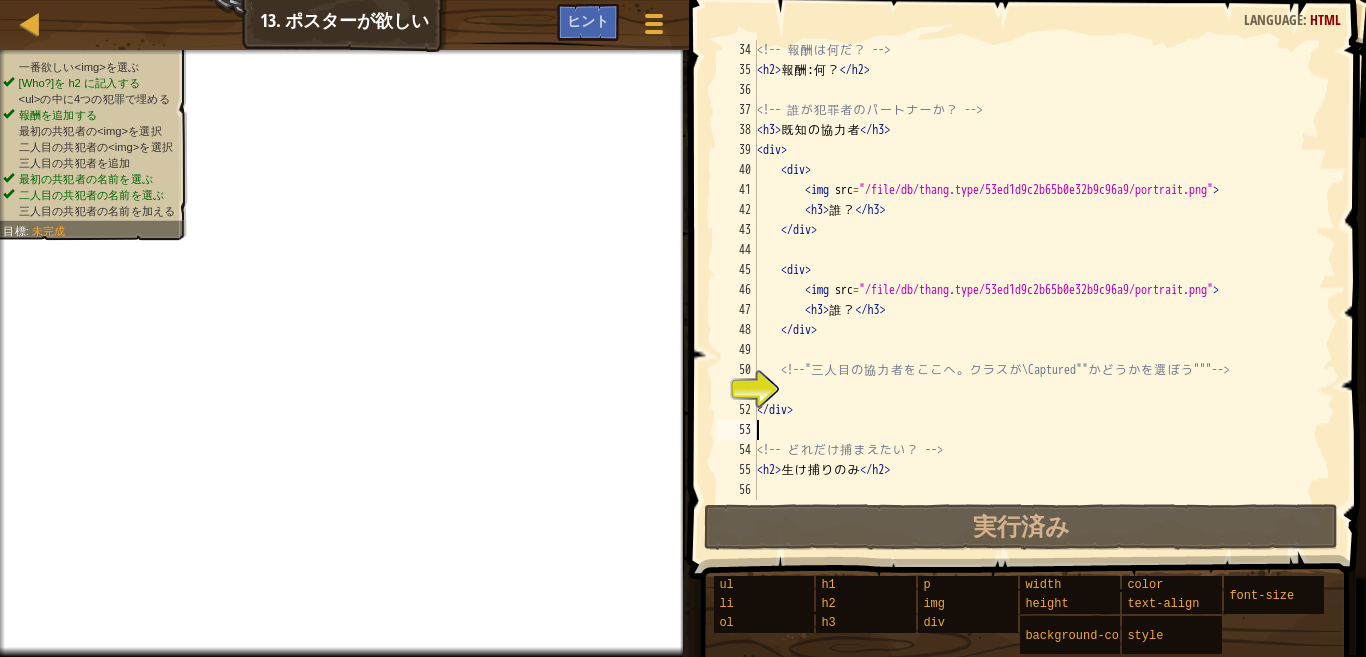 type on "</div>" 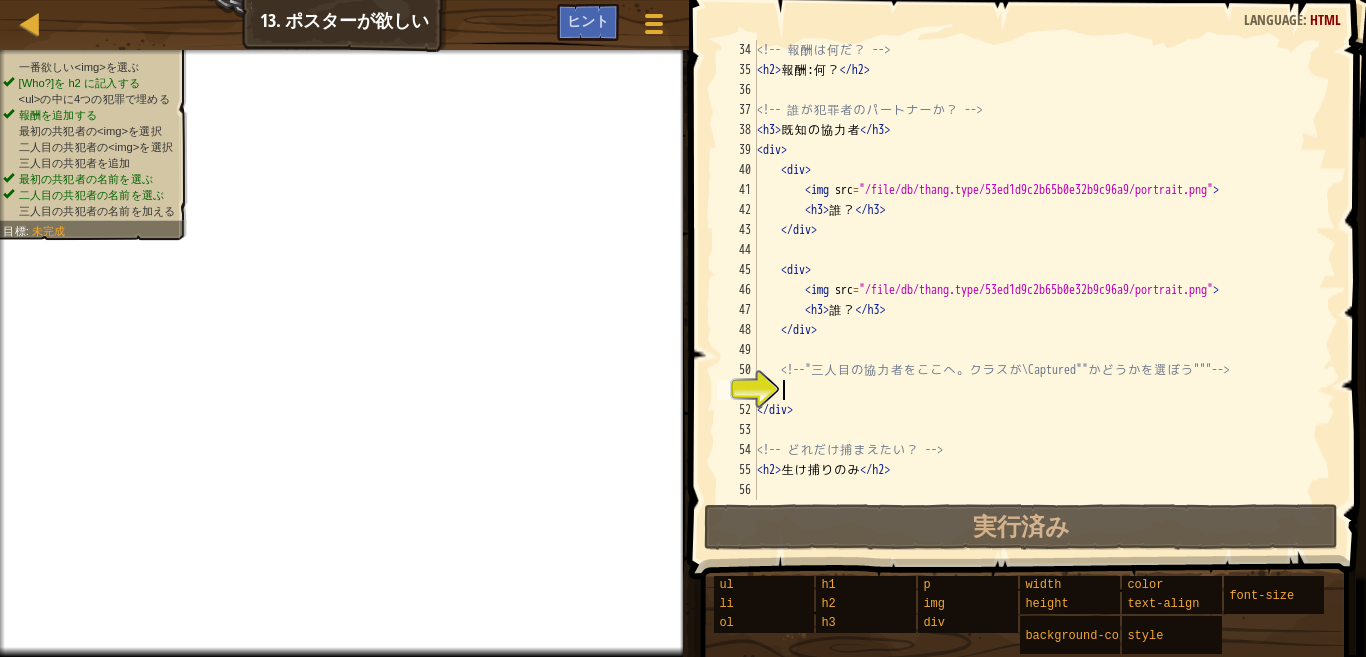 click on "<!--   報 酬 は 何 だ ？   --> < h2 > 報 酬  :  何 ？ </ h2 > <!--   誰 が 犯 罪 者 の パ ー ト ナ ー か ？   --> < h3 > 既 知 の 協 力 者 </ h3 > < div >      < div >          < img   src = "/file/db/thang.type/53ed1d9c2b65b0e32b9c96a9/portrait.png" >          < h3 > 誰 ？ </ h3 >      </ div >           < div >          < img   src = "/file/db/thang.type/53ed1d9c2b65b0e32b9c96a9/portrait.png" >          < h3 > 誰 ？ </ h3 >      </ div >           <!--  " 三 人 目 の 協 力 者 を こ こ へ 。 ク ラ ス が \Captured"" か ど う か を 選 ぼ う """  -->      </ div > <!--   ど れ だ け 捕 ま え た い ？   --> < h2 > 生 け 捕 り の み </ h2 >" at bounding box center [1036, 290] 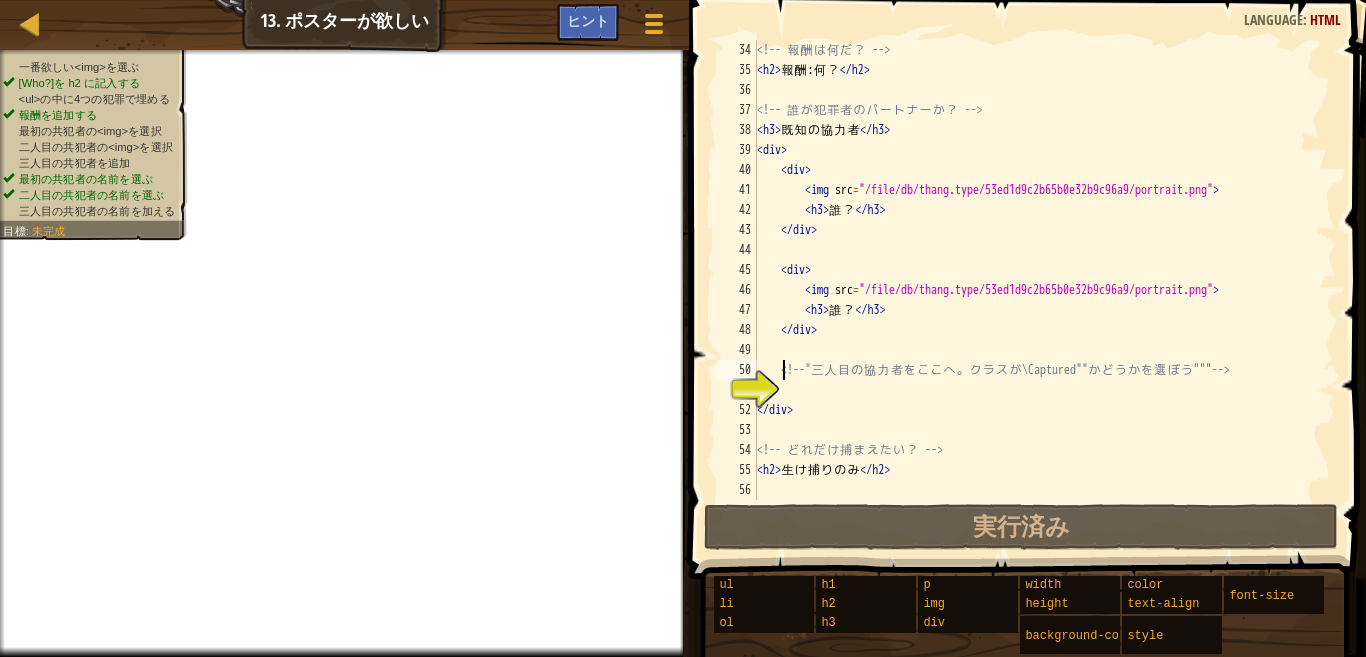type on "<div>" 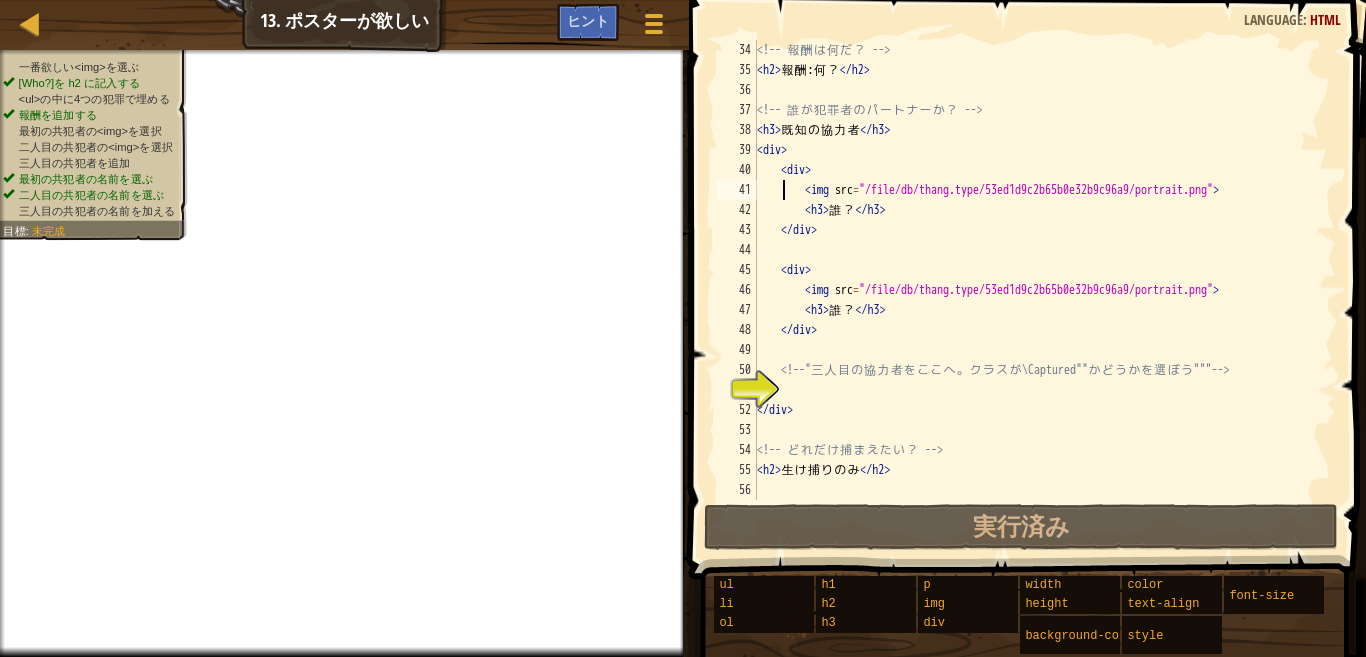 type on "</div>" 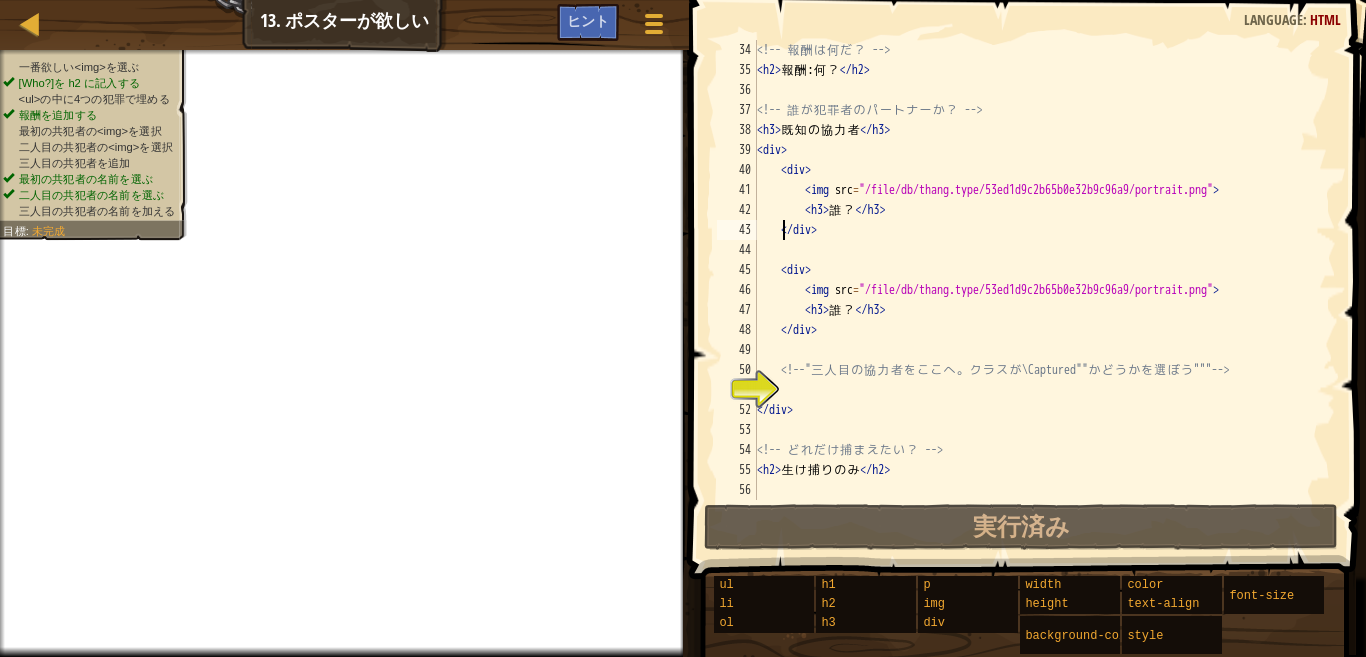 type on "</div>" 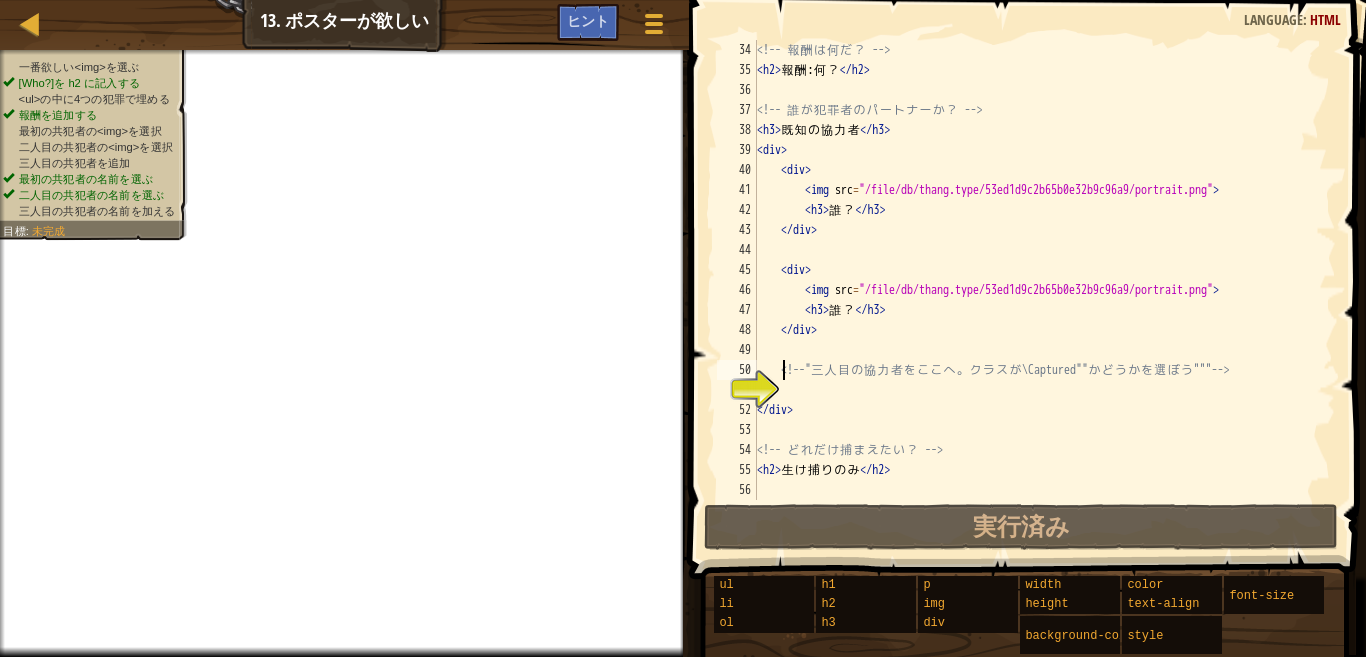 type on "</div>" 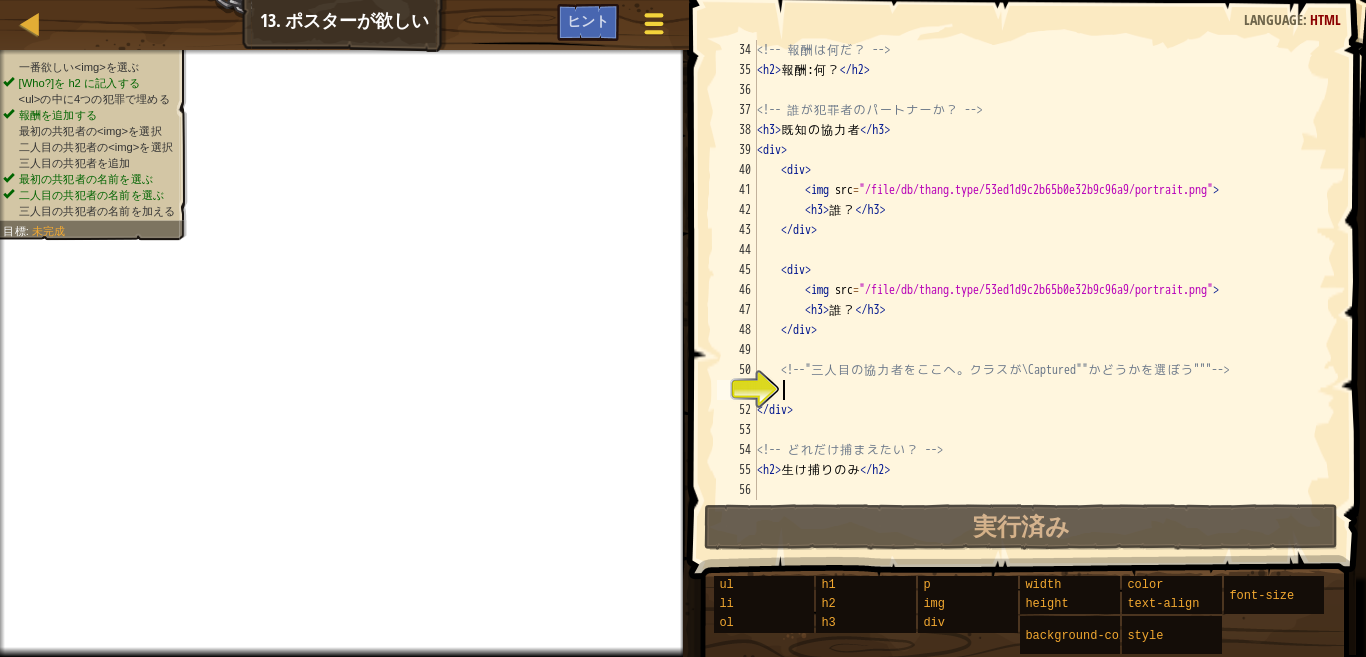 click at bounding box center [653, 23] 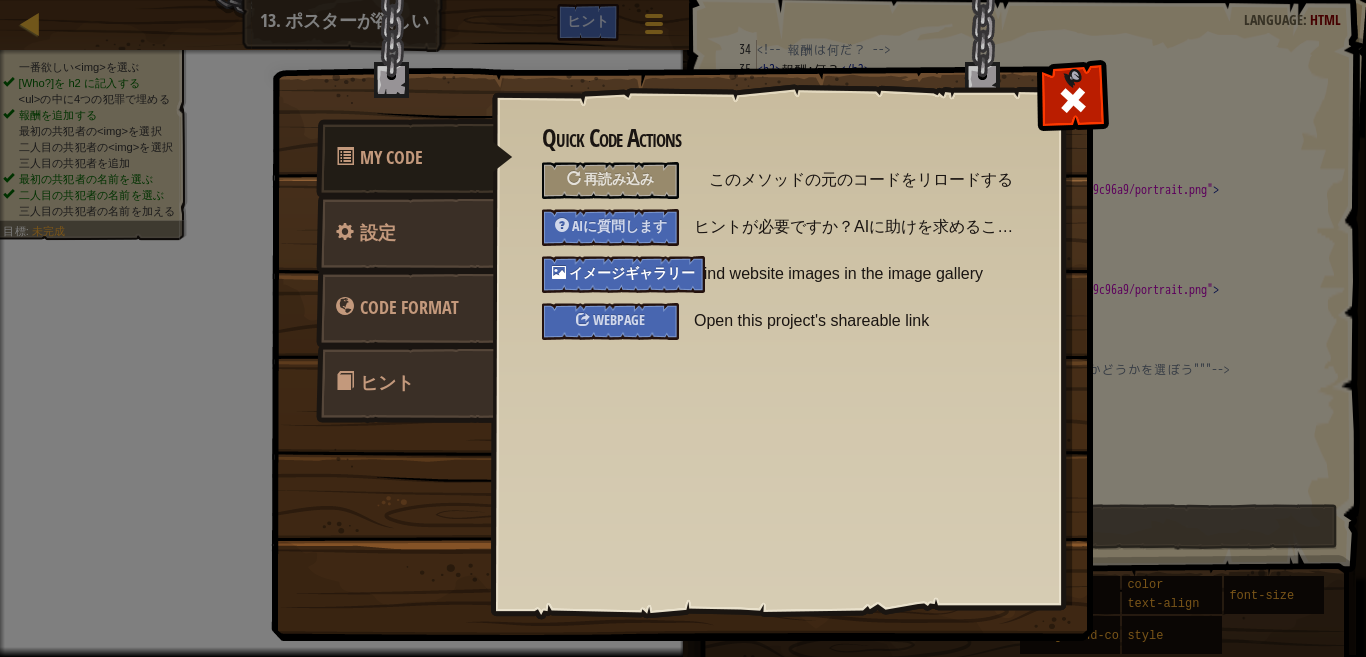click on "イメージギャラリー" at bounding box center [632, 272] 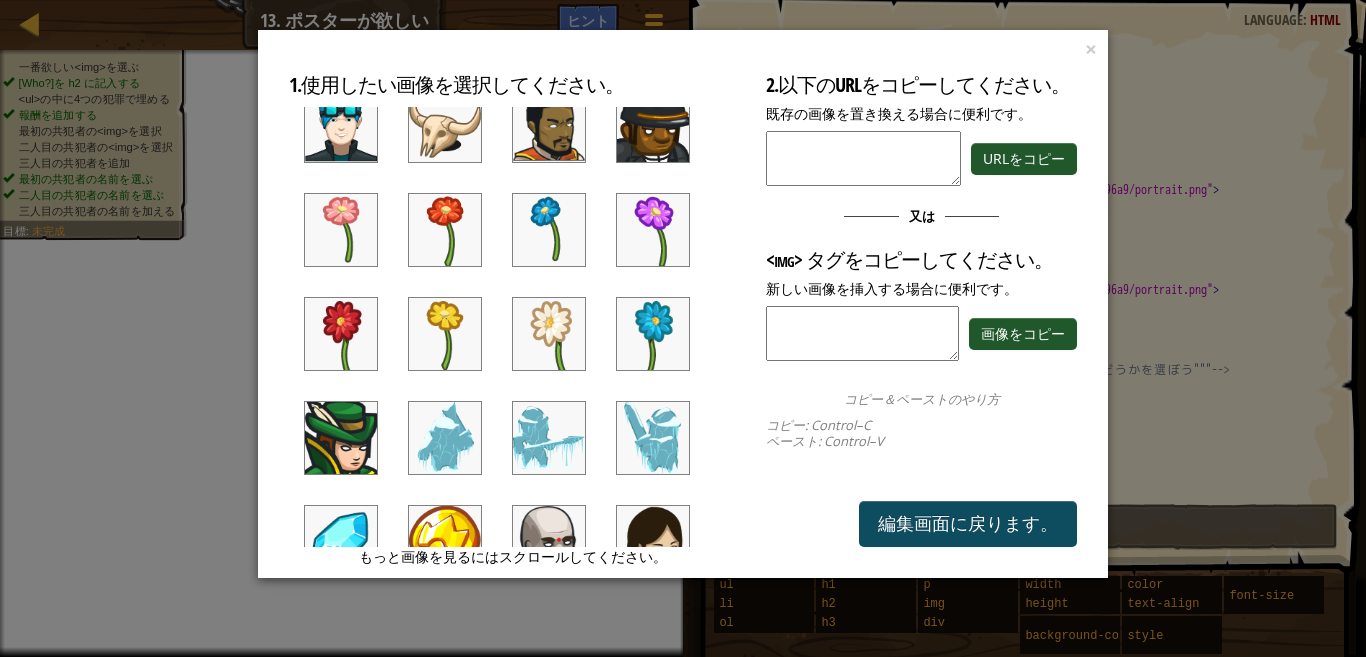 scroll, scrollTop: 467, scrollLeft: 0, axis: vertical 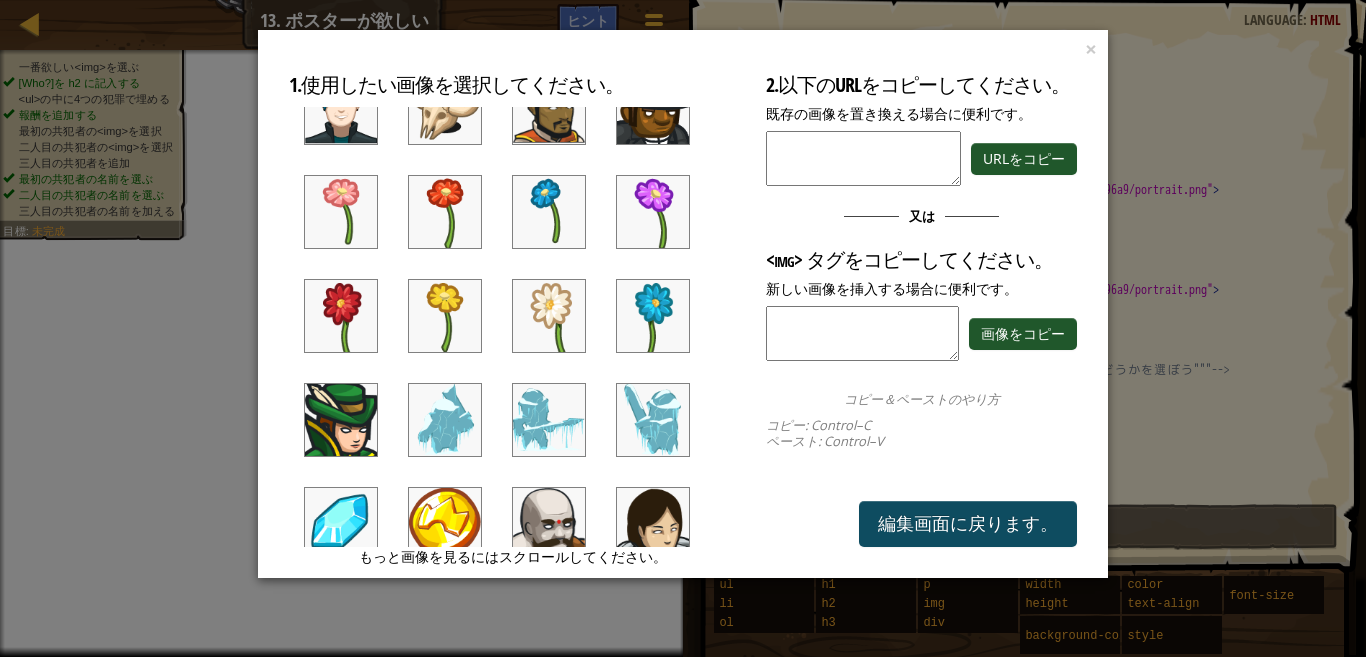 click at bounding box center [653, 316] 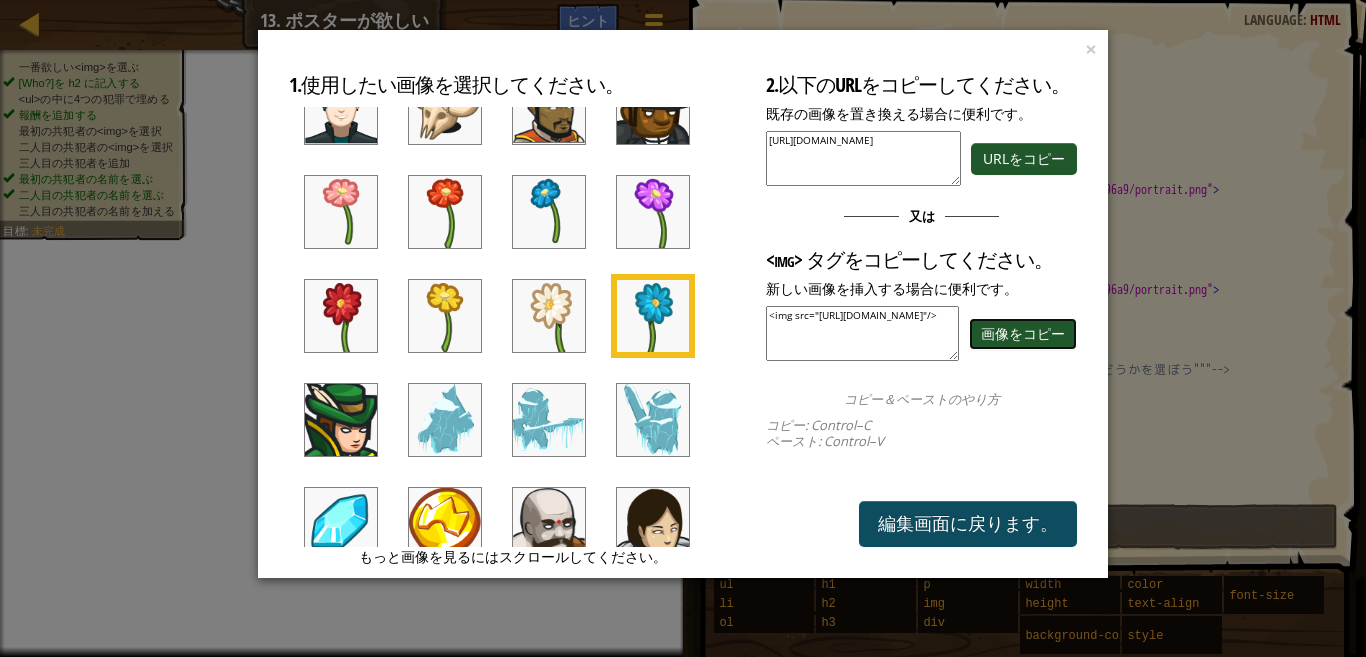 click on "画像をコピー" at bounding box center [1023, 334] 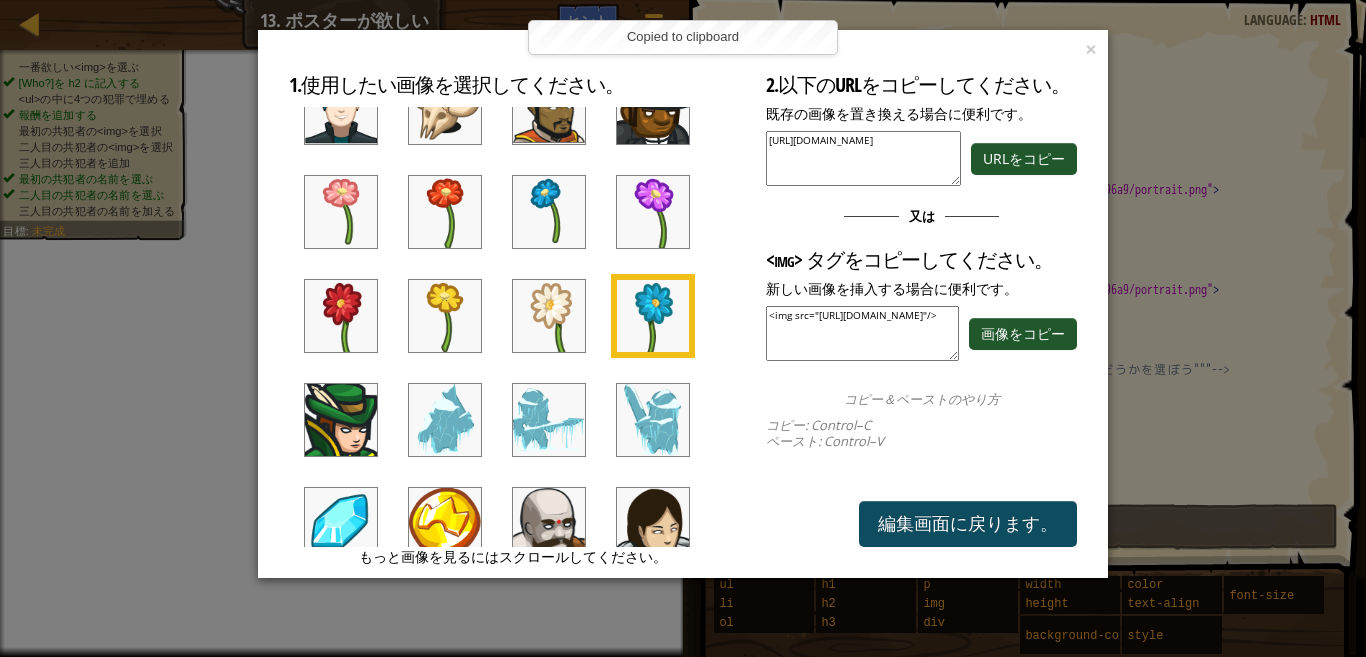 click on "コピー : Control–C ペースト : Control–V" at bounding box center (921, 433) 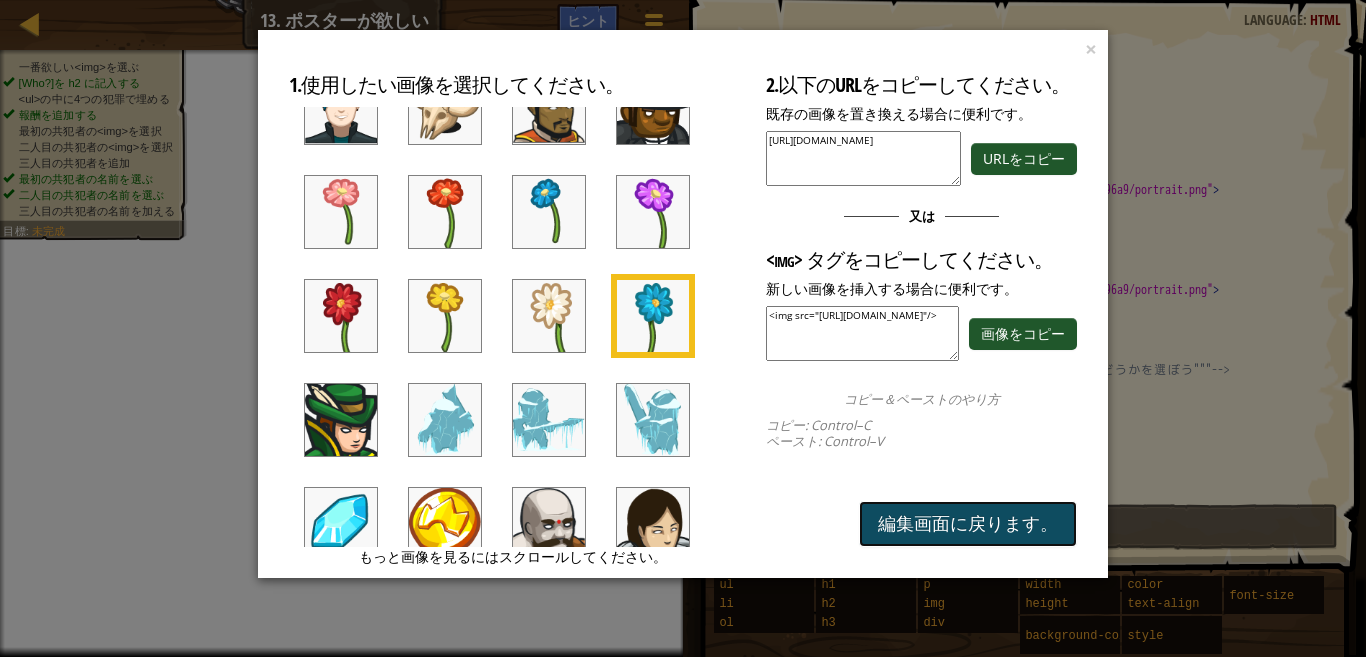 click on "編集画面に戻ります。" at bounding box center (968, 524) 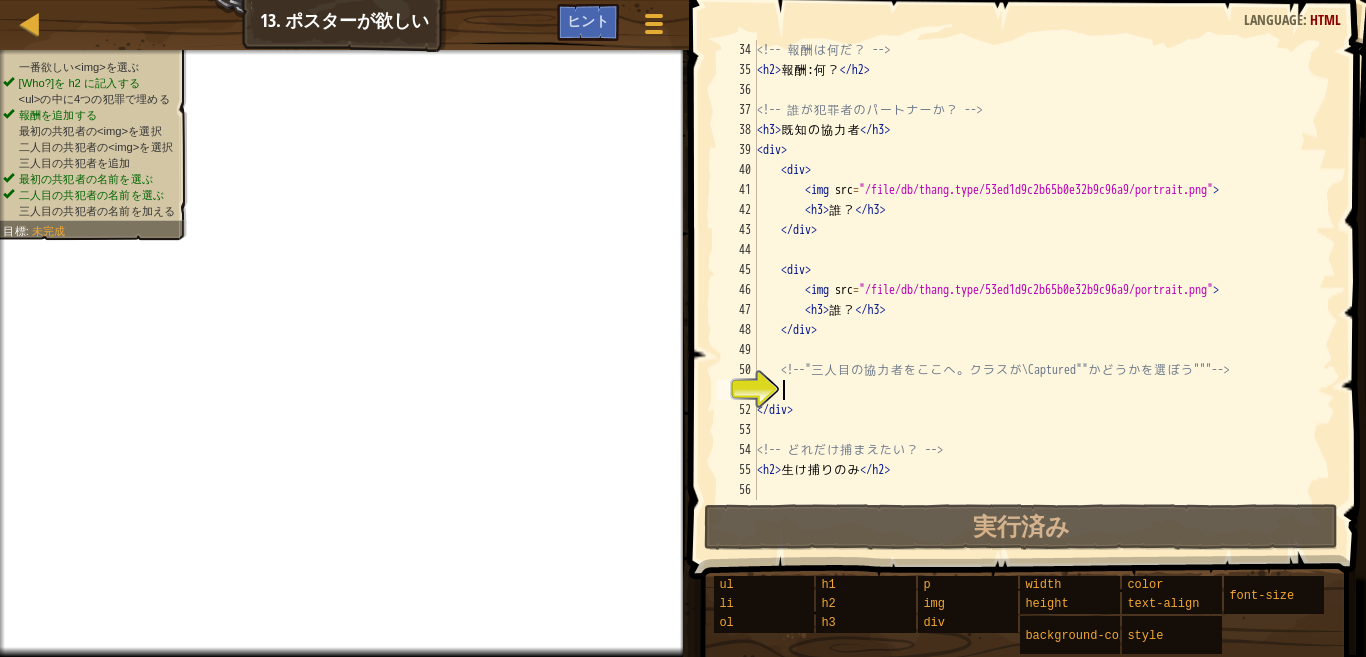 click on "<!--   報 酬 は 何 だ ？   --> < h2 > 報 酬  :  何 ？ </ h2 > <!--   誰 が 犯 罪 者 の パ ー ト ナ ー か ？   --> < h3 > 既 知 の 協 力 者 </ h3 > < div >      < div >          < img   src = "/file/db/thang.type/53ed1d9c2b65b0e32b9c96a9/portrait.png" >          < h3 > 誰 ？ </ h3 >      </ div >           < div >          < img   src = "/file/db/thang.type/53ed1d9c2b65b0e32b9c96a9/portrait.png" >          < h3 > 誰 ？ </ h3 >      </ div >           <!--  " 三 人 目 の 協 力 者 を こ こ へ 。 ク ラ ス が \Captured"" か ど う か を 選 ぼ う """  -->      </ div > <!--   ど れ だ け 捕 ま え た い ？   --> < h2 > 生 け 捕 り の み </ h2 >" at bounding box center (1036, 290) 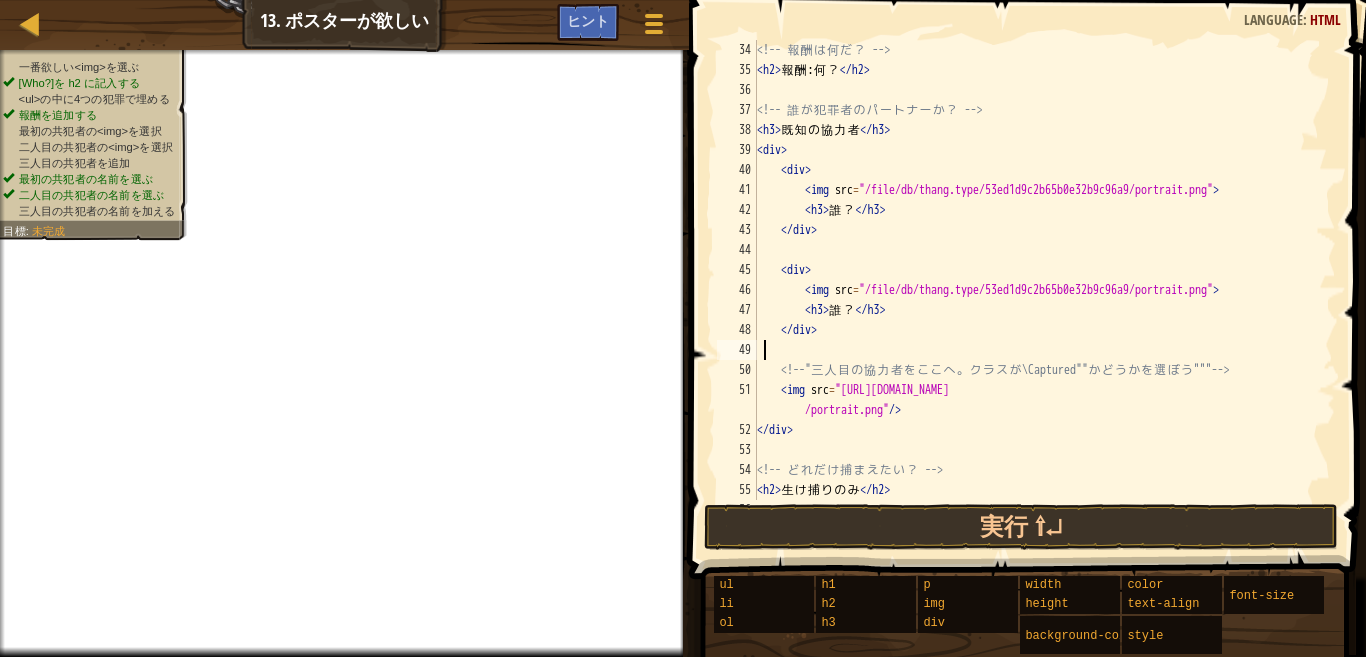 click on "<!--   報 酬 は 何 だ ？   --> < h2 > 報 酬  :  何 ？ </ h2 > <!--   誰 が 犯 罪 者 の パ ー ト ナ ー か ？   --> < h3 > 既 知 の 協 力 者 </ h3 > < div >      < div >          < img   src = "/file/db/thang.type/53ed1d9c2b65b0e32b9c96a9/portrait.png" >          < h3 > 誰 ？ </ h3 >      </ div >           < div >          < img   src = "/file/db/thang.type/53ed1d9c2b65b0e32b9c96a9/portrait.png" >          < h3 > 誰 ？ </ h3 >      </ div >           <!--  " 三 人 目 の 協 力 者 を こ こ へ 。 ク ラ ス が \Captured"" か ど う か を 選 ぼ う """  -->      < img   src = "[URL][DOMAIN_NAME]          /portrait.png" /> </ div > <!--   ど れ だ け 捕 ま え た い ？   --> < h2 > 生 け 捕 り の み </ h2 >" at bounding box center (1036, 290) 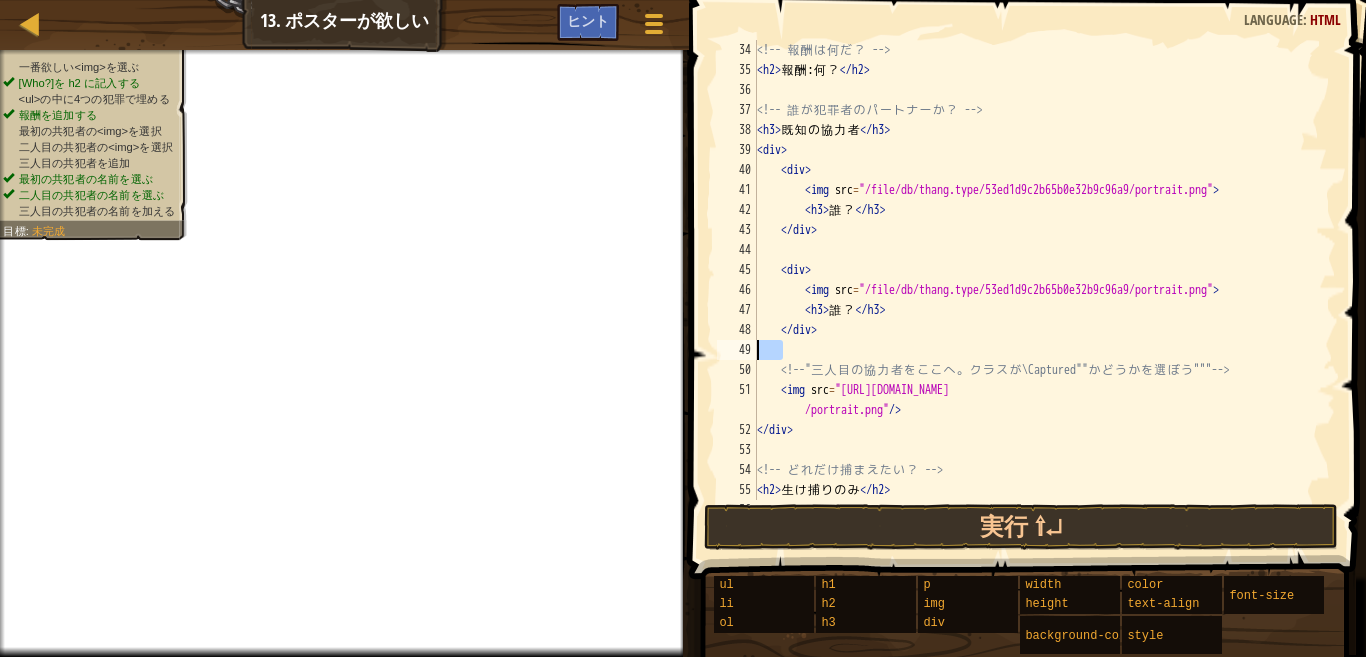click on "<!--   報 酬 は 何 だ ？   --> < h2 > 報 酬  :  何 ？ </ h2 > <!--   誰 が 犯 罪 者 の パ ー ト ナ ー か ？   --> < h3 > 既 知 の 協 力 者 </ h3 > < div >      < div >          < img   src = "/file/db/thang.type/53ed1d9c2b65b0e32b9c96a9/portrait.png" >          < h3 > 誰 ？ </ h3 >      </ div >           < div >          < img   src = "/file/db/thang.type/53ed1d9c2b65b0e32b9c96a9/portrait.png" >          < h3 > 誰 ？ </ h3 >      </ div >           <!--  " 三 人 目 の 協 力 者 を こ こ へ 。 ク ラ ス が \Captured"" か ど う か を 選 ぼ う """  -->      < img   src = "[URL][DOMAIN_NAME]          /portrait.png" /> </ div > <!--   ど れ だ け 捕 ま え た い ？   --> < h2 > 生 け 捕 り の み </ h2 >" at bounding box center [1036, 290] 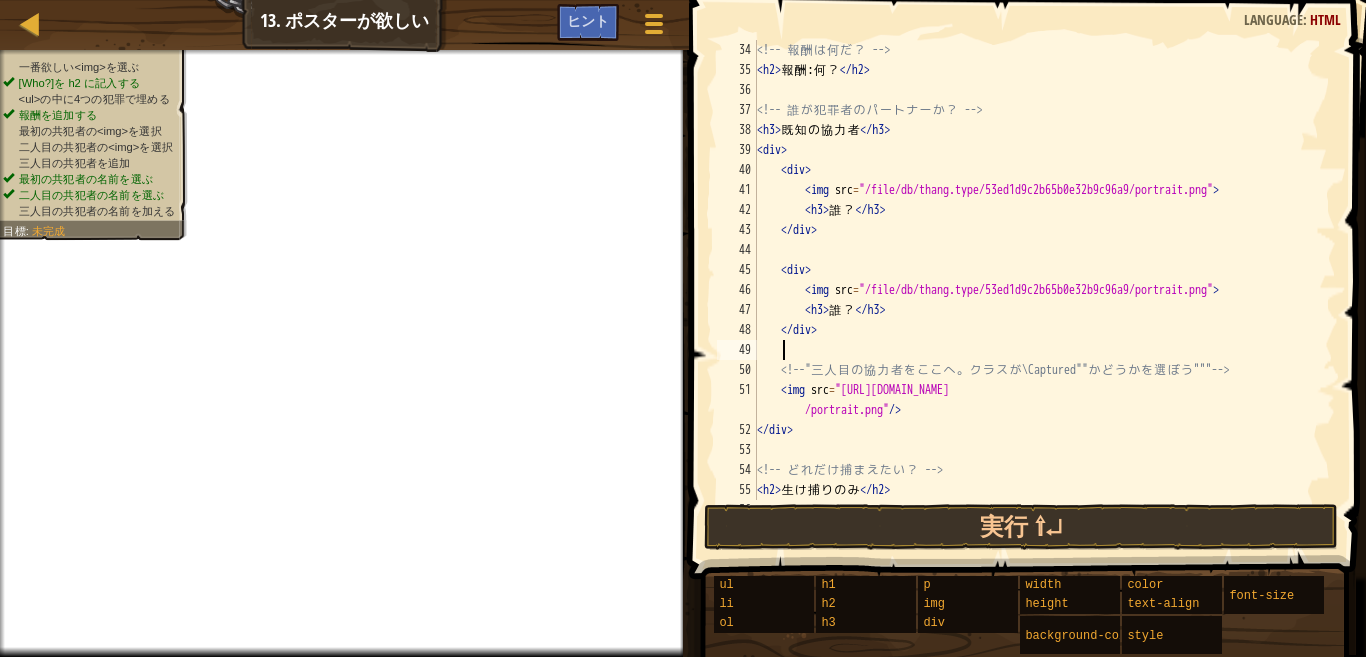 click on "<!--   報 酬 は 何 だ ？   --> < h2 > 報 酬  :  何 ？ </ h2 > <!--   誰 が 犯 罪 者 の パ ー ト ナ ー か ？   --> < h3 > 既 知 の 協 力 者 </ h3 > < div >      < div >          < img   src = "/file/db/thang.type/53ed1d9c2b65b0e32b9c96a9/portrait.png" >          < h3 > 誰 ？ </ h3 >      </ div >           < div >          < img   src = "/file/db/thang.type/53ed1d9c2b65b0e32b9c96a9/portrait.png" >          < h3 > 誰 ？ </ h3 >      </ div >           <!--  " 三 人 目 の 協 力 者 を こ こ へ 。 ク ラ ス が \Captured"" か ど う か を 選 ぼ う """  -->      < img   src = "[URL][DOMAIN_NAME]          /portrait.png" /> </ div > <!--   ど れ だ け 捕 ま え た い ？   --> < h2 > 生 け 捕 り の み </ h2 >" at bounding box center (1036, 290) 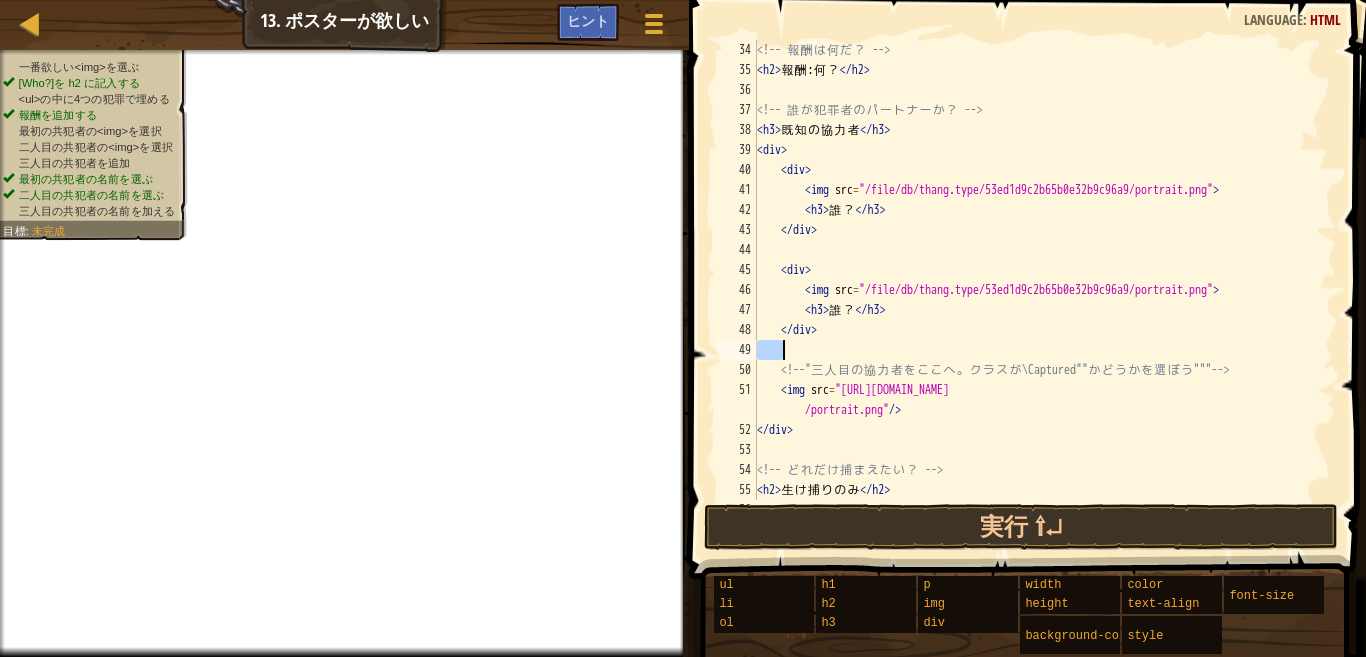 click on "<!--   報 酬 は 何 だ ？   --> < h2 > 報 酬  :  何 ？ </ h2 > <!--   誰 が 犯 罪 者 の パ ー ト ナ ー か ？   --> < h3 > 既 知 の 協 力 者 </ h3 > < div >      < div >          < img   src = "/file/db/thang.type/53ed1d9c2b65b0e32b9c96a9/portrait.png" >          < h3 > 誰 ？ </ h3 >      </ div >           < div >          < img   src = "/file/db/thang.type/53ed1d9c2b65b0e32b9c96a9/portrait.png" >          < h3 > 誰 ？ </ h3 >      </ div >           <!--  " 三 人 目 の 協 力 者 を こ こ へ 。 ク ラ ス が \Captured"" か ど う か を 選 ぼ う """  -->      < img   src = "[URL][DOMAIN_NAME]          /portrait.png" /> </ div > <!--   ど れ だ け 捕 ま え た い ？   --> < h2 > 生 け 捕 り の み </ h2 >" at bounding box center [1036, 270] 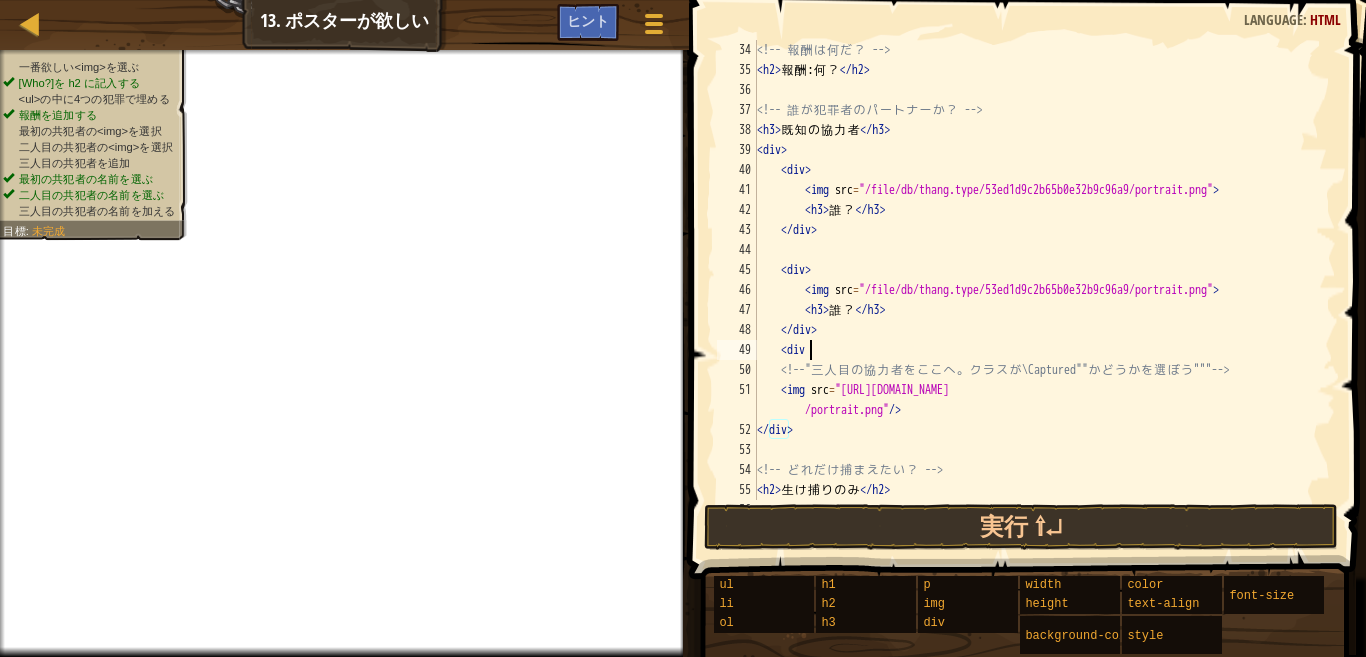 scroll, scrollTop: 4, scrollLeft: 48, axis: both 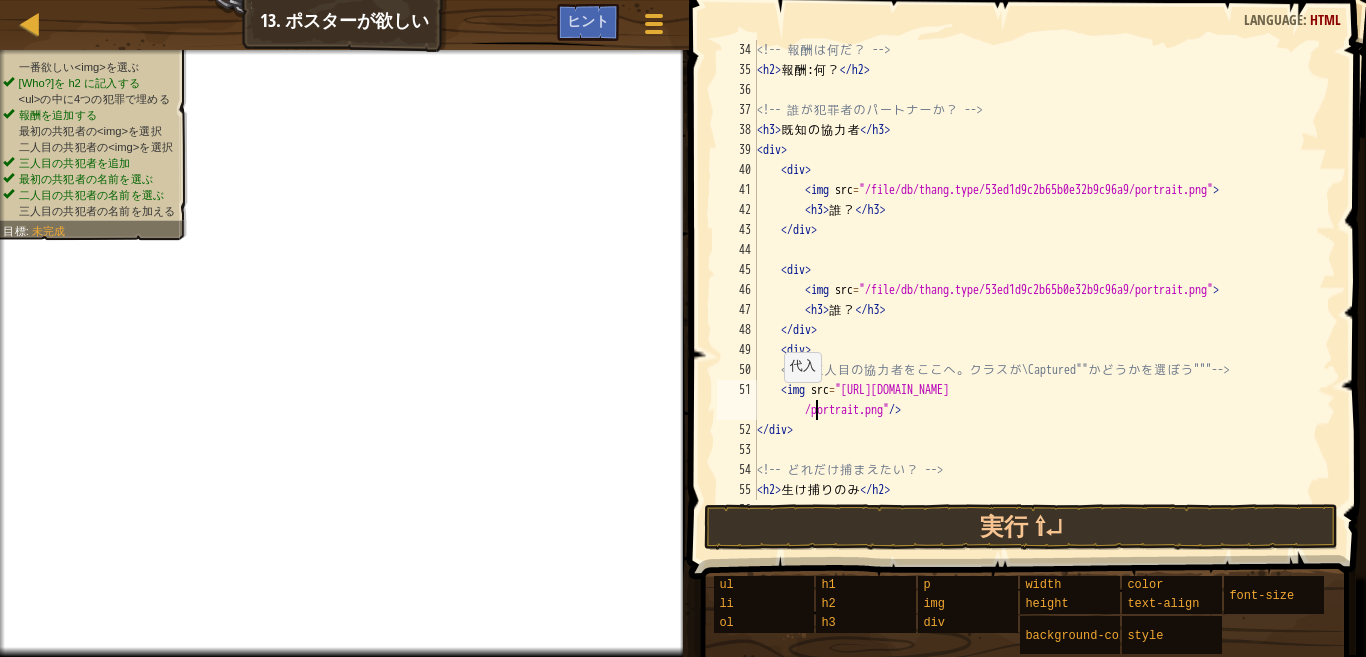 type on "</div>" 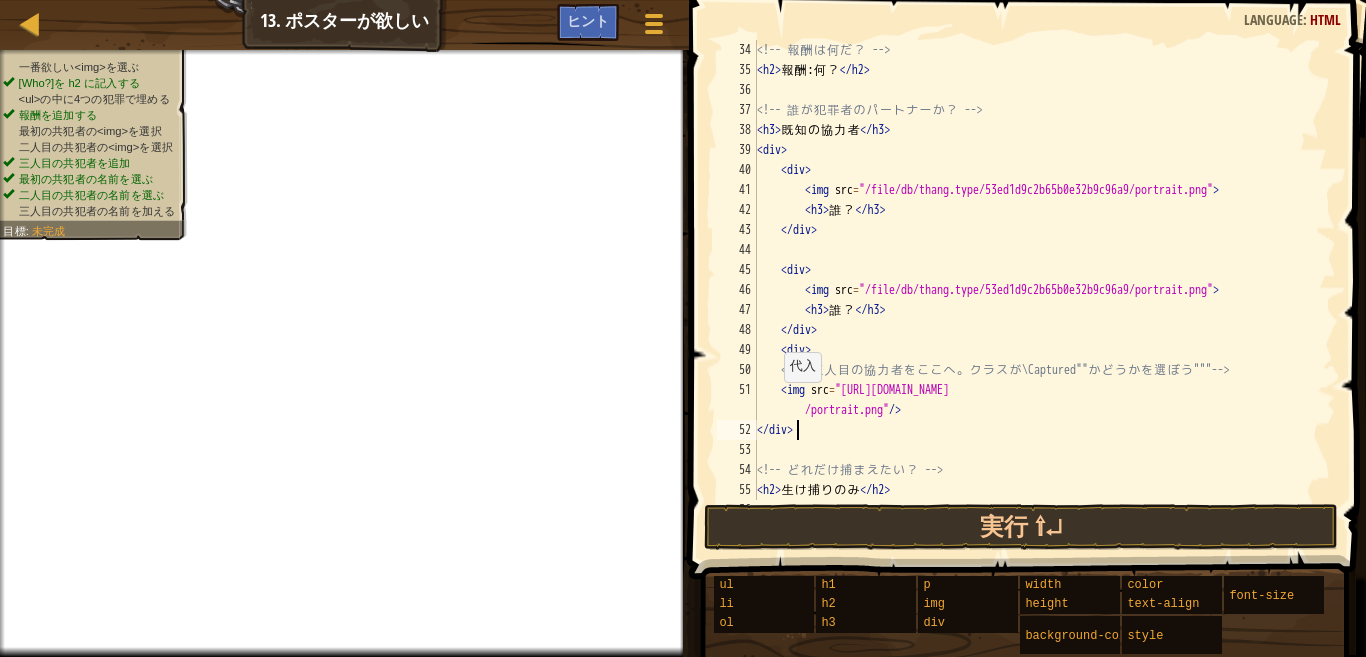 scroll, scrollTop: 4, scrollLeft: 0, axis: vertical 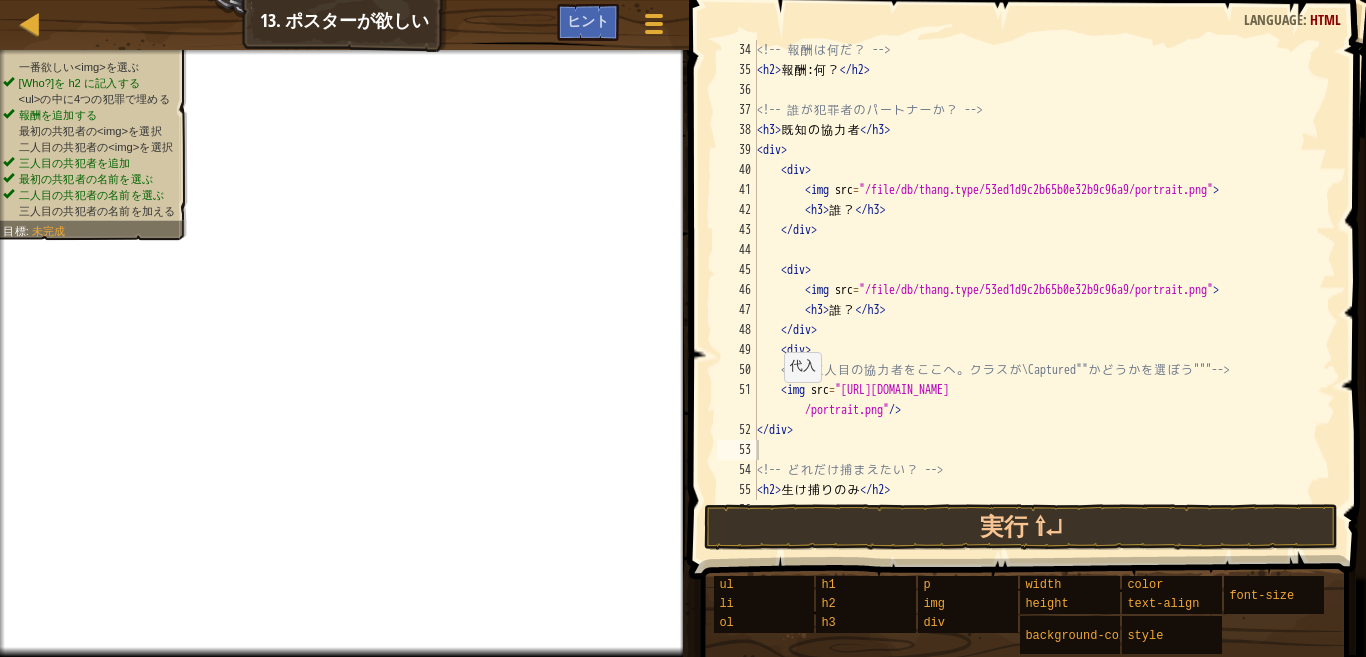 click at bounding box center (1029, 261) 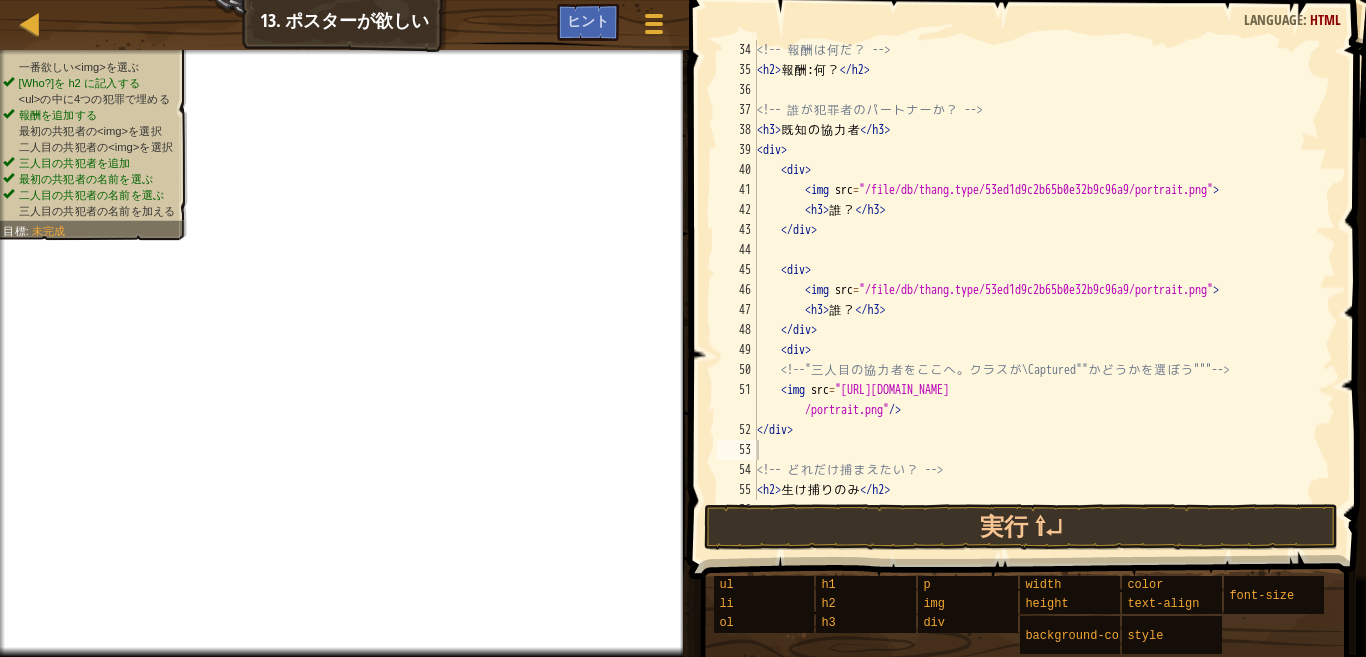 click on "<!--   報 酬 は 何 だ ？   --> < h2 > 報 酬  :  何 ？ </ h2 > <!--   誰 が 犯 罪 者 の パ ー ト ナ ー か ？   --> < h3 > 既 知 の 協 力 者 </ h3 > < div >      < div >          < img   src = "/file/db/thang.type/53ed1d9c2b65b0e32b9c96a9/portrait.png" >          < h3 > 誰 ？ </ h3 >      </ div >           < div >          < img   src = "/file/db/thang.type/53ed1d9c2b65b0e32b9c96a9/portrait.png" >          < h3 > 誰 ？ </ h3 >      </ div >      < div >      <!--  " 三 人 目 の 協 力 者 を こ こ へ 。 ク ラ ス が \Captured"" か ど う か を 選 ぼ う """  -->      < img   src = "[URL][DOMAIN_NAME]          /portrait.png" /> </ div > <!--   ど れ だ け 捕 ま え た い ？   --> < h2 > 生 け 捕 り の み </ h2 >" at bounding box center (1036, 290) 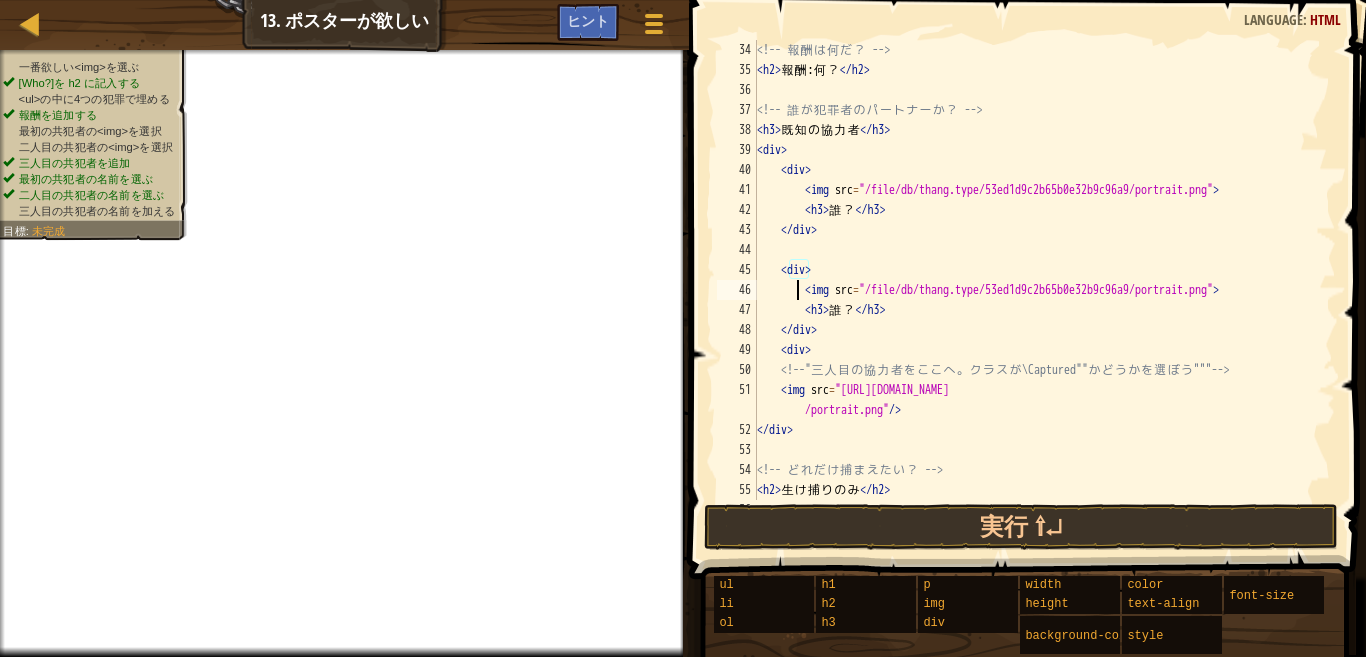 type on "<div>" 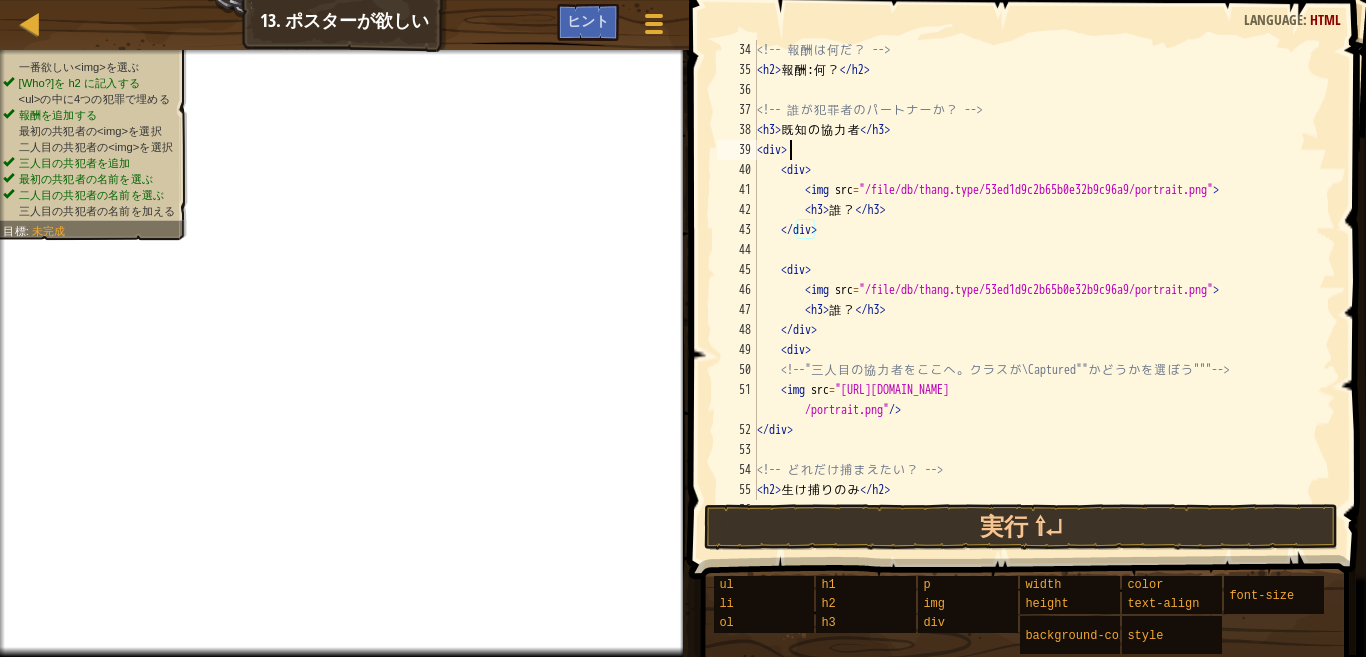 type on "<!-- 誰が犯罪者のパートナーか？ -->" 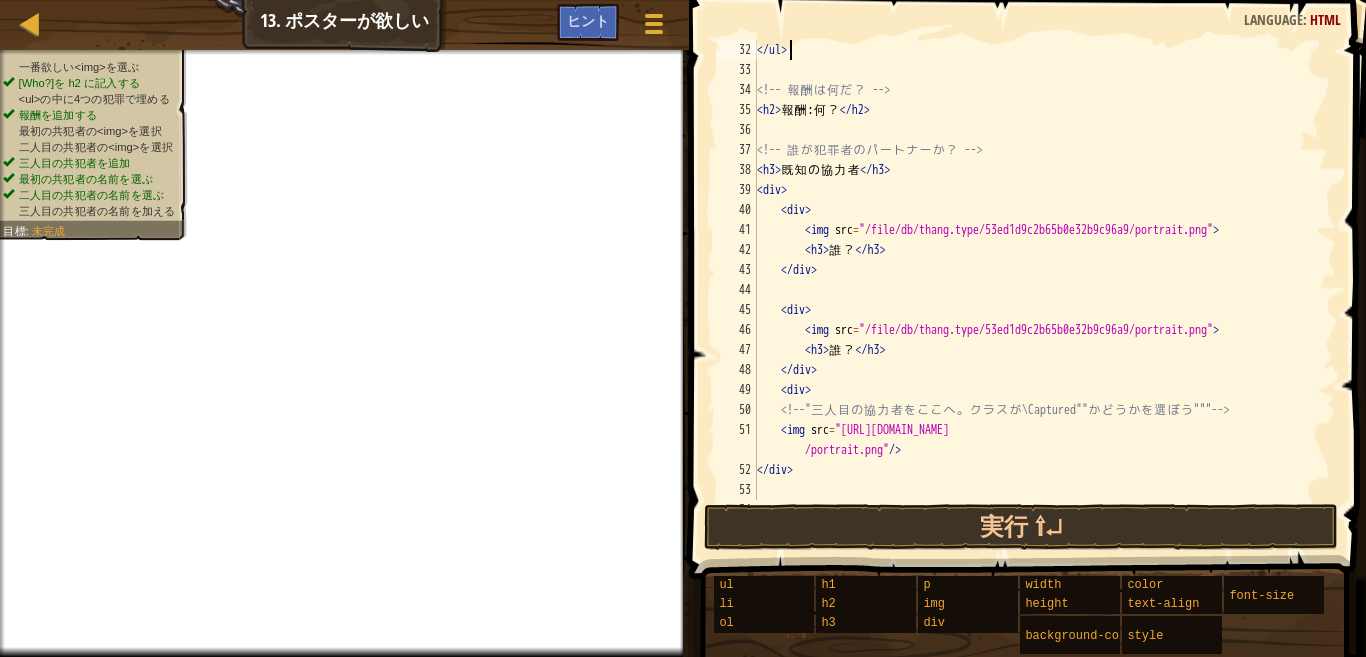 type on "<!-- 彼らは何を望んでる？ -->" 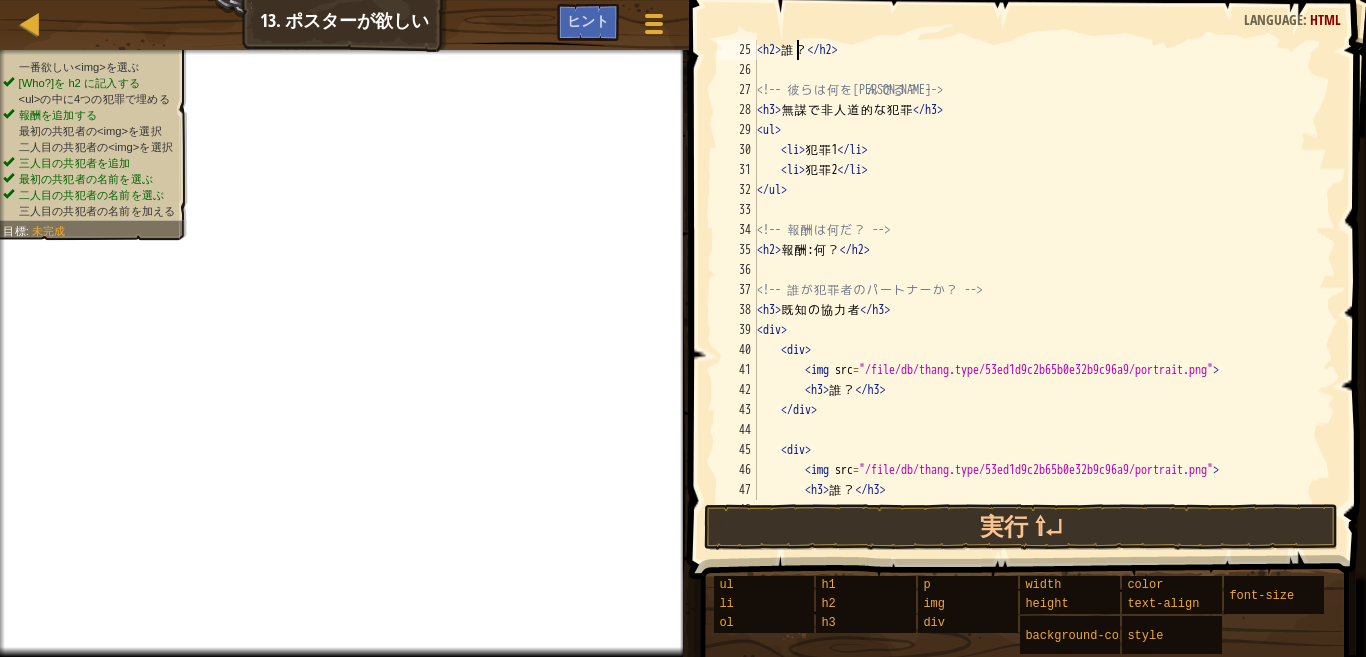 type on "<!-- 上記の Image Gallery からイメージを検索するか、独自の画像リンクを使用する -->" 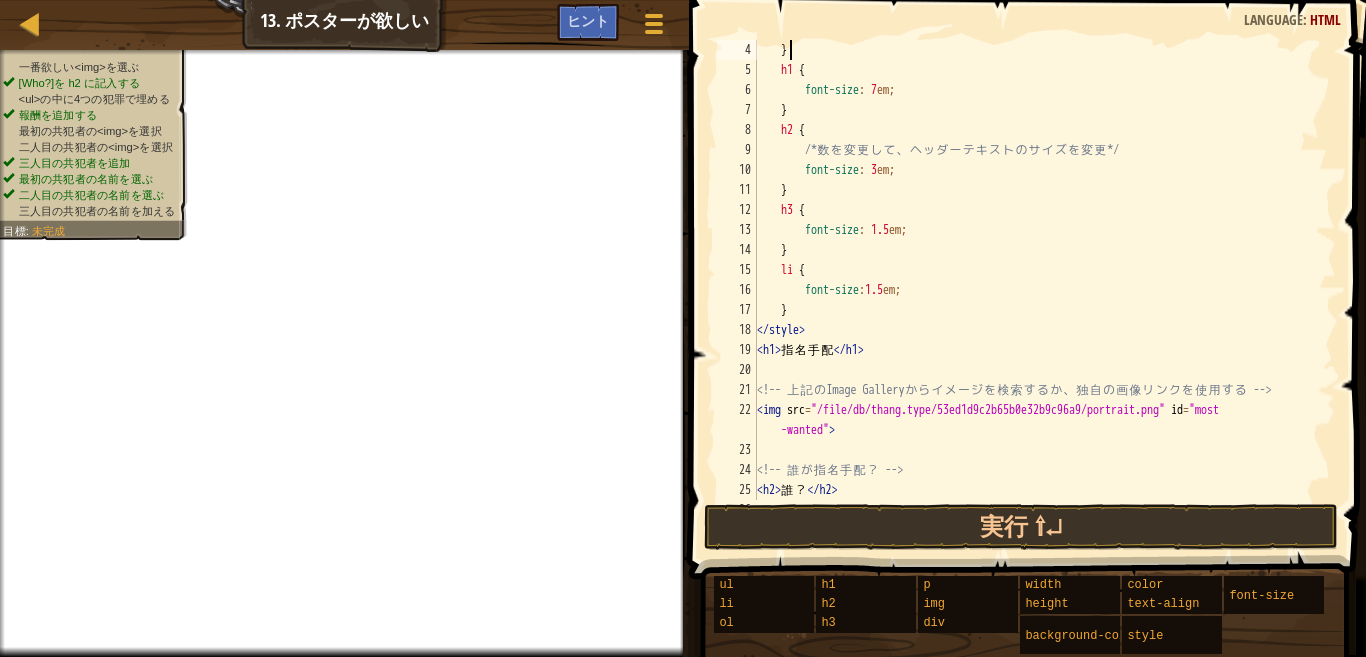 scroll, scrollTop: 0, scrollLeft: 0, axis: both 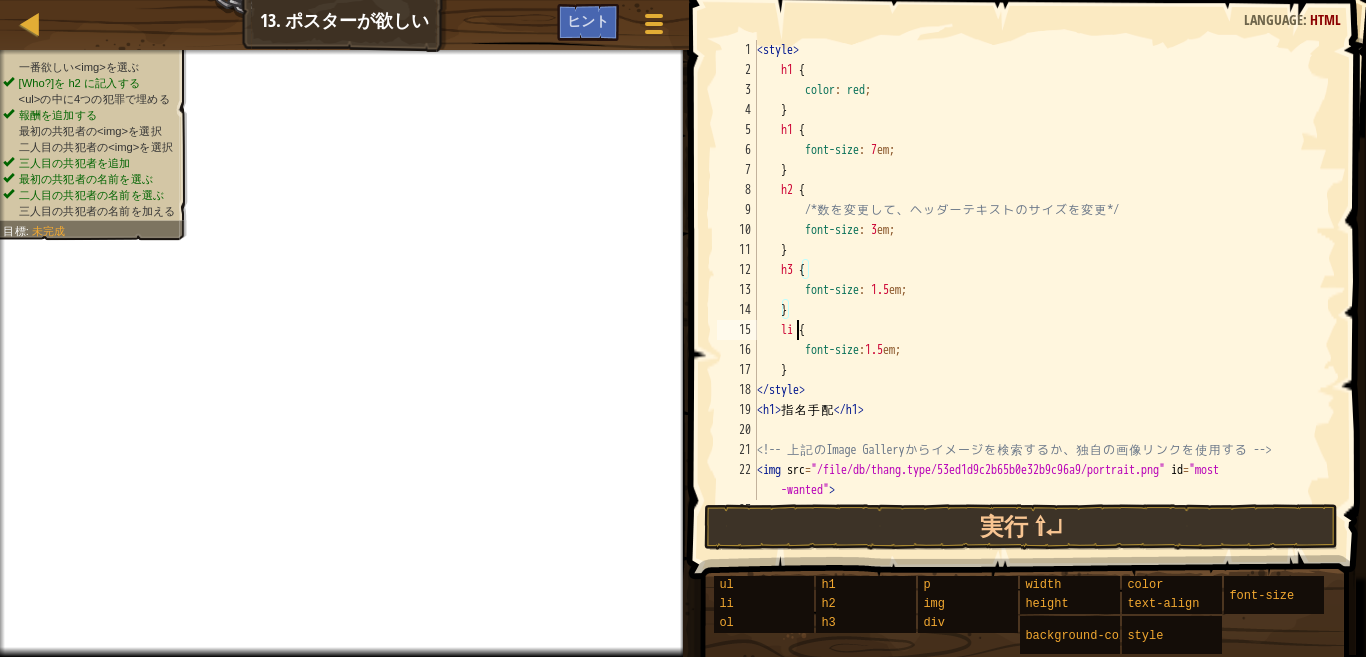 type on "<h1>指名手配</h1>" 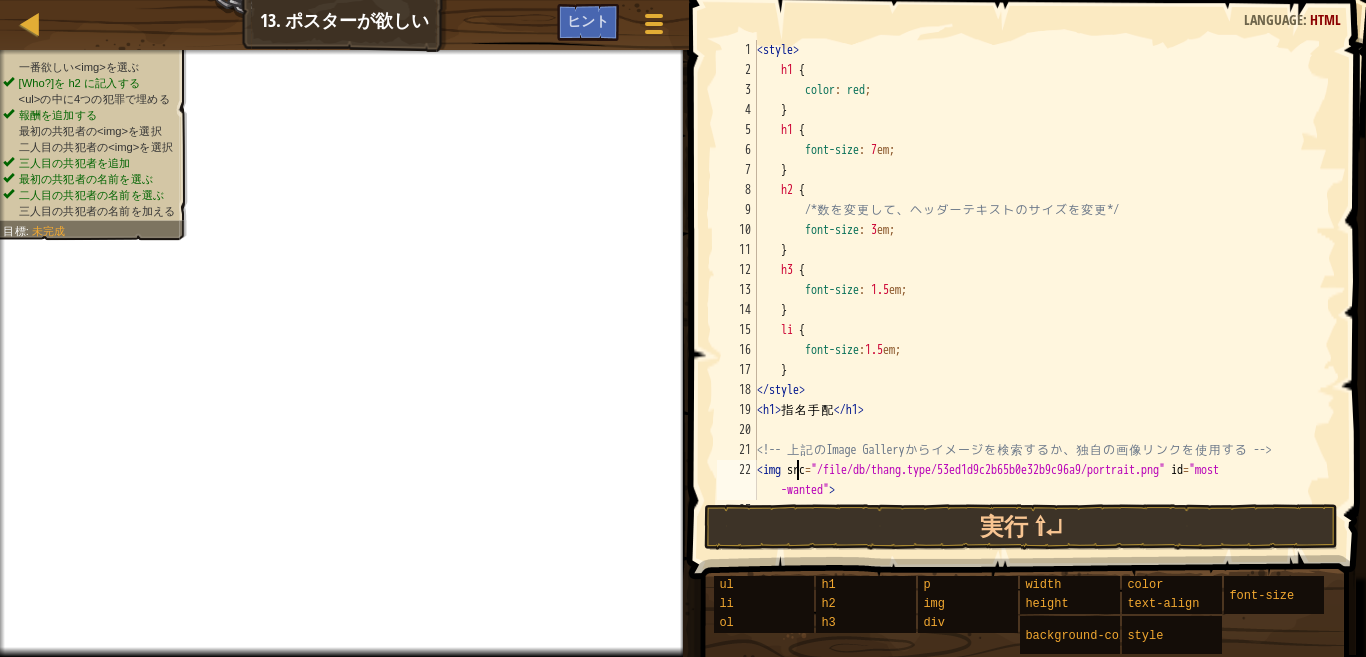 type on "<h2>誰？</h2>" 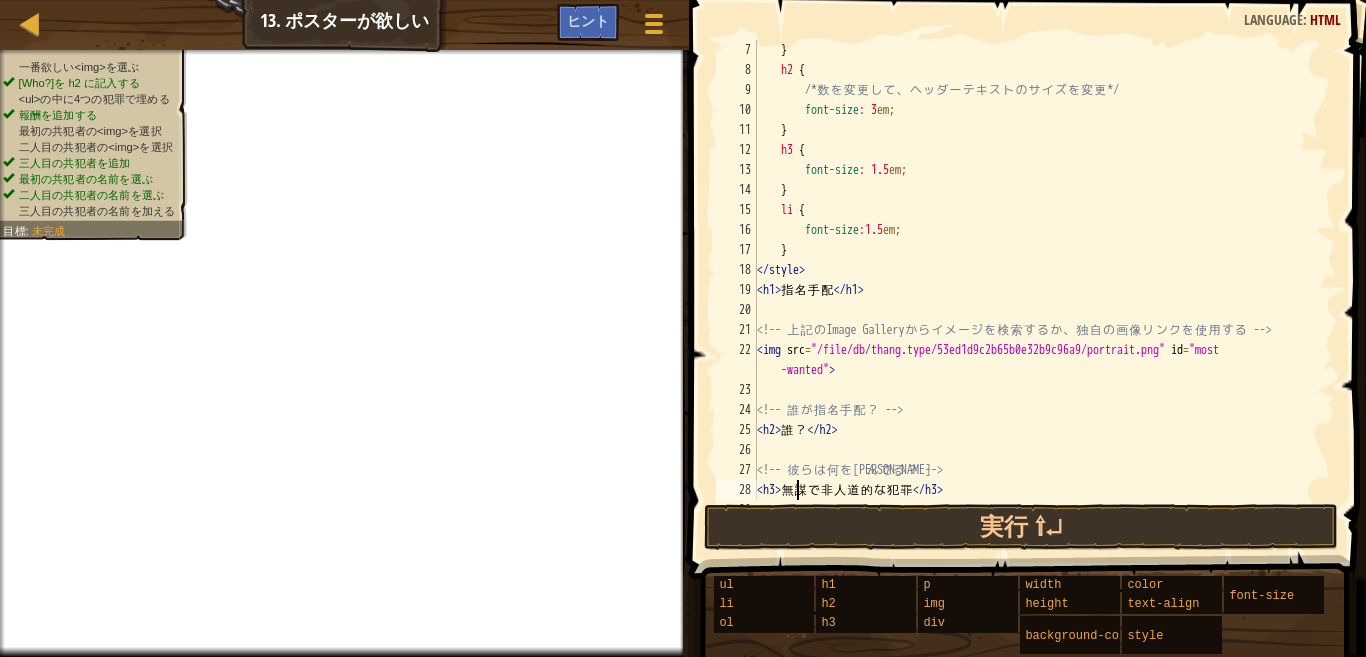 type on "</ul>" 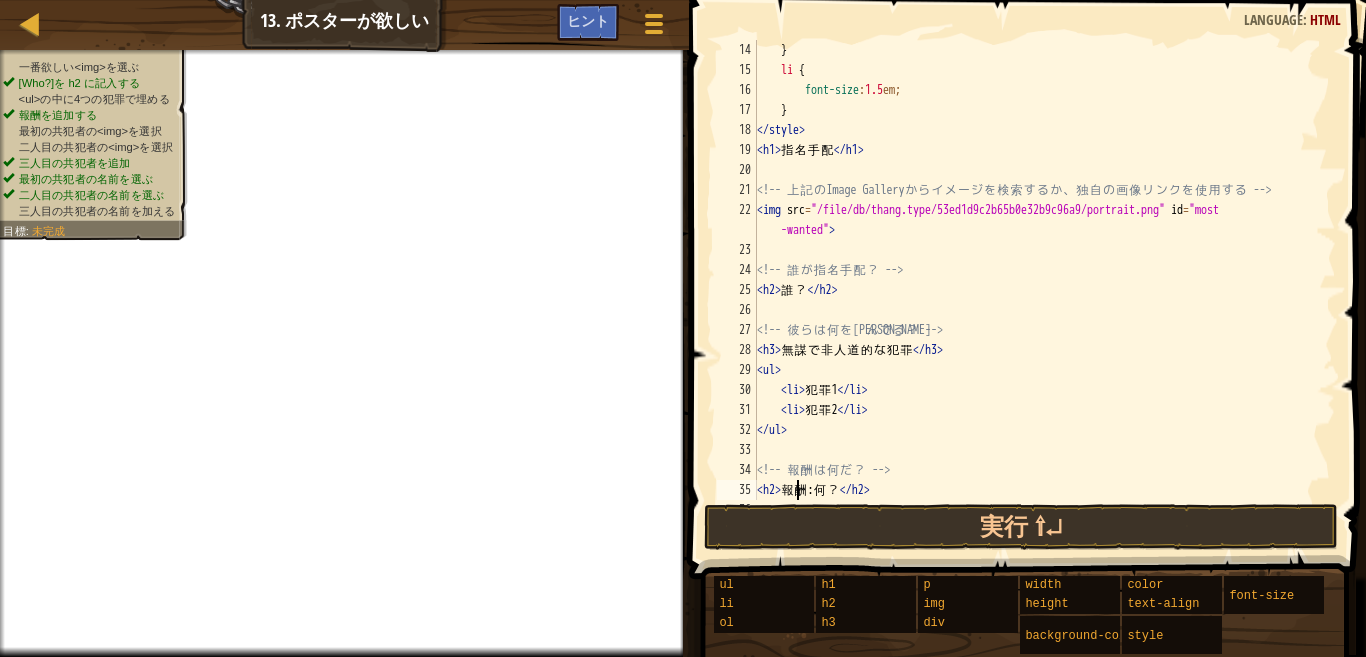 type on "</div>" 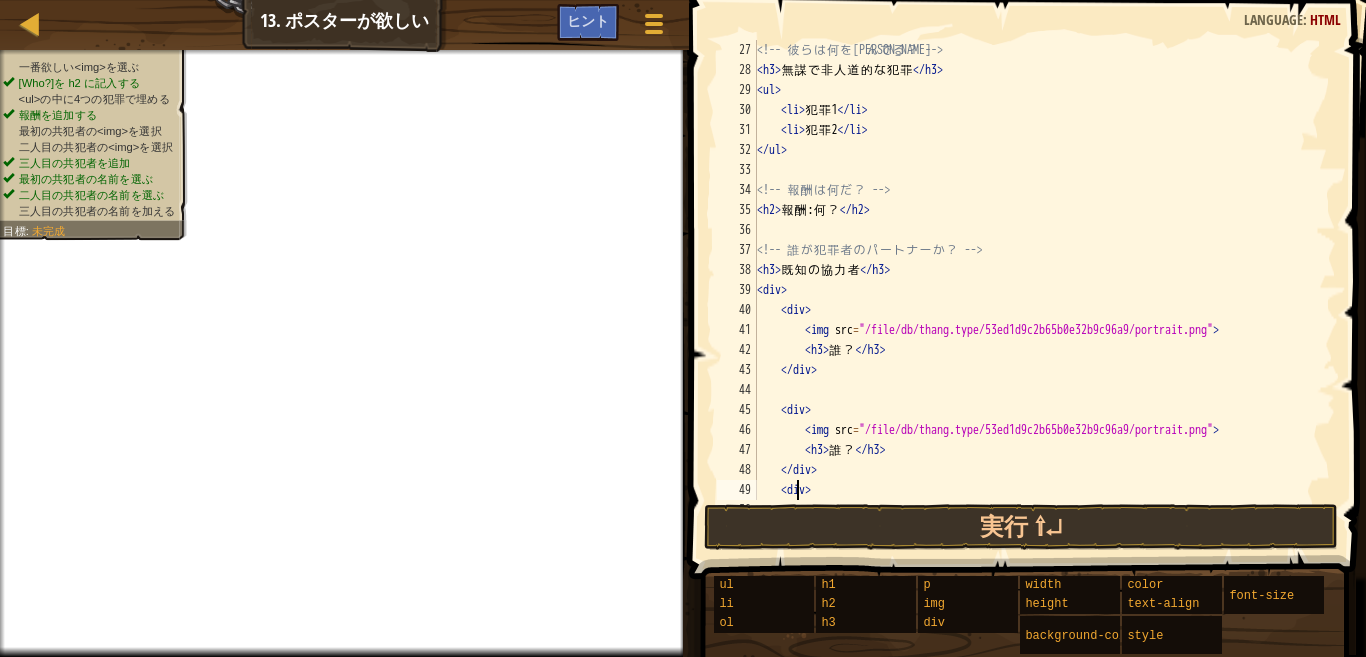 type on "</div>" 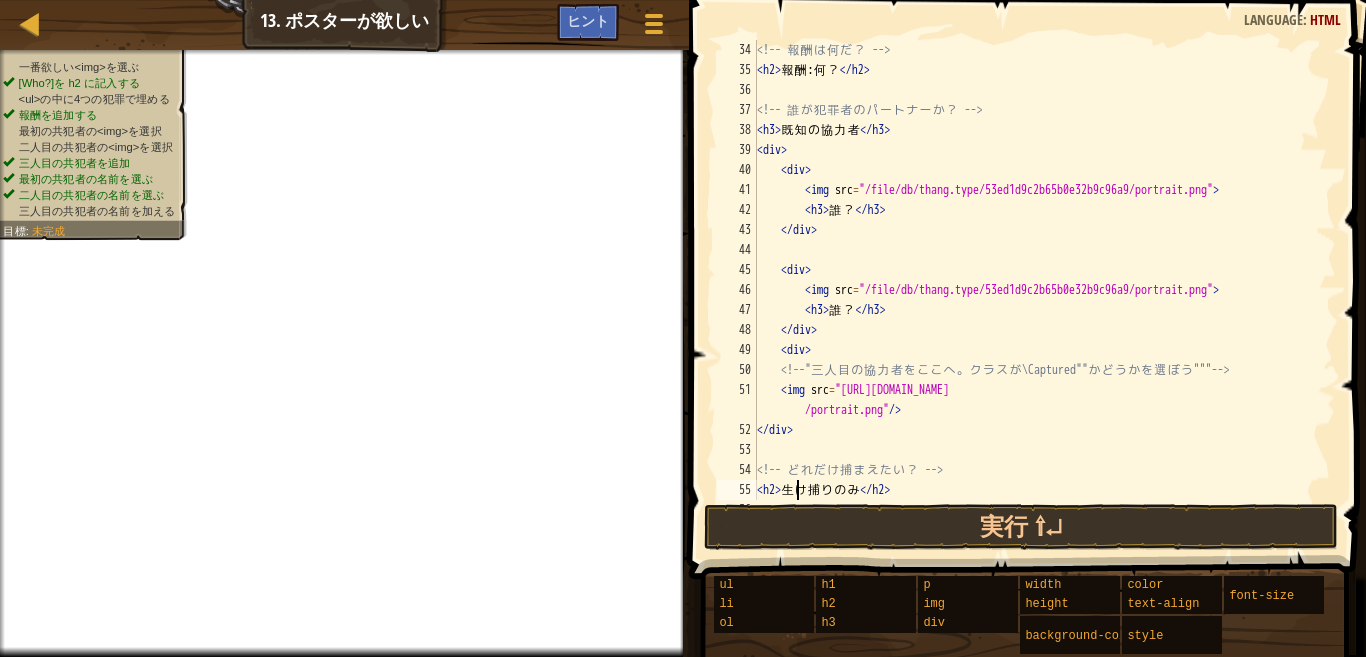 scroll, scrollTop: 700, scrollLeft: 0, axis: vertical 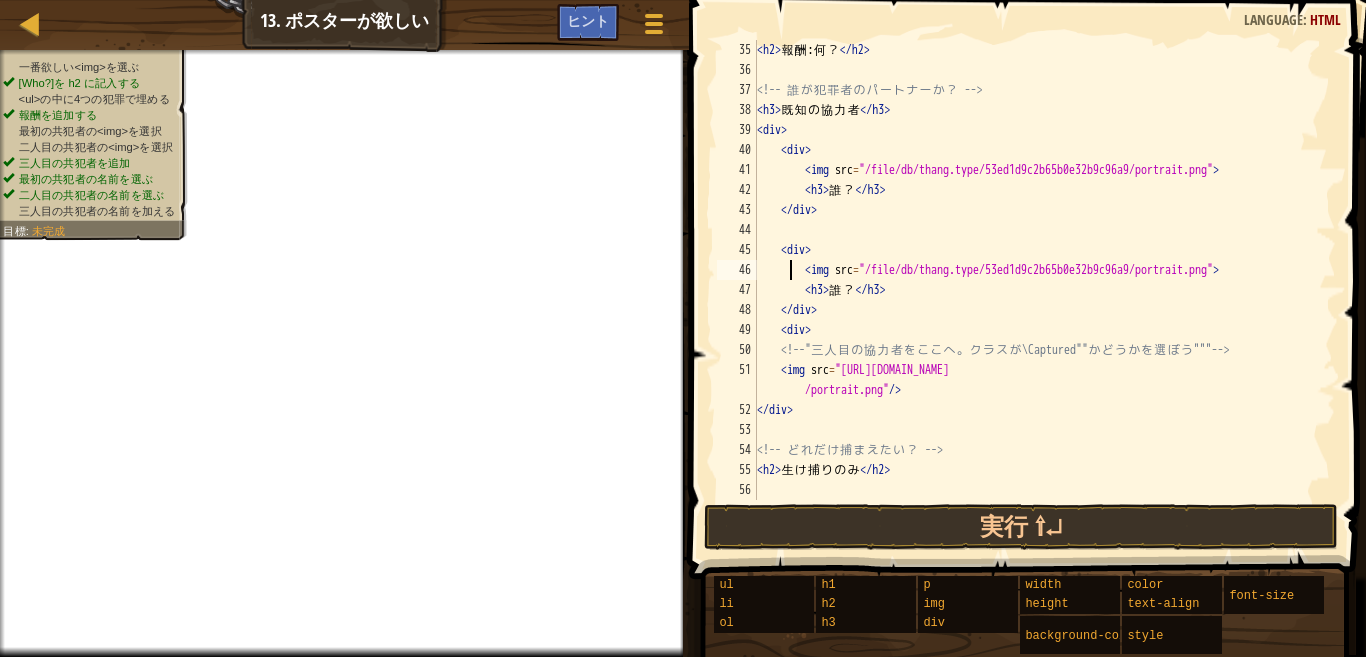 click on "< h2 > 報 酬  :  何 ？ </ h2 > <!--   誰 が 犯 罪 者 の パ ー ト ナ ー か ？   --> < h3 > 既 知 の 協 力 者 </ h3 > < div >      < div >          < img   src = "/file/db/thang.type/53ed1d9c2b65b0e32b9c96a9/portrait.png" >          < h3 > 誰 ？ </ h3 >      </ div >           < div >          < img   src = "/file/db/thang.type/53ed1d9c2b65b0e32b9c96a9/portrait.png" >          < h3 > 誰 ？ </ h3 >      </ div >      < div >      <!--  " 三 人 目 の 協 力 者 を こ こ へ 。 ク ラ ス が \Captured"" か ど う か を 選 ぼ う """  -->      < img   src = "[URL][DOMAIN_NAME]          /portrait.png" /> </ div > <!--   ど れ だ け 捕 ま え た い ？   --> < h2 > 生 け 捕 り の み </ h2 >" at bounding box center [1036, 290] 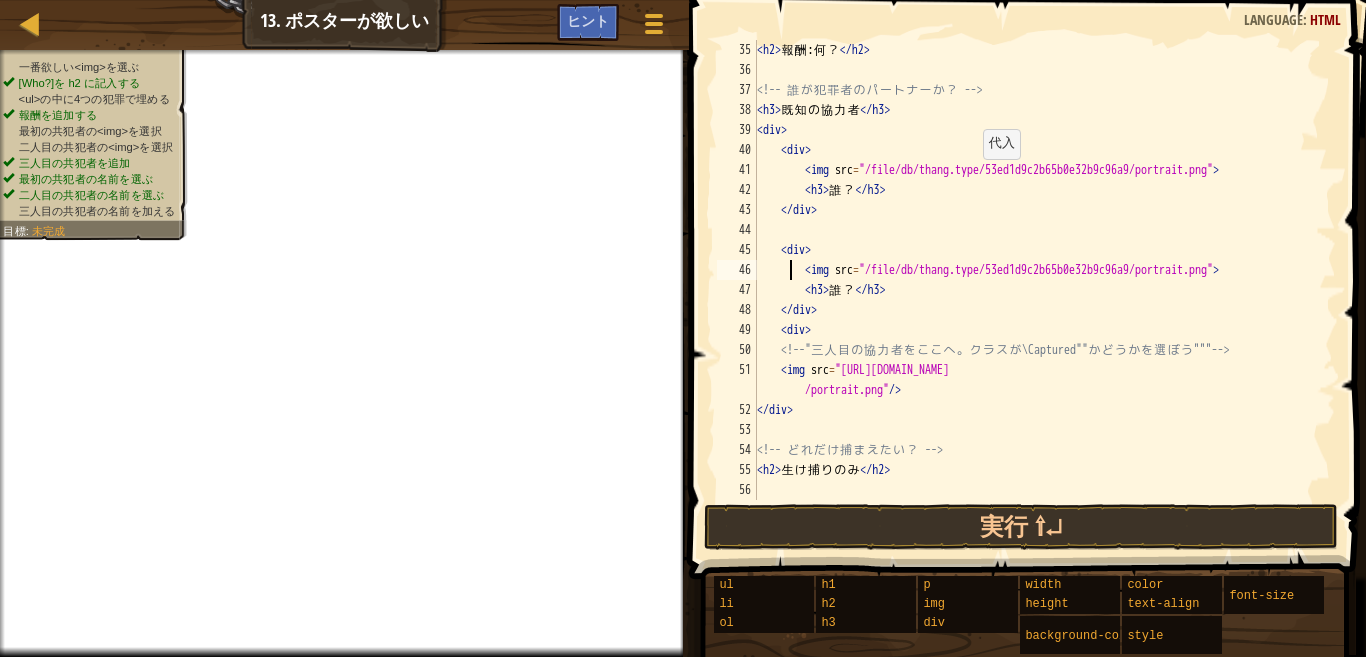 type on "<div>" 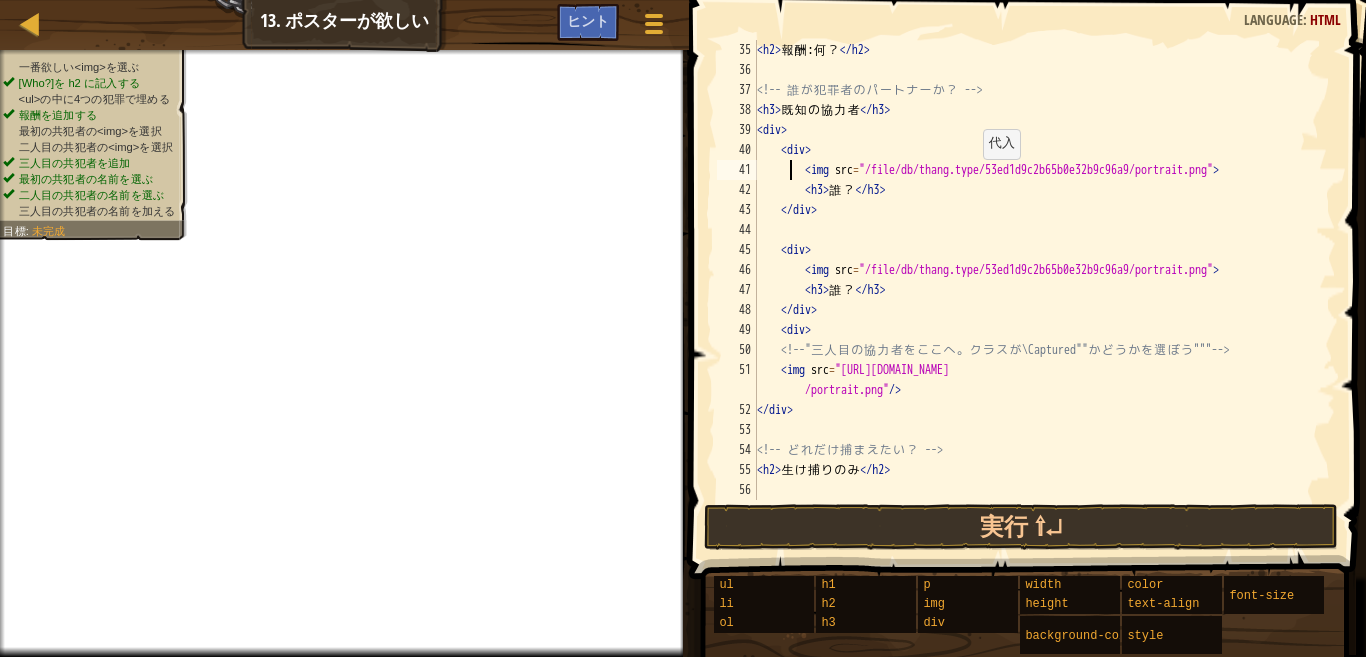 type on "<!-- 誰が犯罪者のパートナーか？ -->" 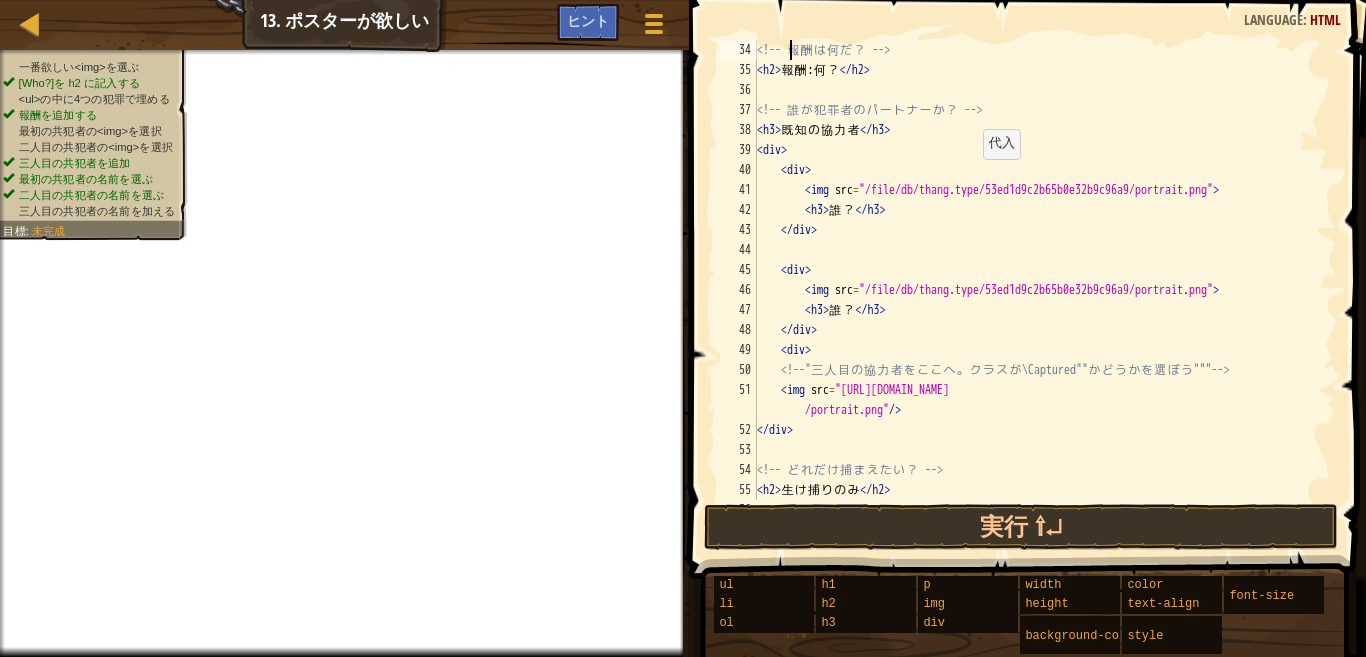 type on "<!-- 彼らは何を望んでる？ -->" 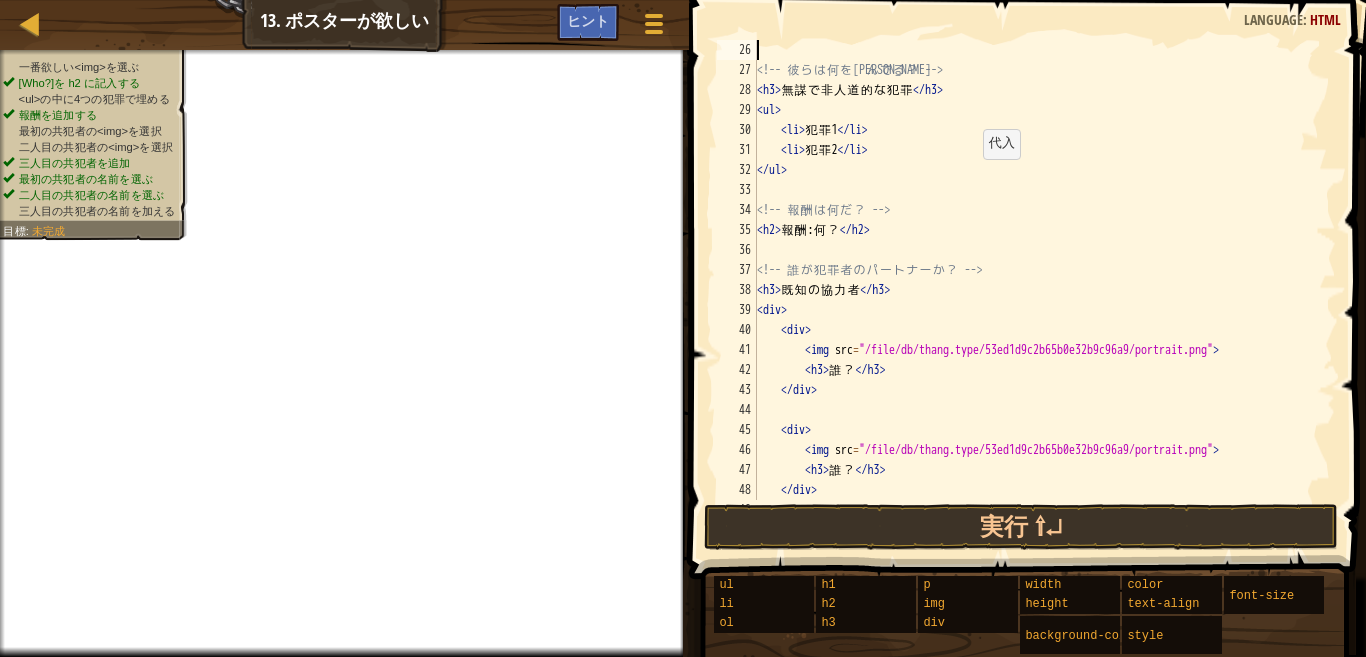 type on "<!-- 誰が指名手配？ -->" 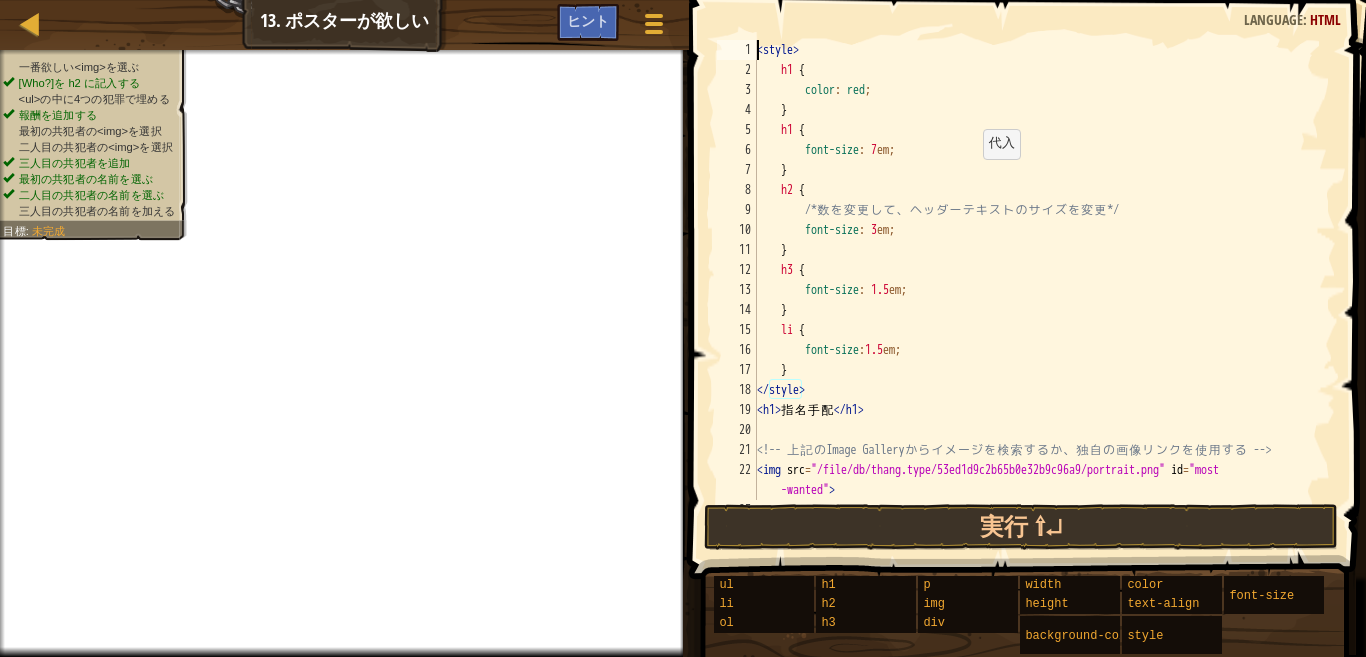 scroll, scrollTop: 0, scrollLeft: 0, axis: both 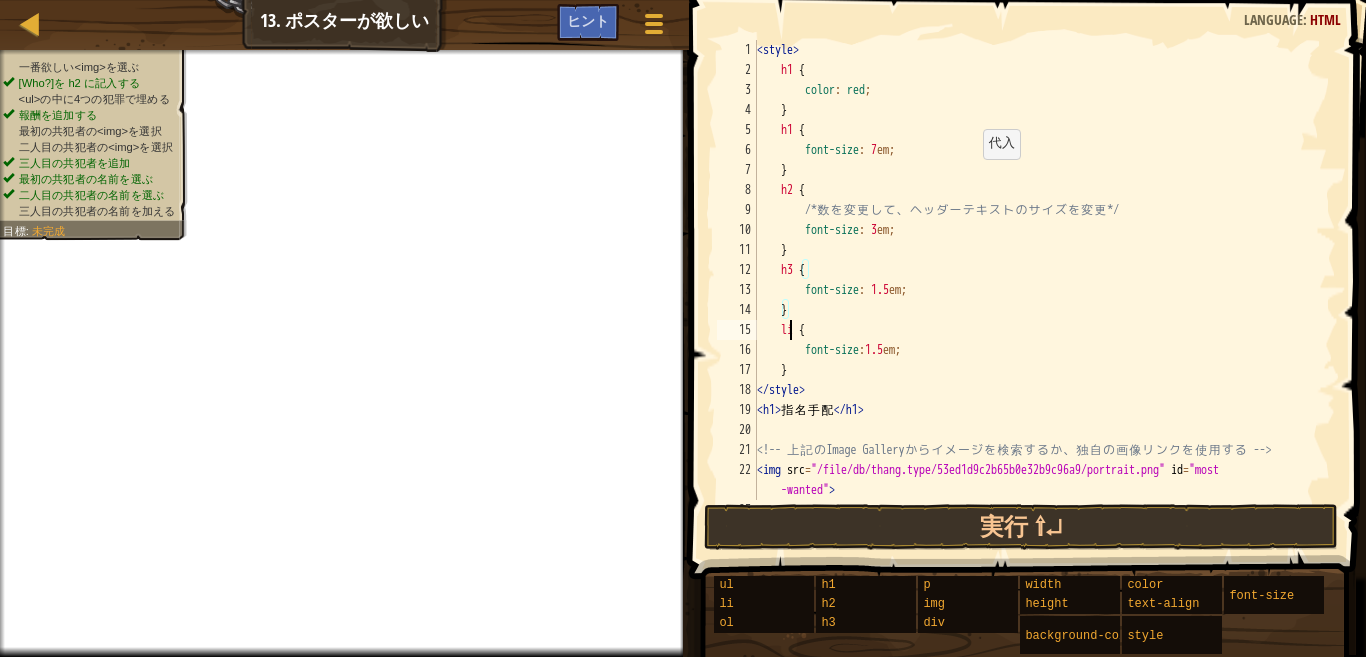 type on "<h1>指名手配</h1>" 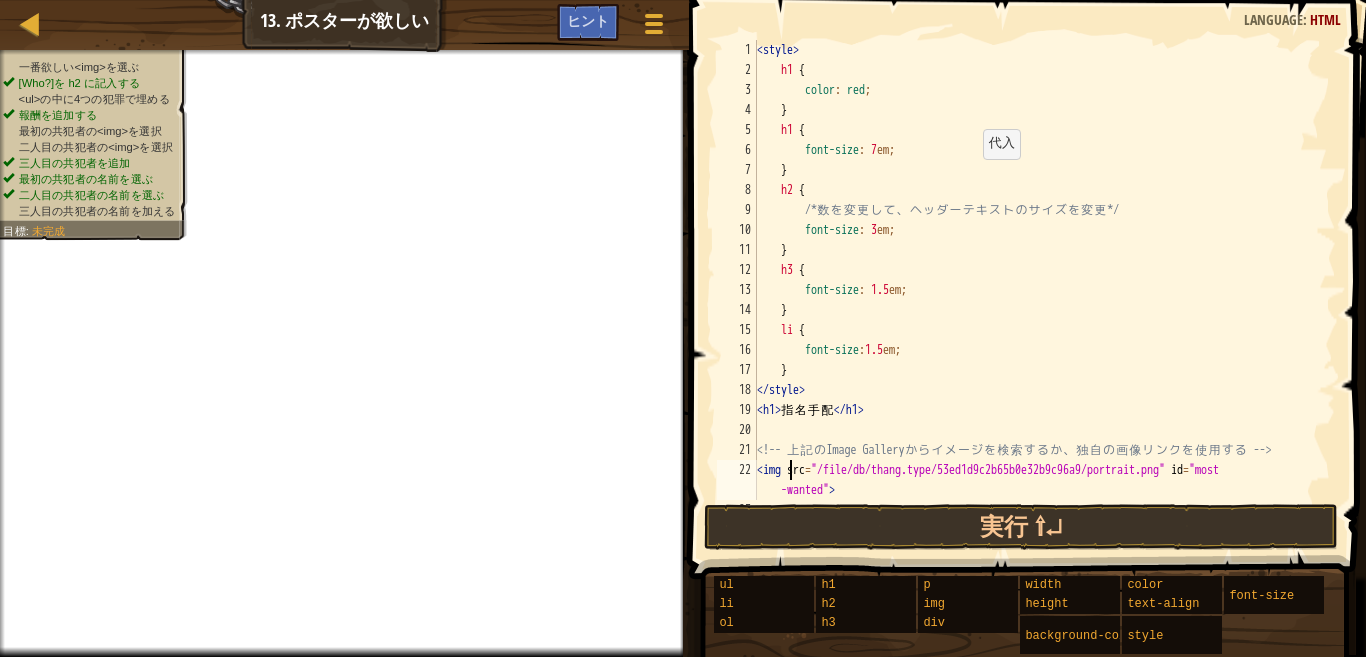 scroll, scrollTop: 60, scrollLeft: 0, axis: vertical 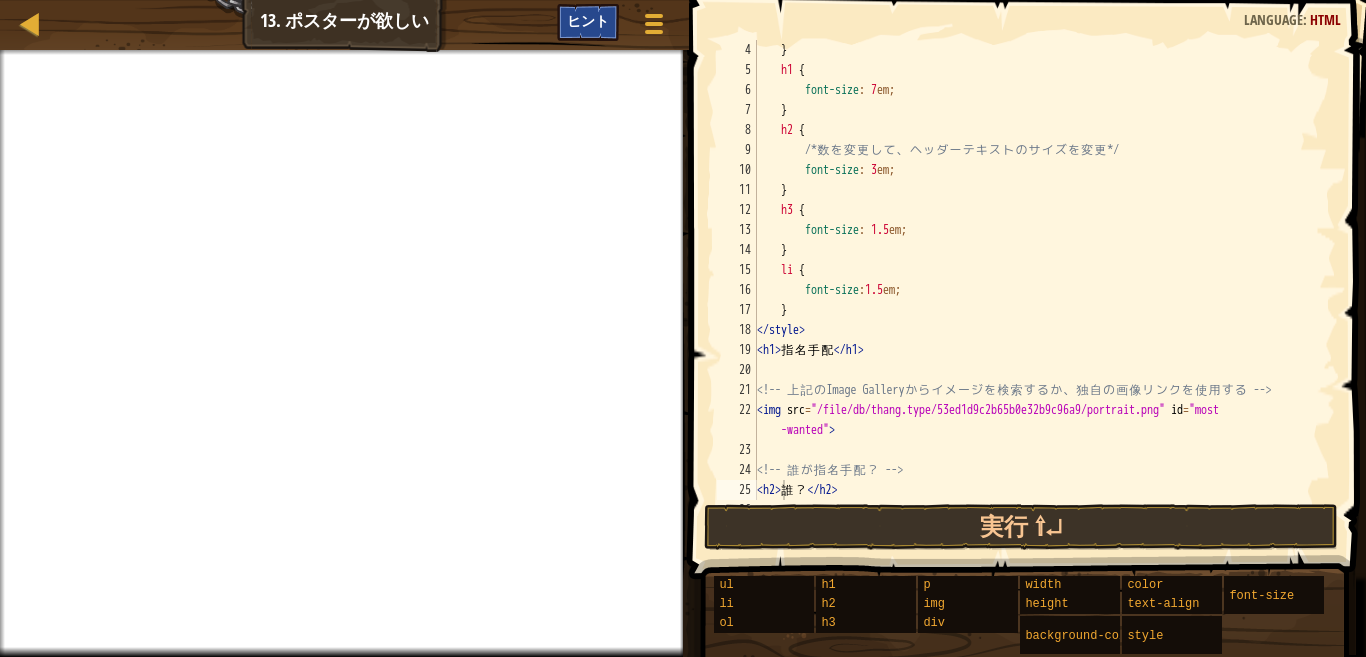 click on "ヒント" at bounding box center [588, 20] 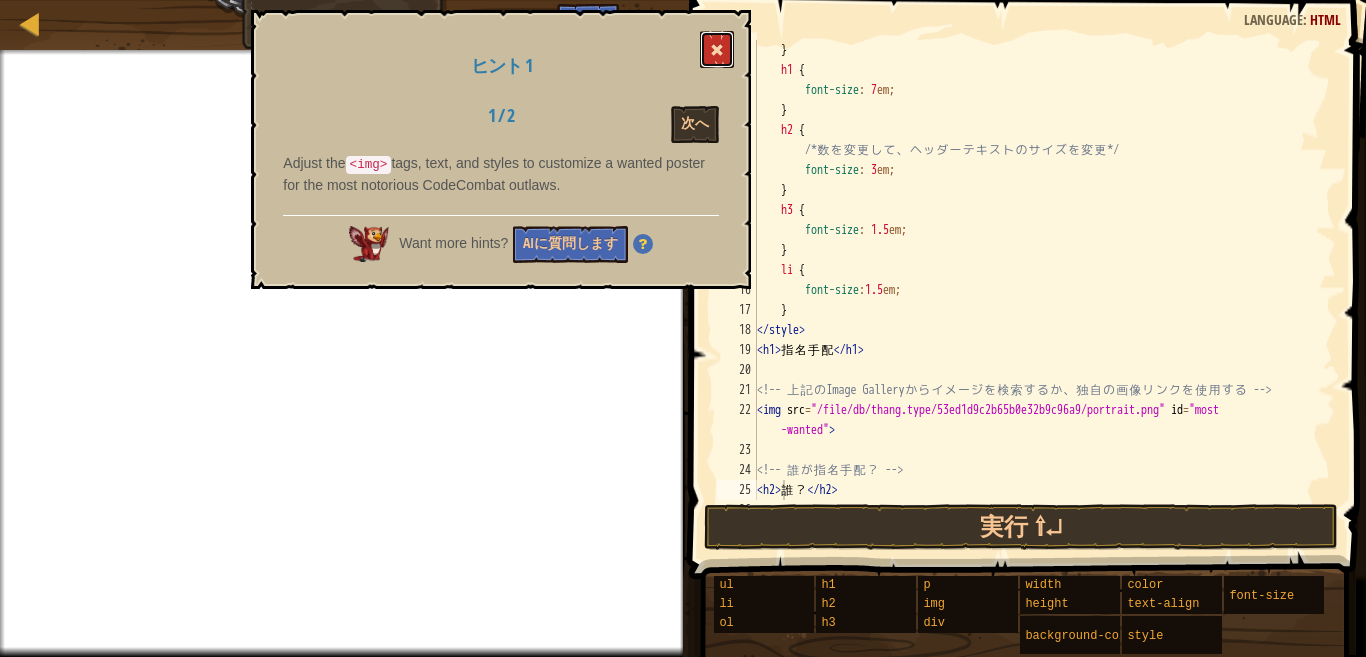 click at bounding box center [717, 50] 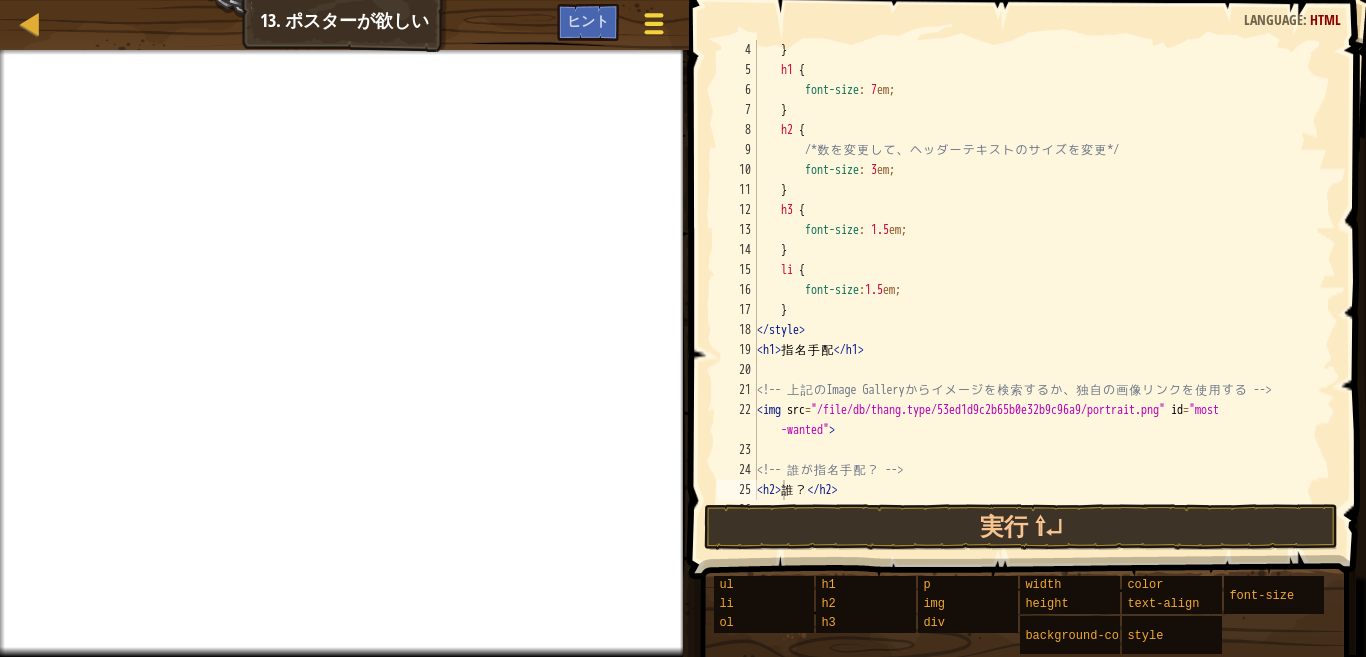 click at bounding box center (653, 32) 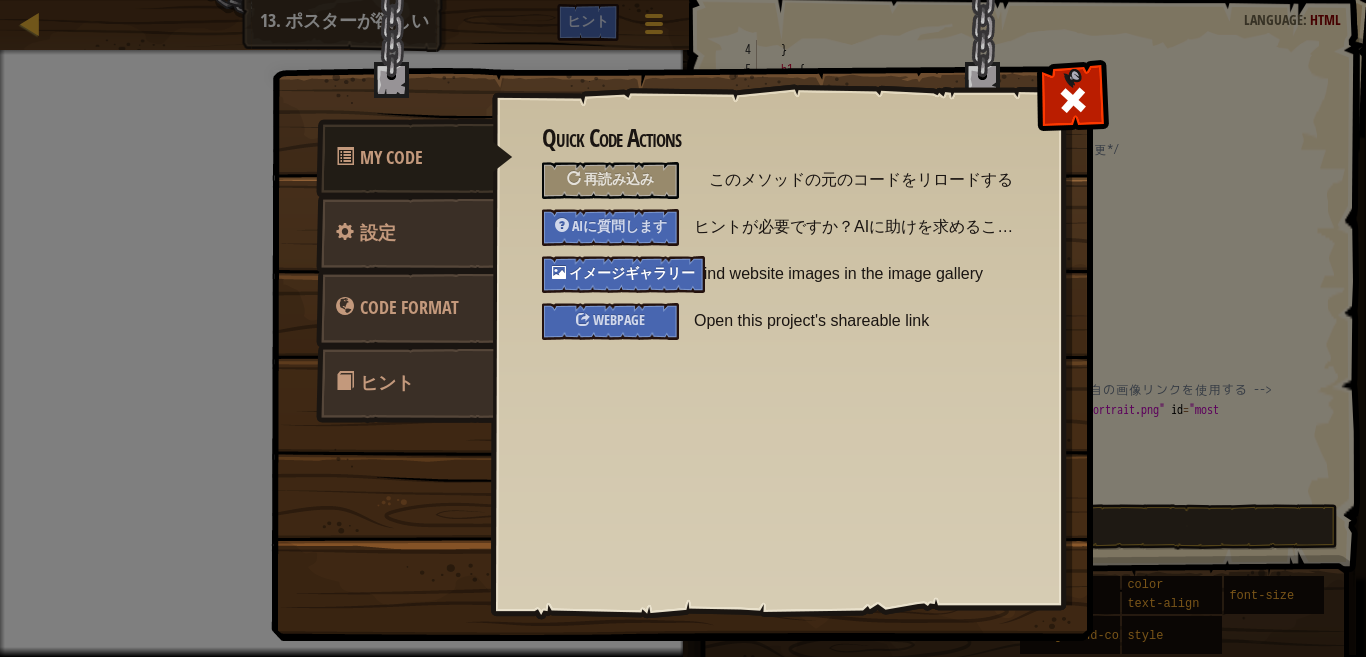 click on "イメージギャラリー" at bounding box center [623, 274] 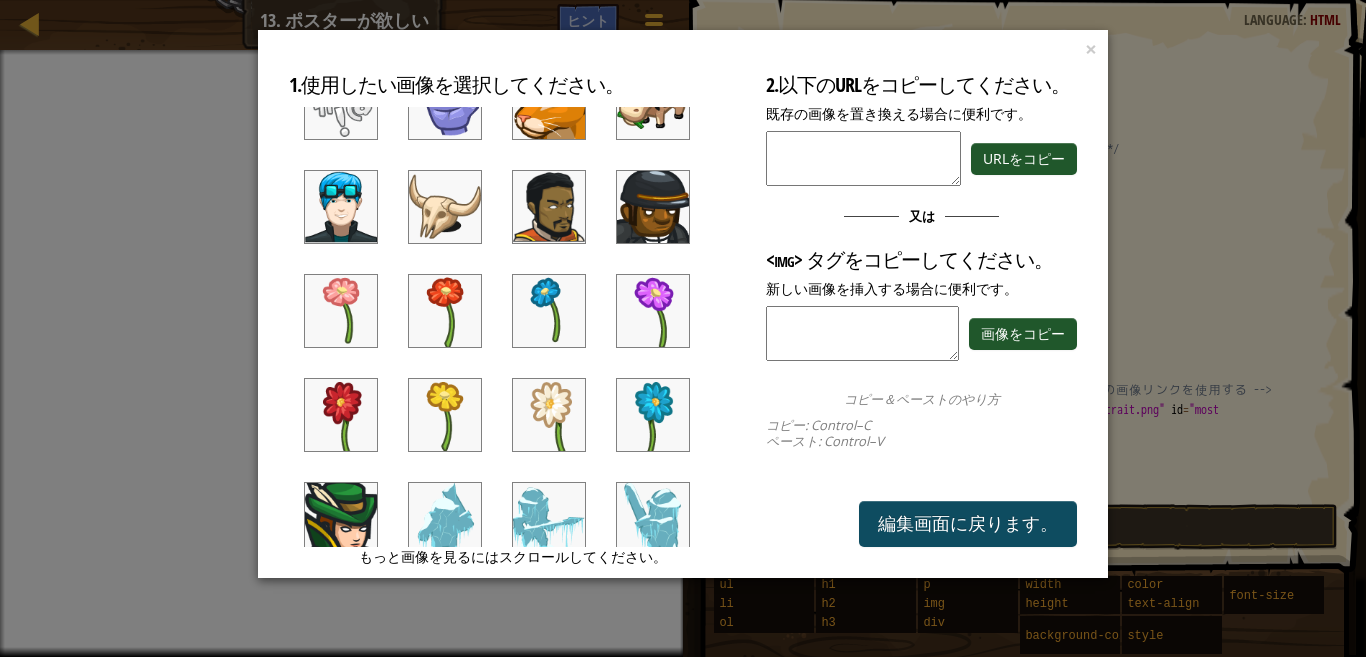 scroll, scrollTop: 377, scrollLeft: 0, axis: vertical 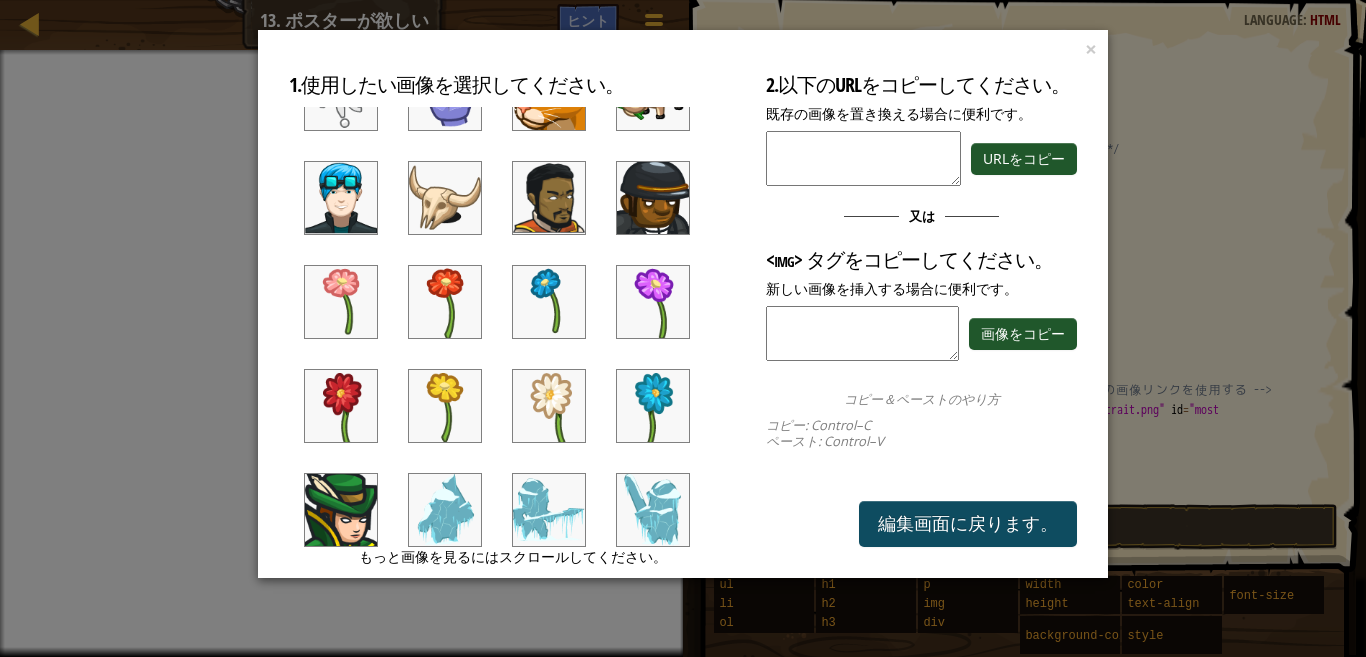 click at bounding box center [341, 406] 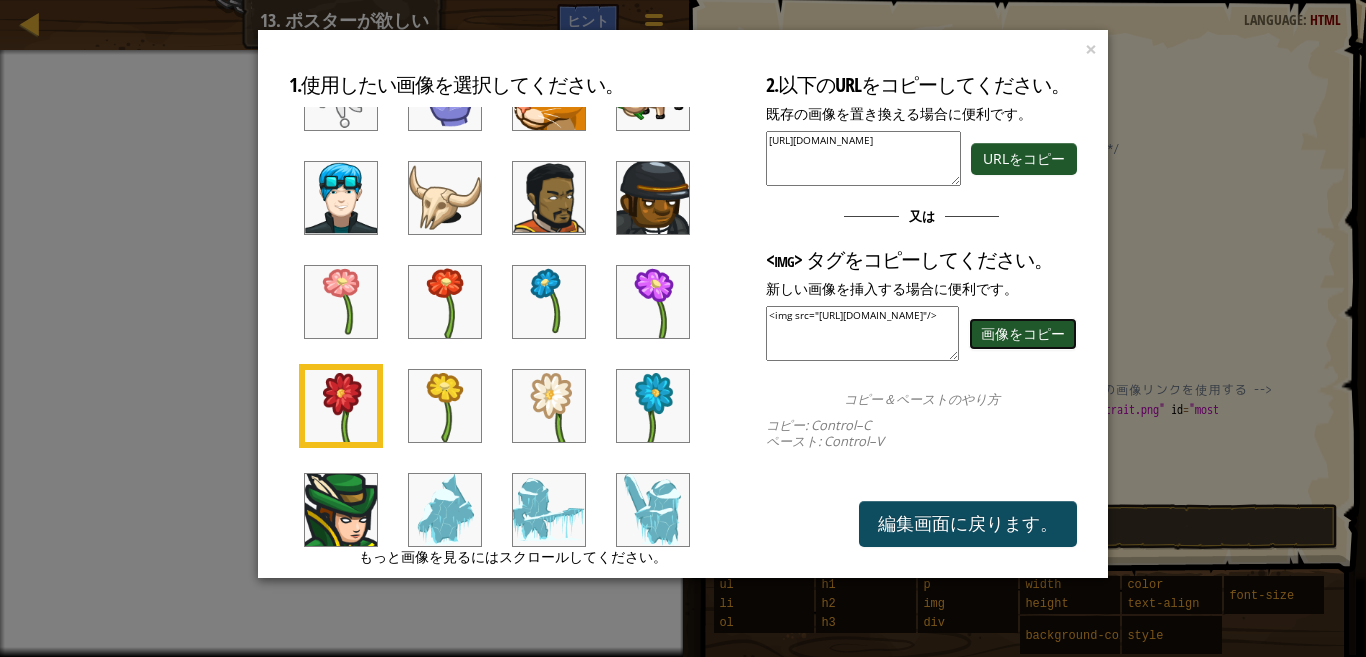 click on "画像をコピー" at bounding box center [1023, 333] 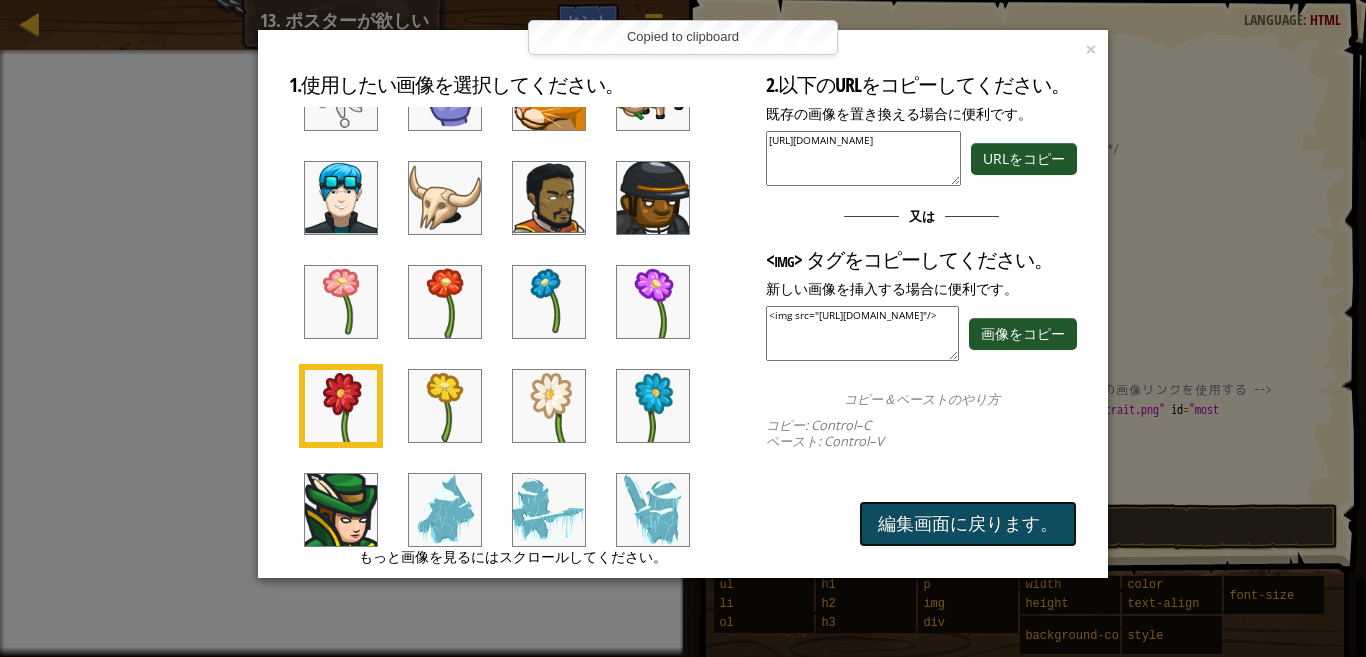 click on "編集画面に戻ります。" at bounding box center (968, 524) 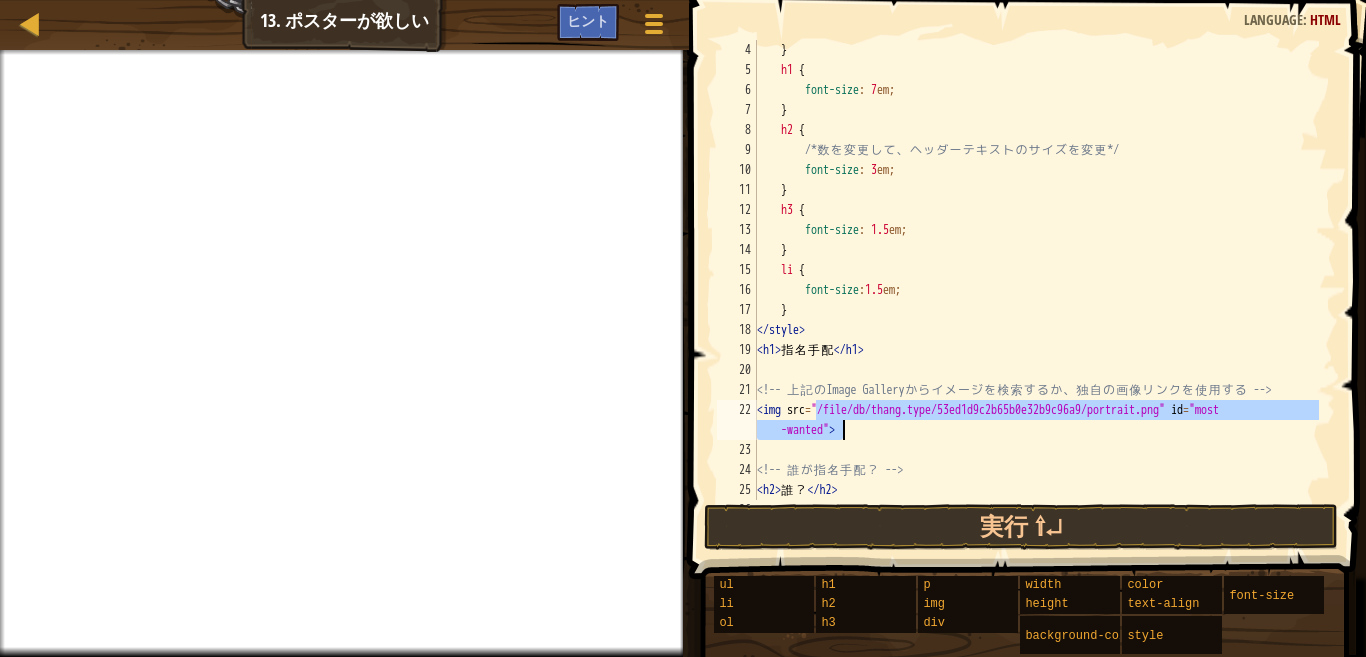 drag, startPoint x: 819, startPoint y: 409, endPoint x: 848, endPoint y: 422, distance: 31.780497 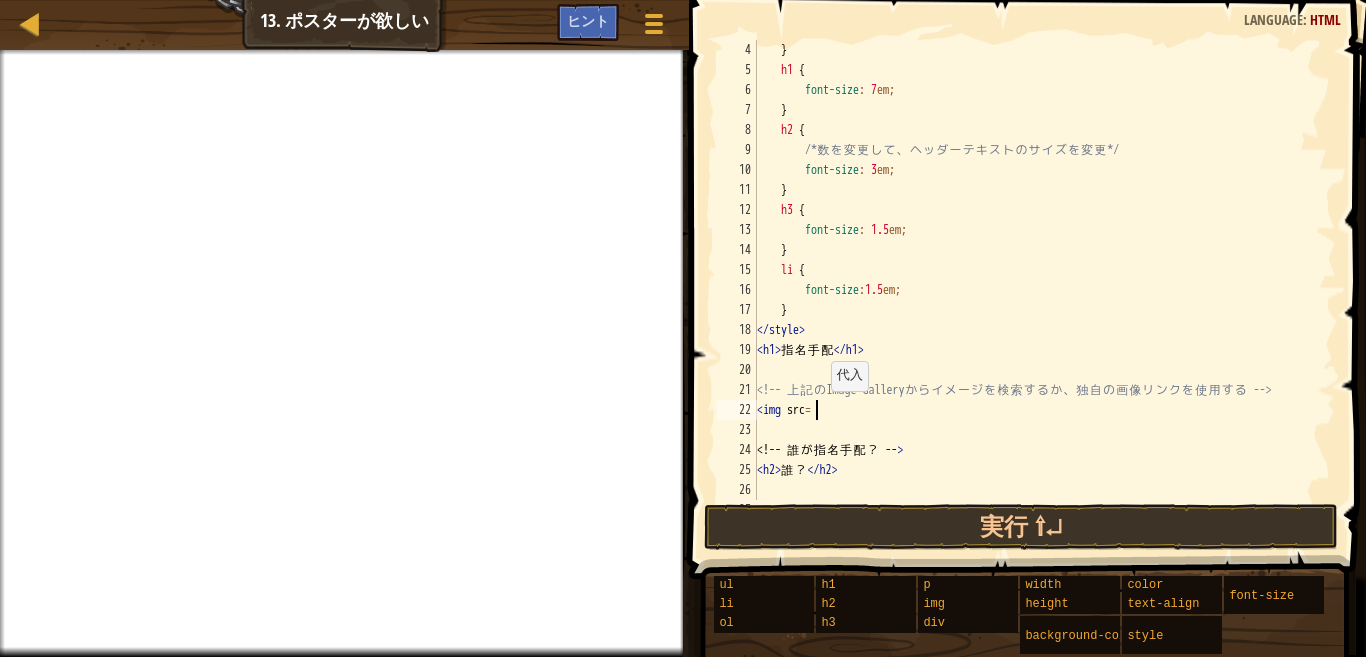 click on "}      h1   {          font-size :   7 em ;      }      h2   {          /*  数 を 変 更 し て 、 ヘ ッ ダ ー テ キ ス ト の サ イ ズ を 変 更  */          font-size :   3 em ;      }      h3   {          font-size :   1.5 em ;      }      li   {          font-size : 1.5 em ;      } </ style > < h1 > 指 名 手 配 </ h1 > <!--   上 記 の  Image Gallery  か ら イ メ ー ジ を 検 索 す る か 、 独 自 の 画 像 リ ン ク を 使 用 す る   --> < img   src = <! --   誰 が 指 名 手 配 ？   -- > < h2 > 誰 ？ </ h2 > <!--   彼 ら は 何 を 望 ん で る ？   -->" at bounding box center (1036, 290) 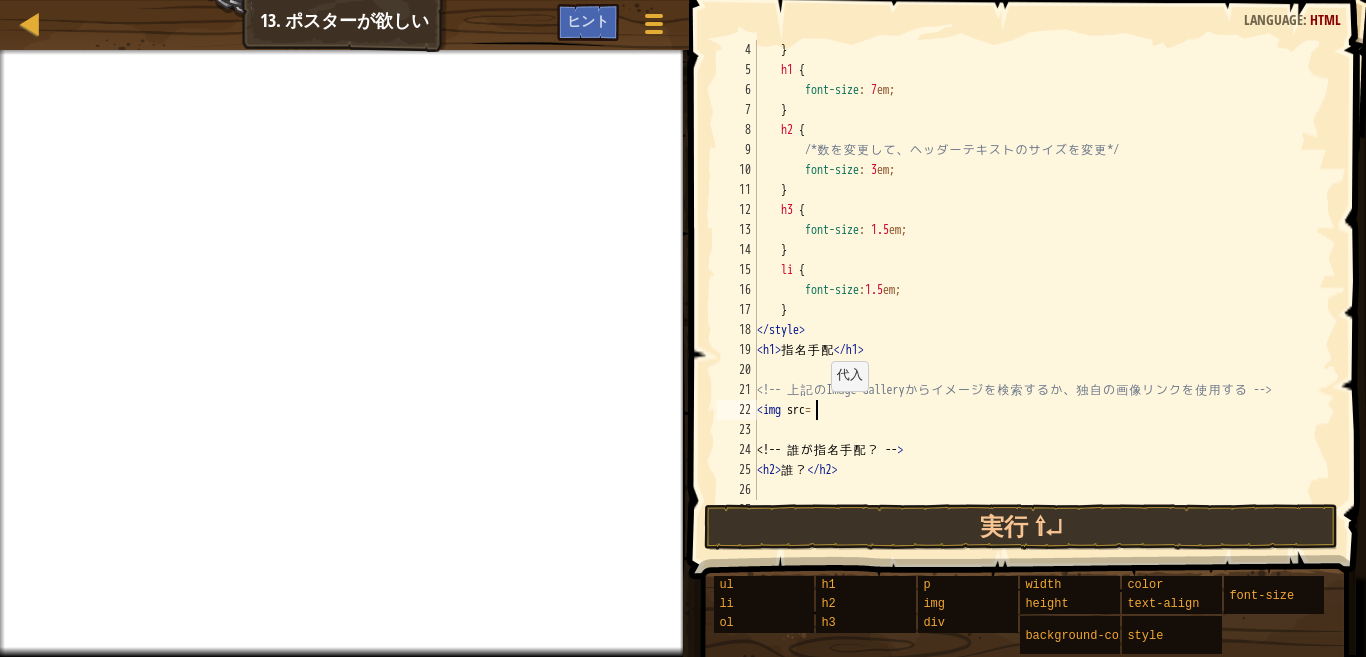 paste on "<img src="[URL][DOMAIN_NAME]"/>" 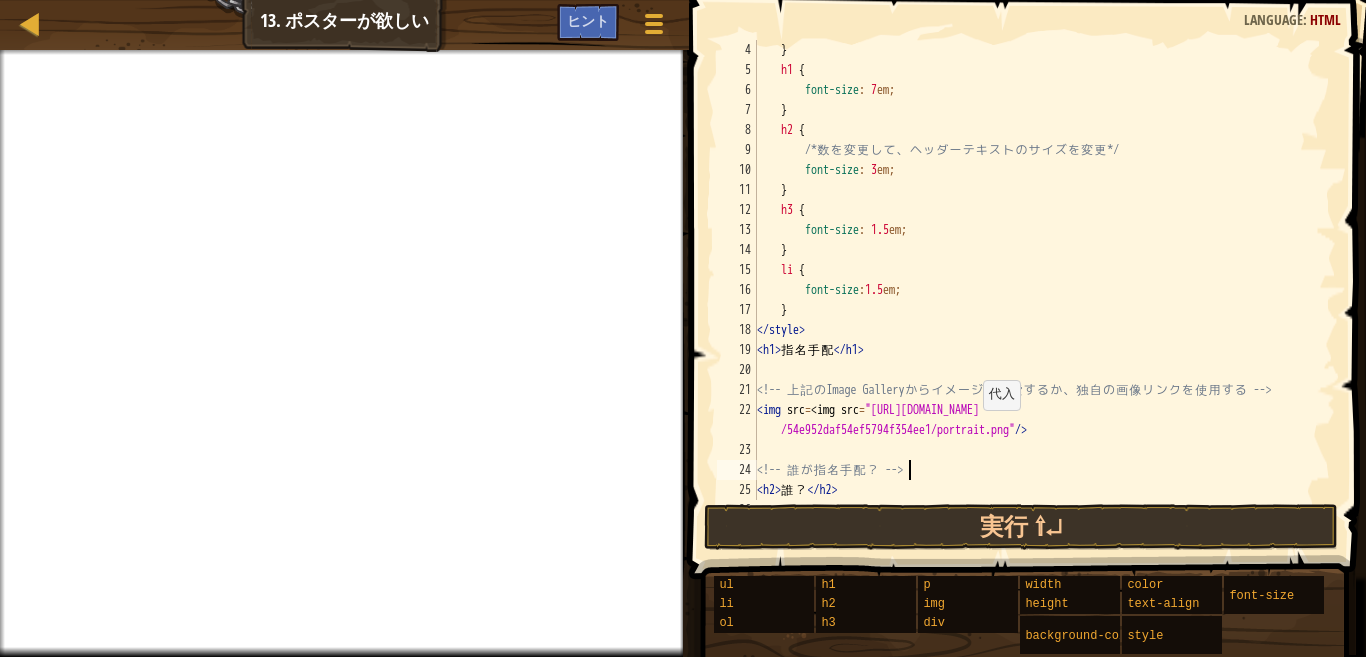 type on "<h2>誰？</h2>" 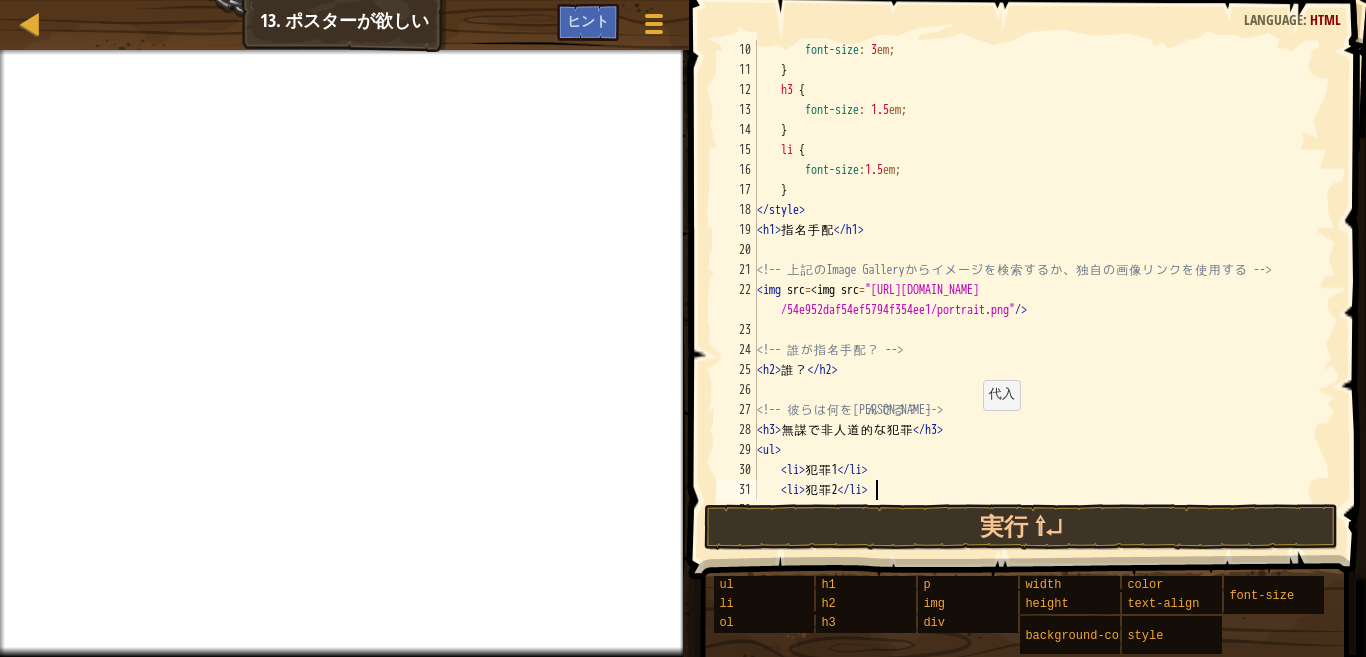 type on "</ul>" 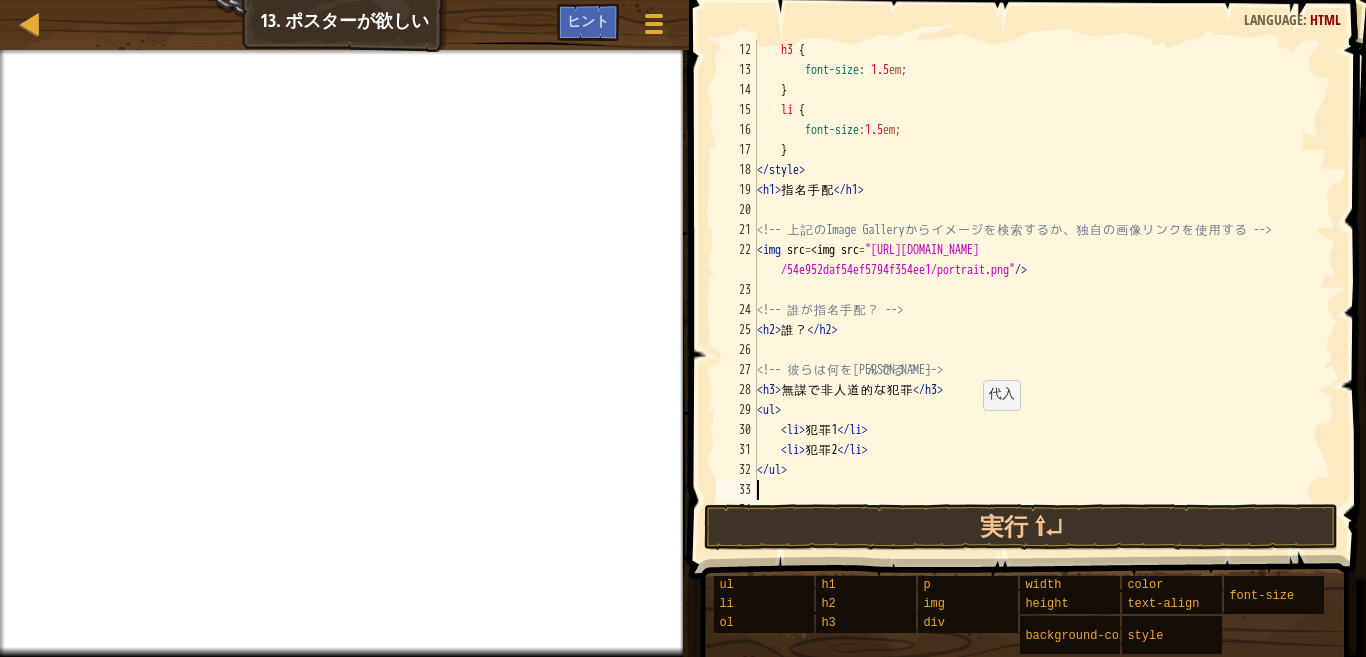 type on "<h2>報酬 : 何？</h2>" 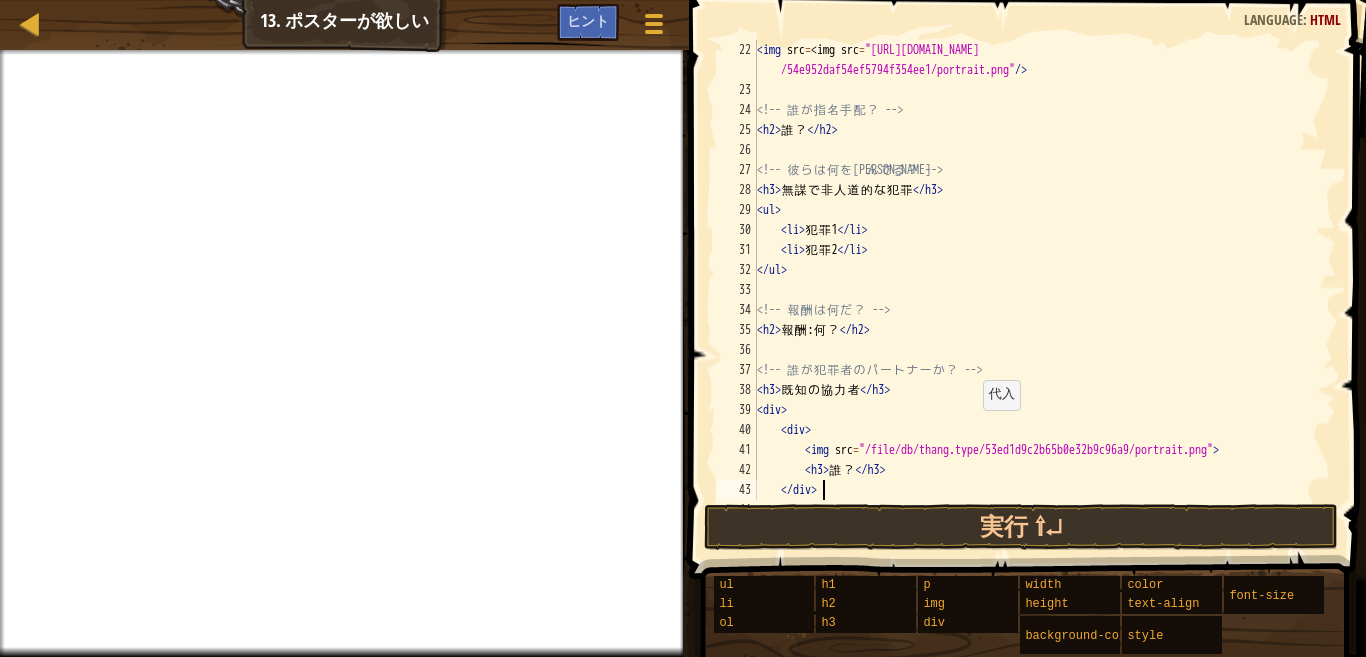 scroll, scrollTop: 420, scrollLeft: 0, axis: vertical 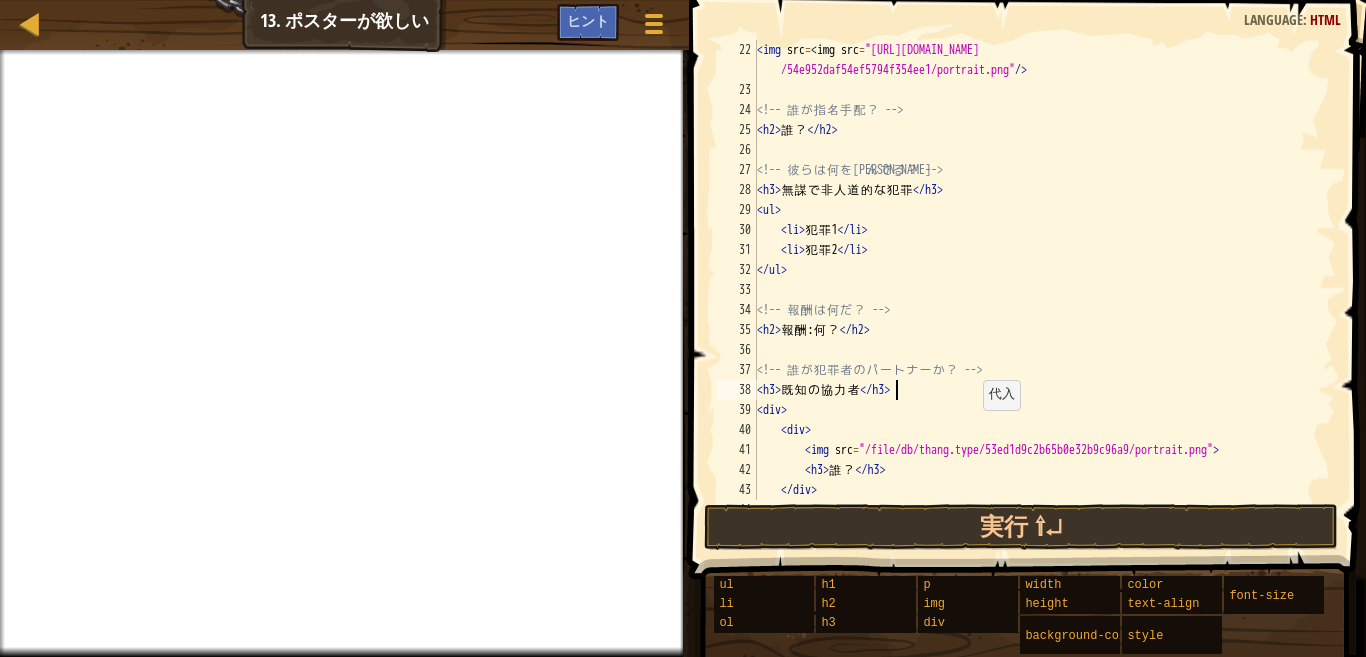 type on "<!-- 誰が犯罪者のパートナーか？ -->" 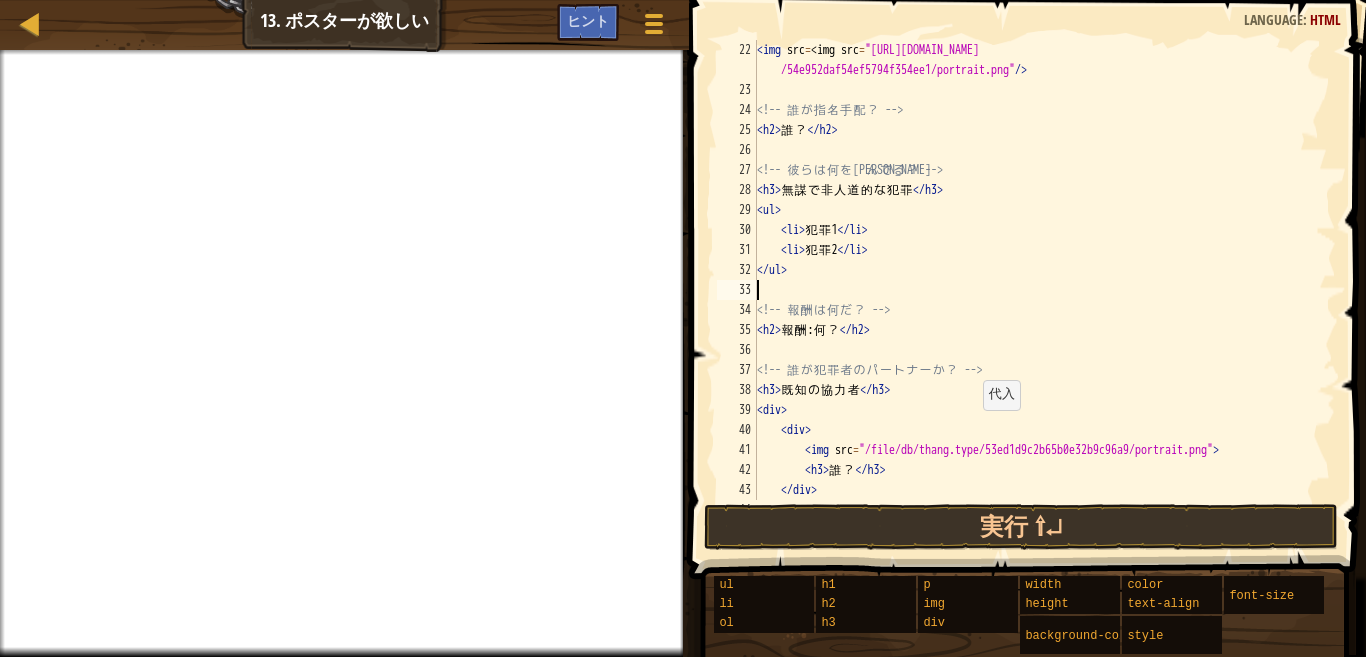 type on "<!-- 彼らは何を望んでる？ -->" 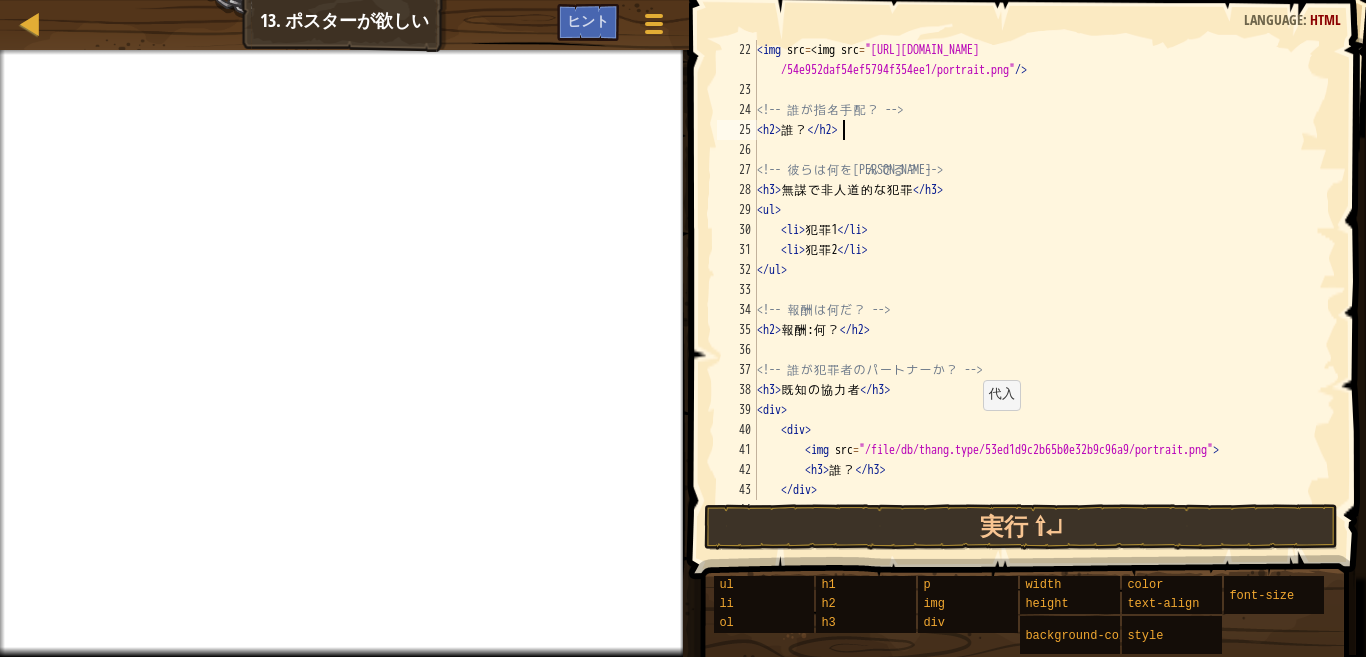 type on "<!-- 誰が指名手配？ -->" 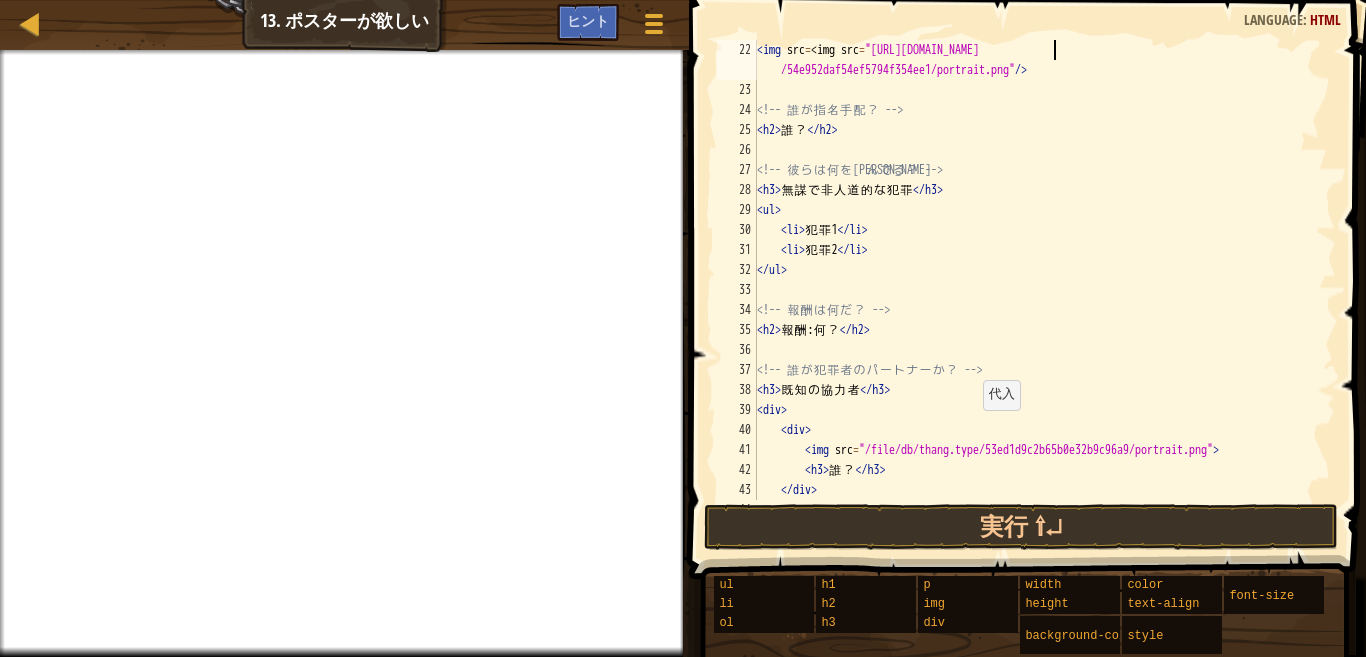 scroll, scrollTop: 400, scrollLeft: 0, axis: vertical 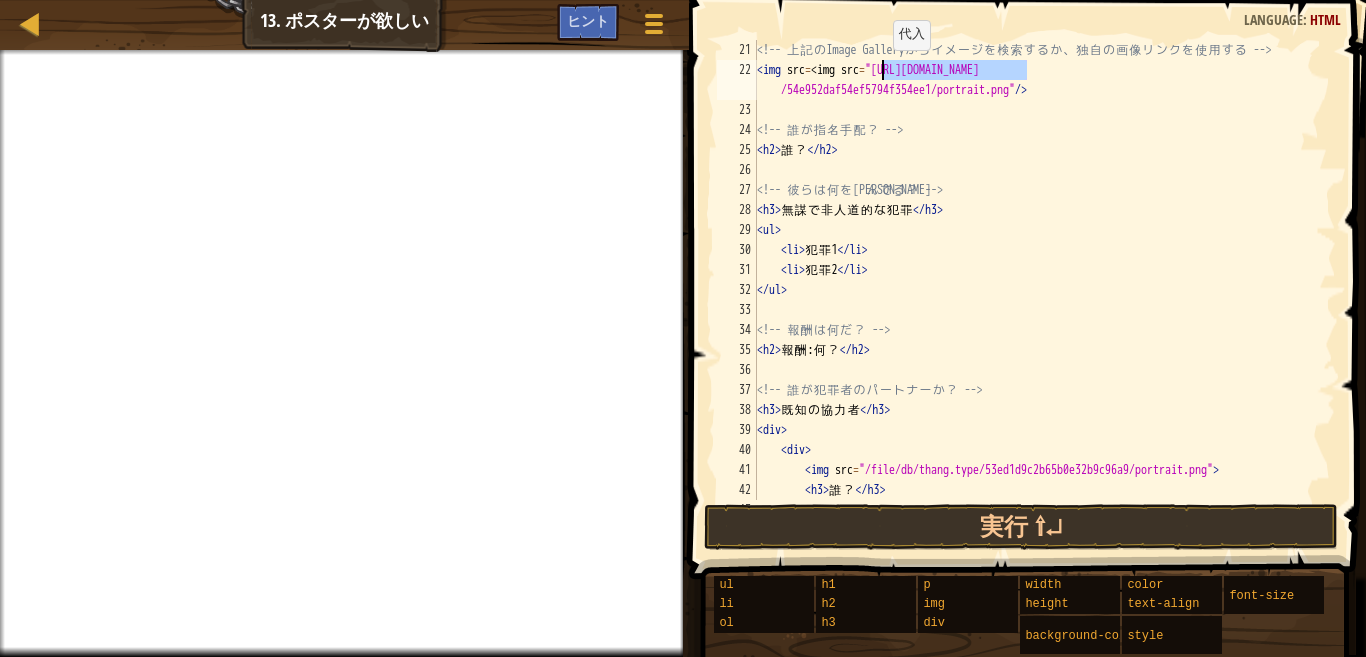 drag, startPoint x: 1028, startPoint y: 68, endPoint x: 883, endPoint y: 70, distance: 145.0138 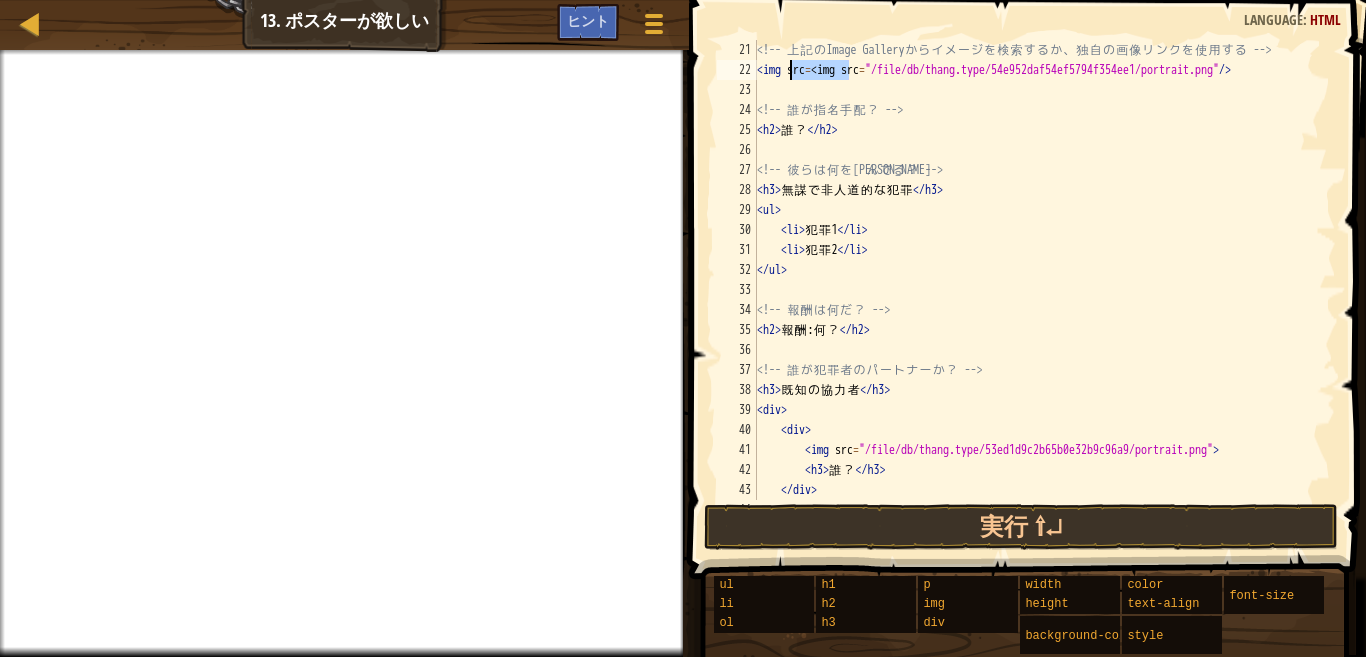 drag, startPoint x: 846, startPoint y: 69, endPoint x: 792, endPoint y: 65, distance: 54.147945 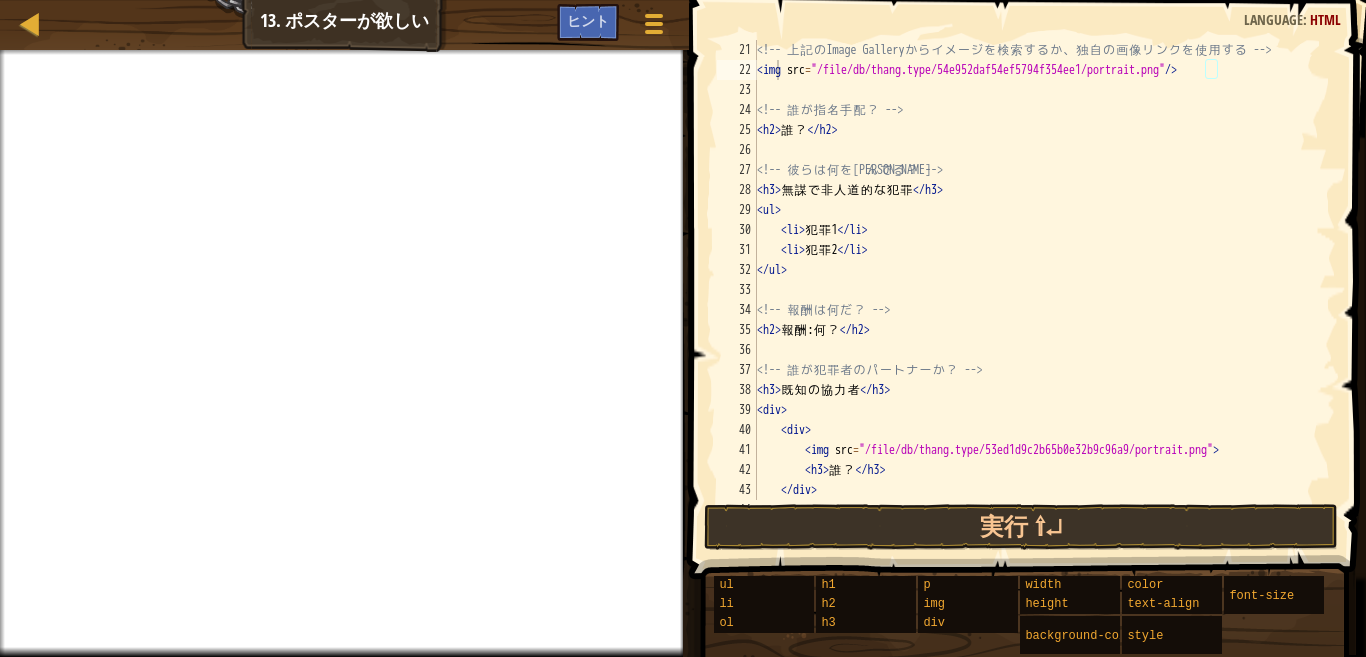 drag, startPoint x: 679, startPoint y: 175, endPoint x: 682, endPoint y: 196, distance: 21.213203 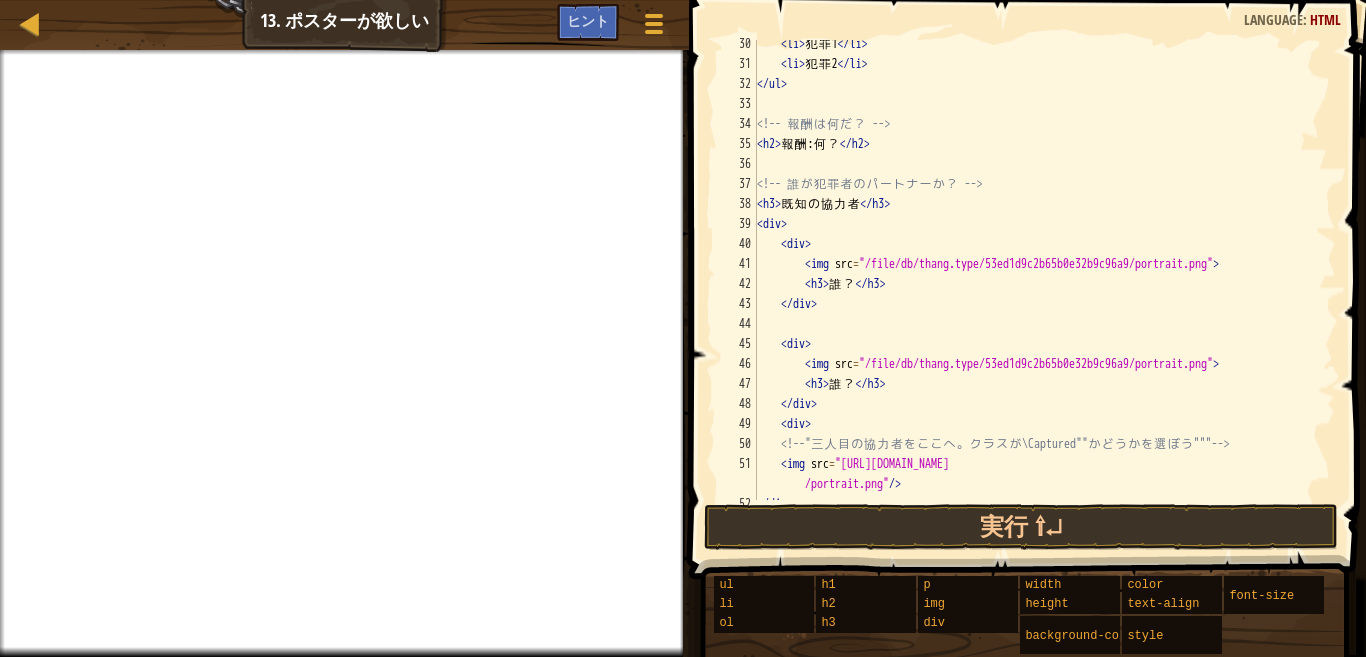 scroll, scrollTop: 680, scrollLeft: 0, axis: vertical 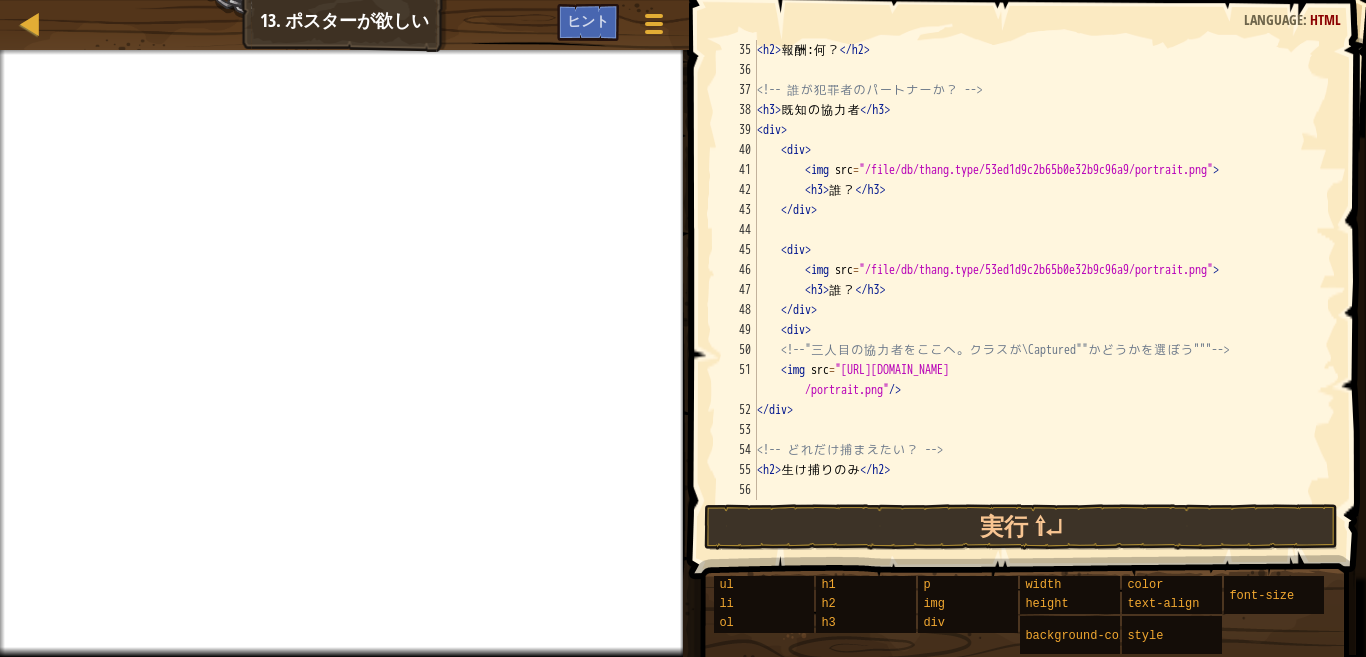 click on "< h2 > 報 酬  :  何 ？ </ h2 > <!--   誰 が 犯 罪 者 の パ ー ト ナ ー か ？   --> < h3 > 既 知 の 協 力 者 </ h3 > < div >      < div >          < img   src = "/file/db/thang.type/53ed1d9c2b65b0e32b9c96a9/portrait.png" >          < h3 > 誰 ？ </ h3 >      </ div >           < div >          < img   src = "/file/db/thang.type/53ed1d9c2b65b0e32b9c96a9/portrait.png" >          < h3 > 誰 ？ </ h3 >      </ div >      < div >      <!--  " 三 人 目 の 協 力 者 を こ こ へ 。 ク ラ ス が \Captured"" か ど う か を 選 ぼ う """  -->      < img   src = "[URL][DOMAIN_NAME]          /portrait.png" /> </ div > <!--   ど れ だ け 捕 ま え た い ？   --> < h2 > 生 け 捕 り の み </ h2 >" at bounding box center [1036, 290] 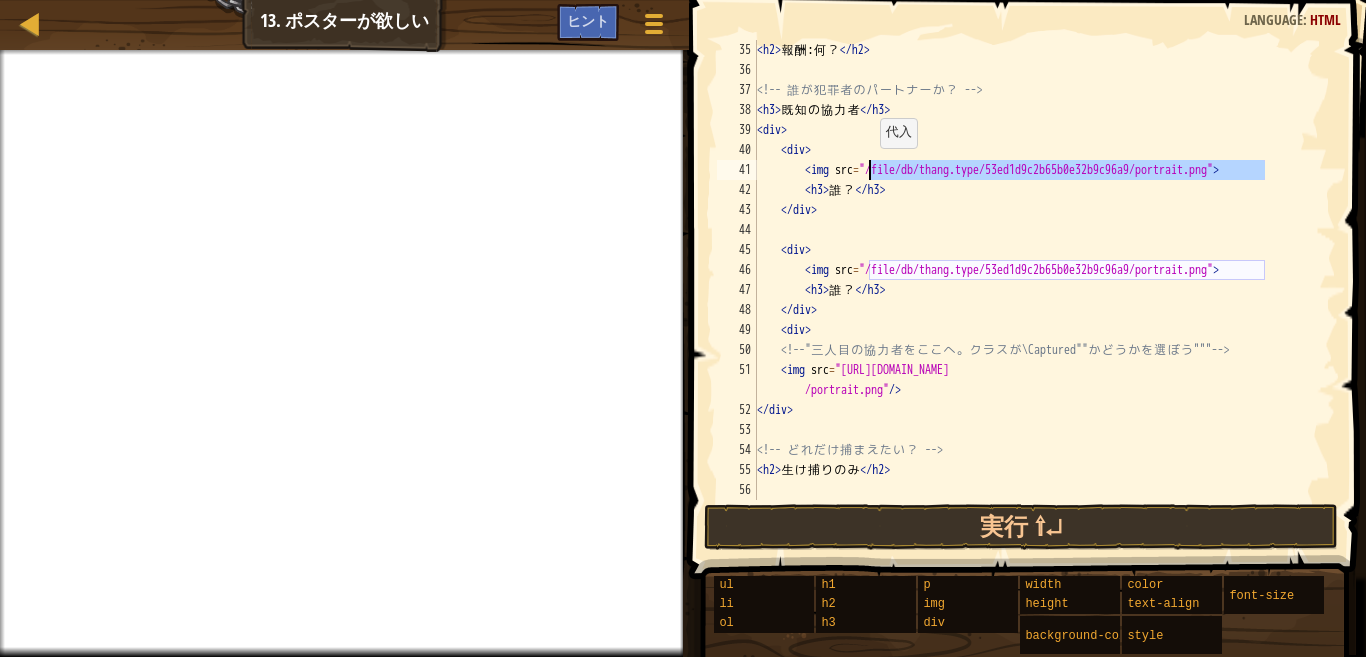 drag, startPoint x: 1285, startPoint y: 165, endPoint x: 870, endPoint y: 168, distance: 415.01083 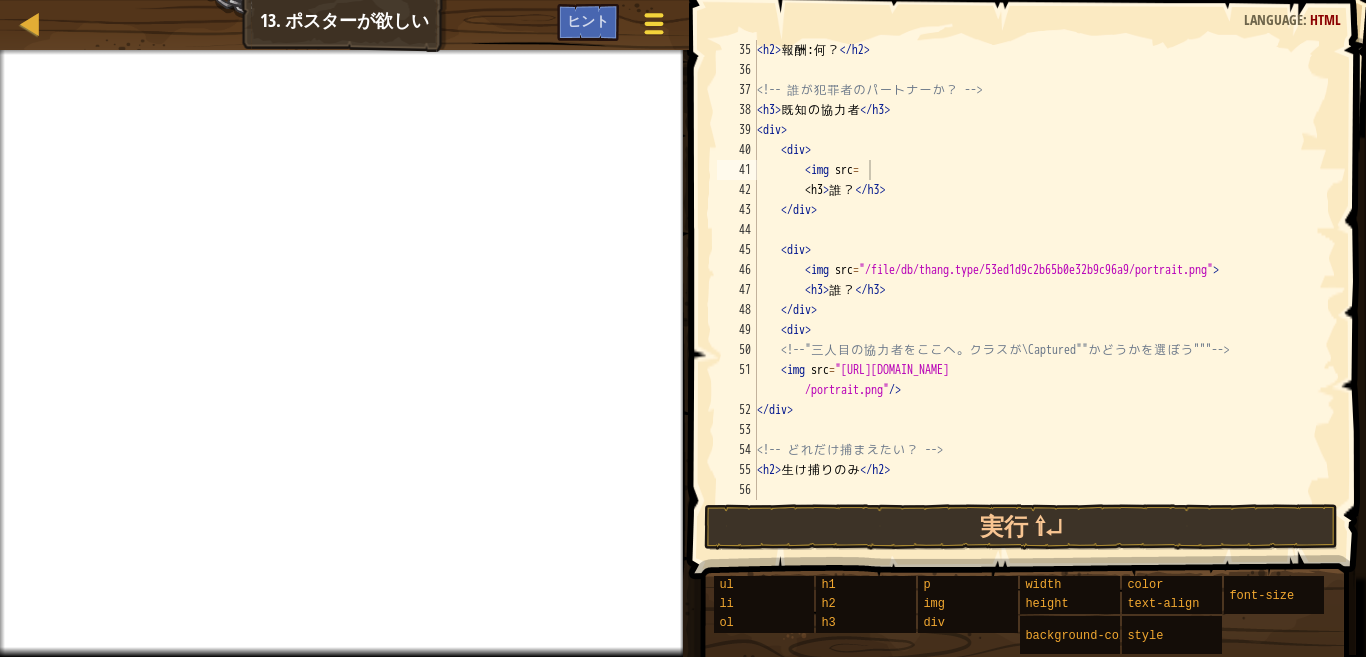 click at bounding box center [653, 24] 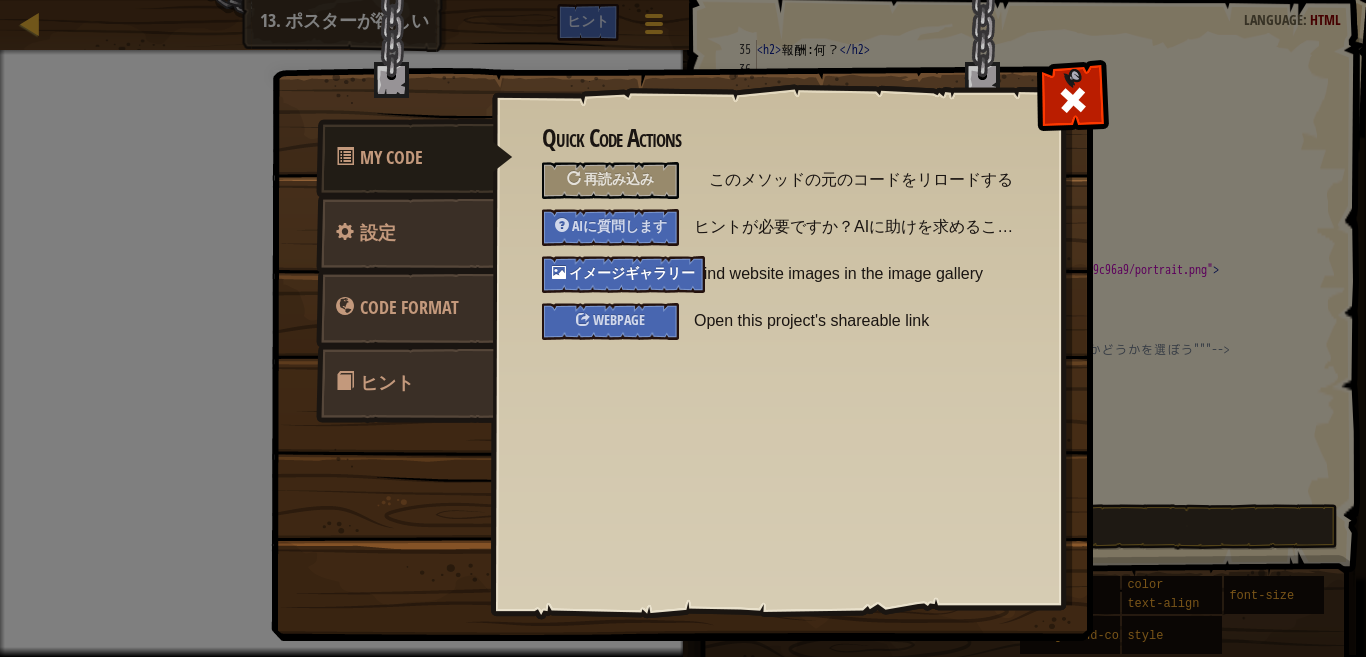 click on "イメージギャラリー" at bounding box center (632, 272) 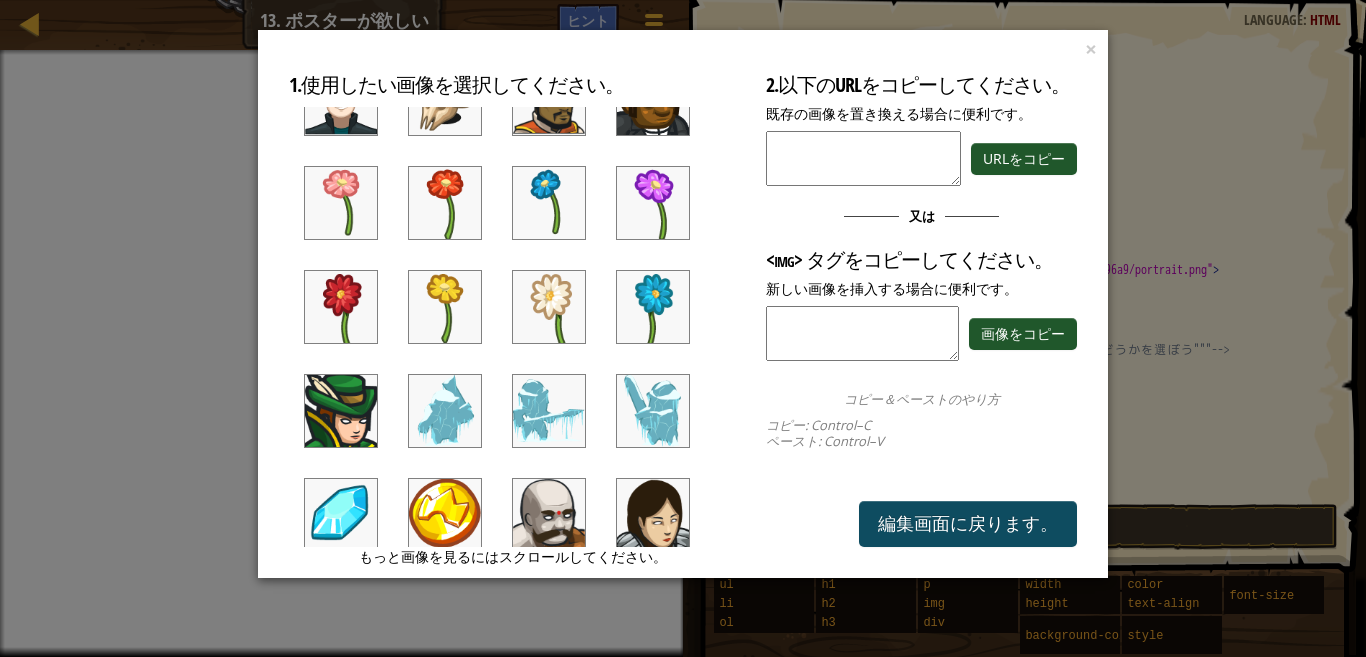 scroll, scrollTop: 471, scrollLeft: 0, axis: vertical 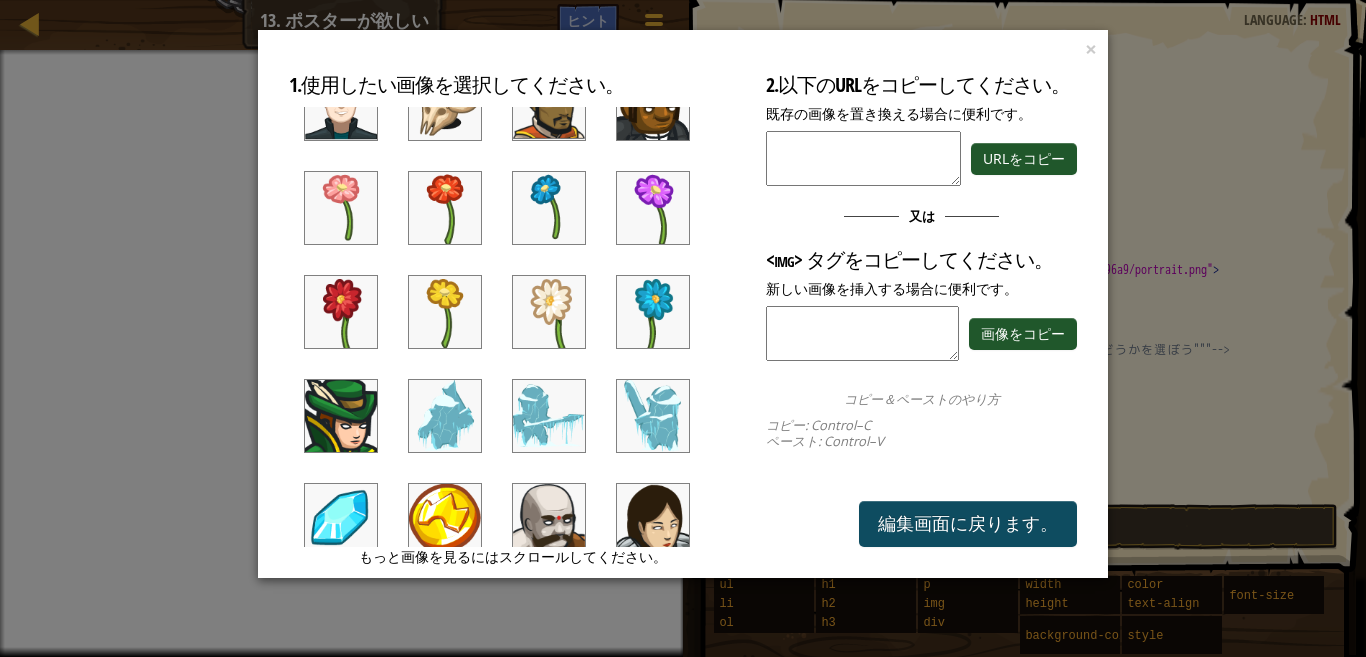 click at bounding box center (445, 312) 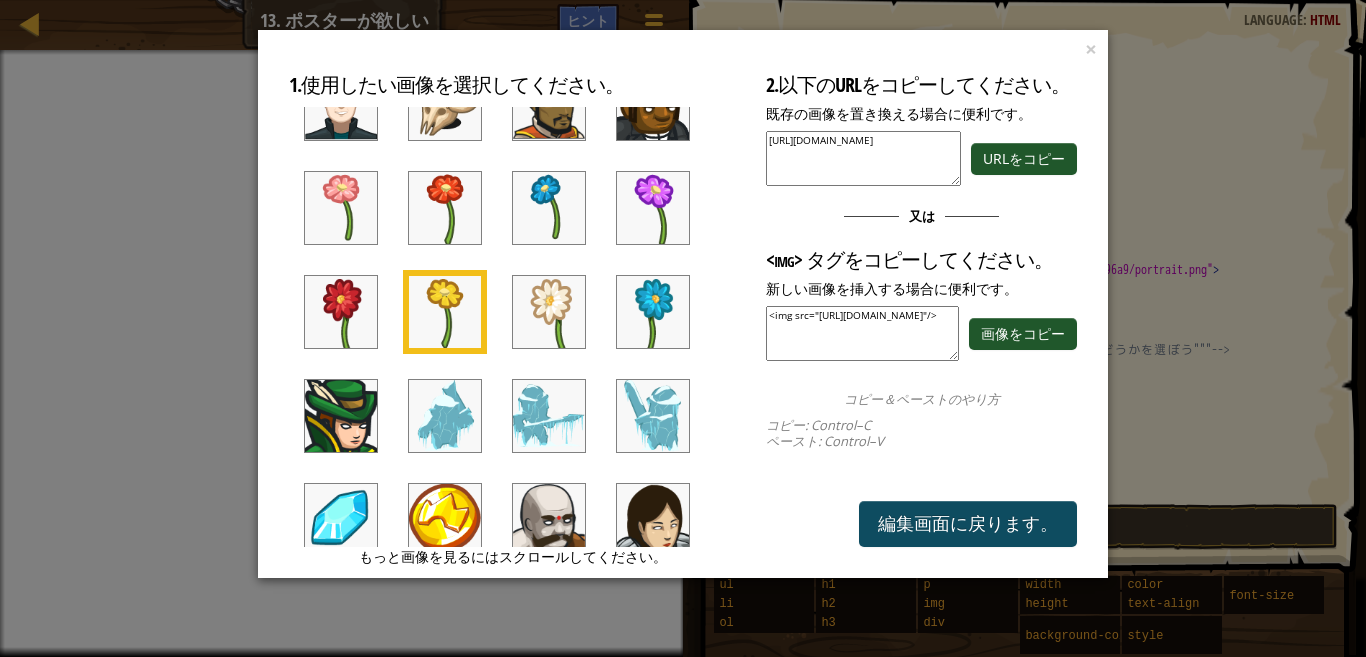 click at bounding box center [653, 208] 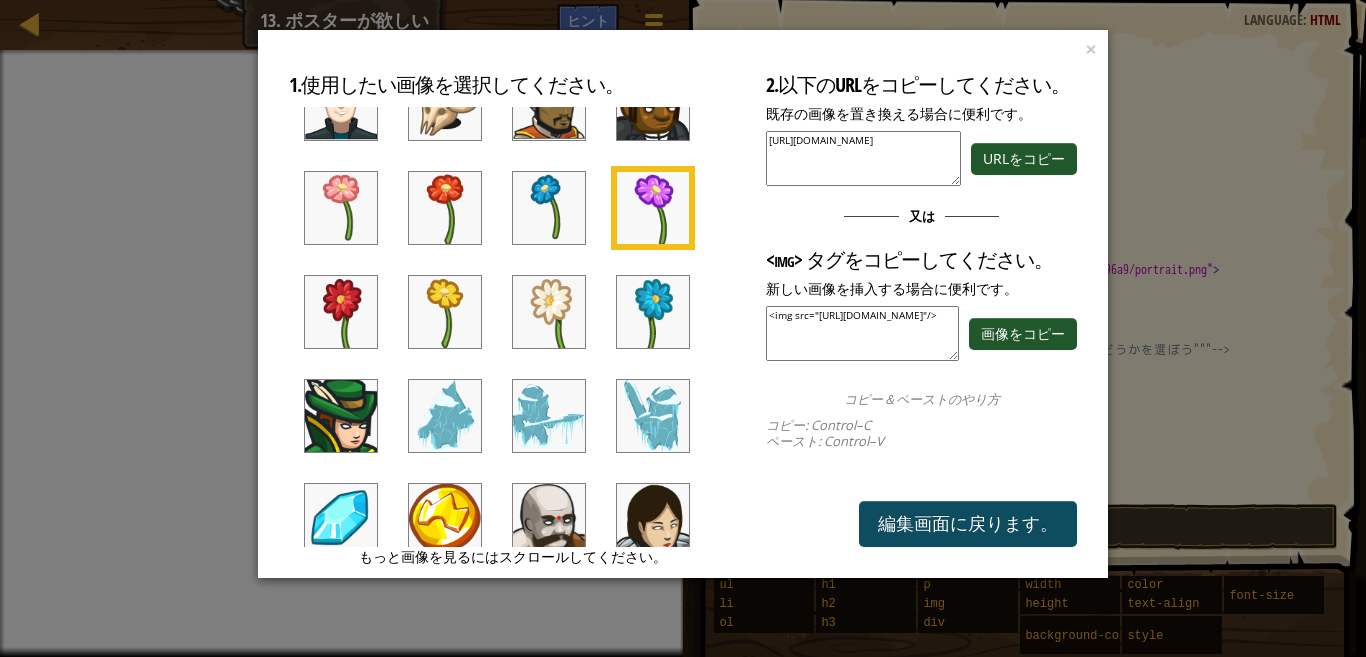 click at bounding box center (445, 312) 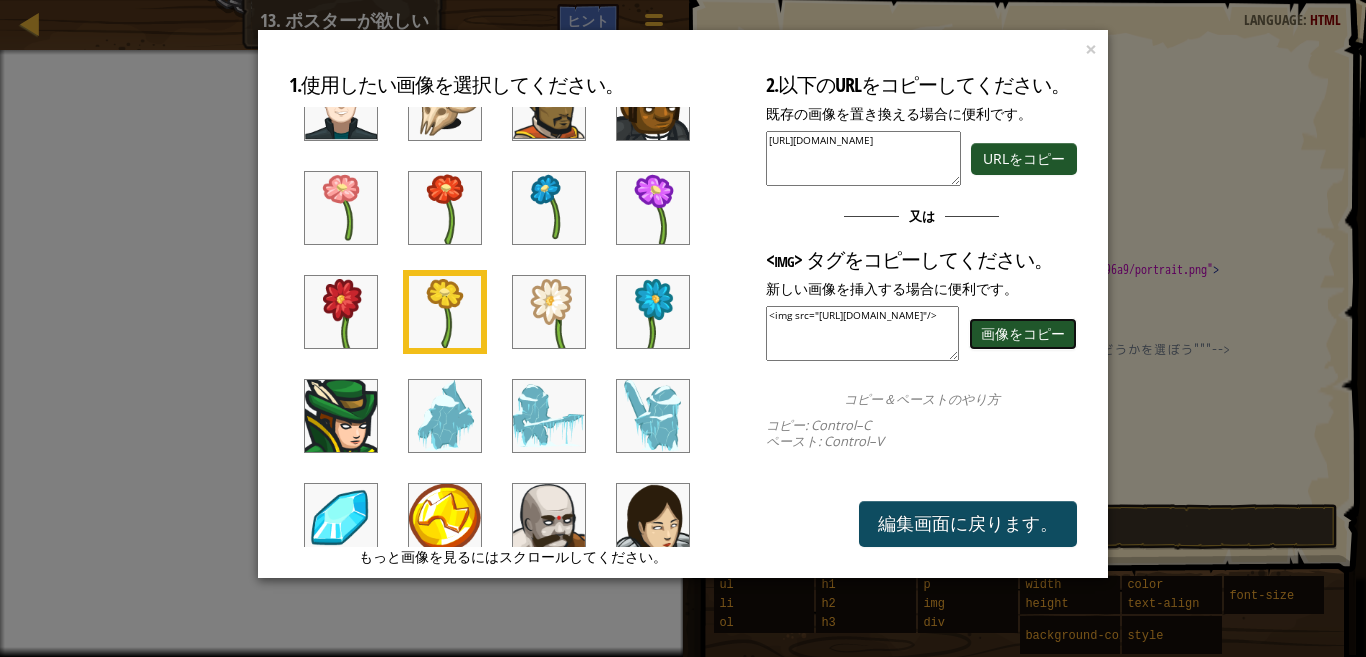 click on "画像をコピー" at bounding box center [1023, 333] 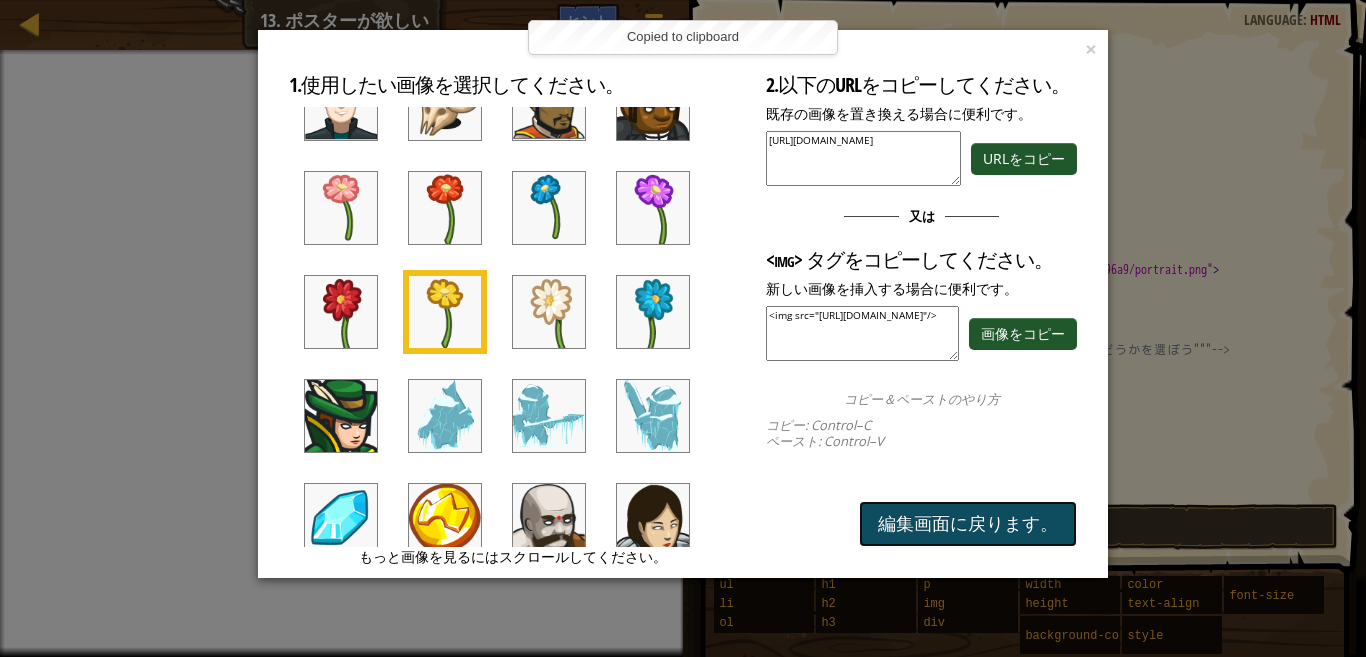click on "編集画面に戻ります。" at bounding box center (968, 524) 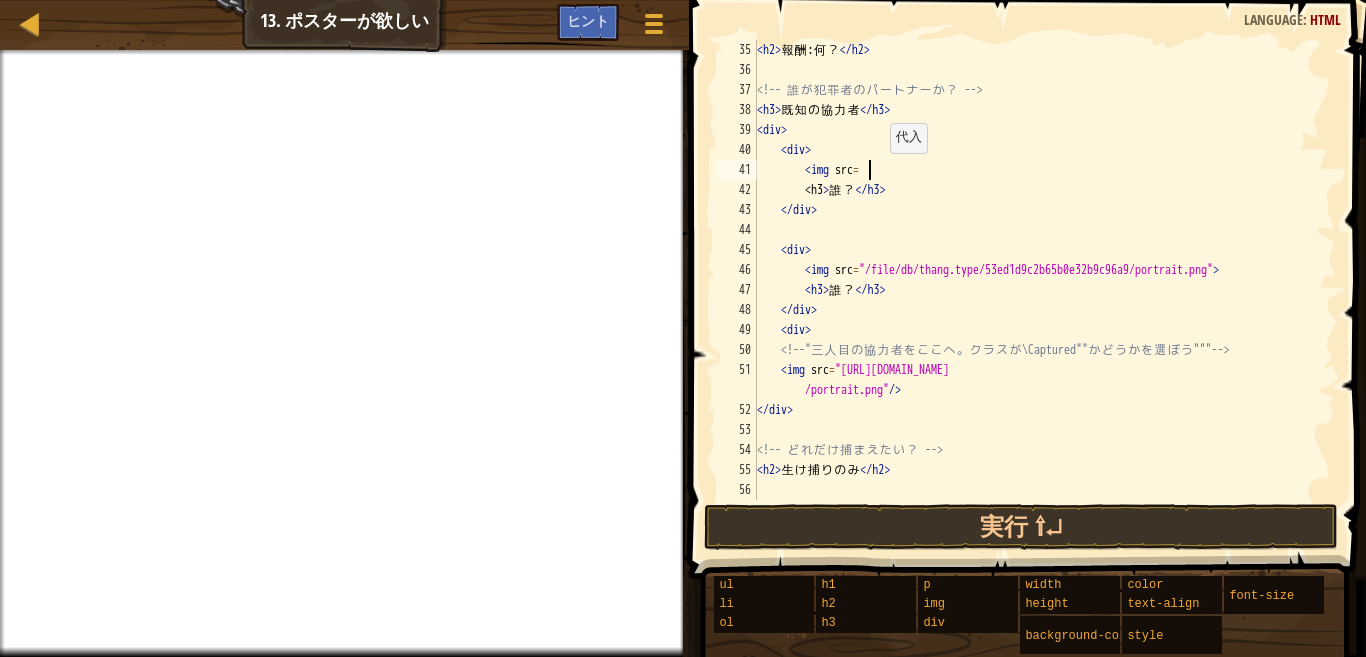 paste on "<img src="[URL][DOMAIN_NAME]"/>" 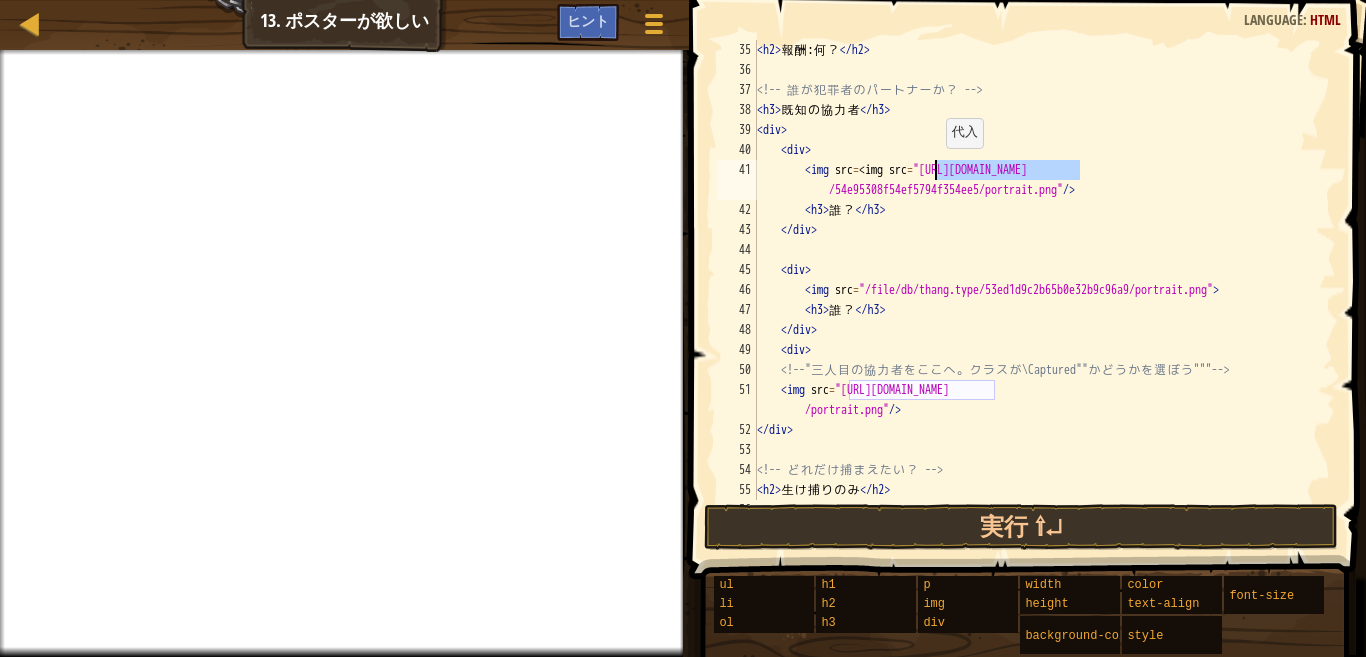 drag, startPoint x: 1080, startPoint y: 170, endPoint x: 936, endPoint y: 168, distance: 144.01389 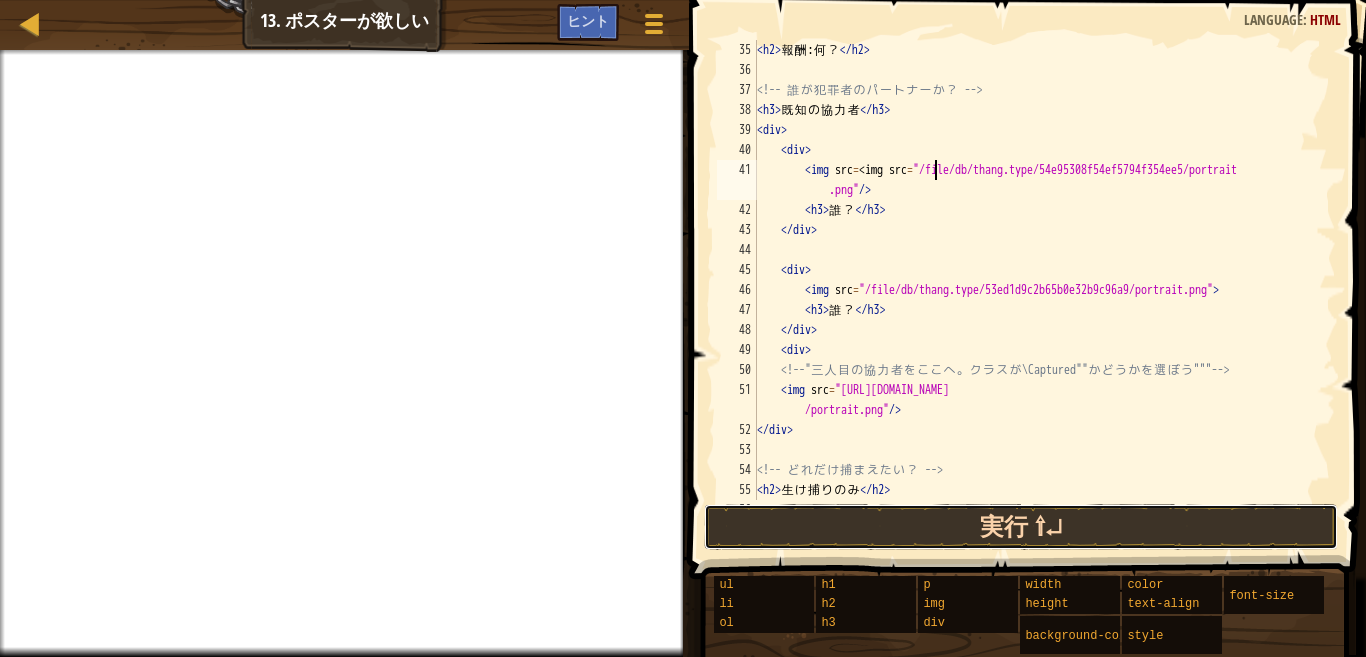 click on "実行 ⇧↵" at bounding box center (1021, 527) 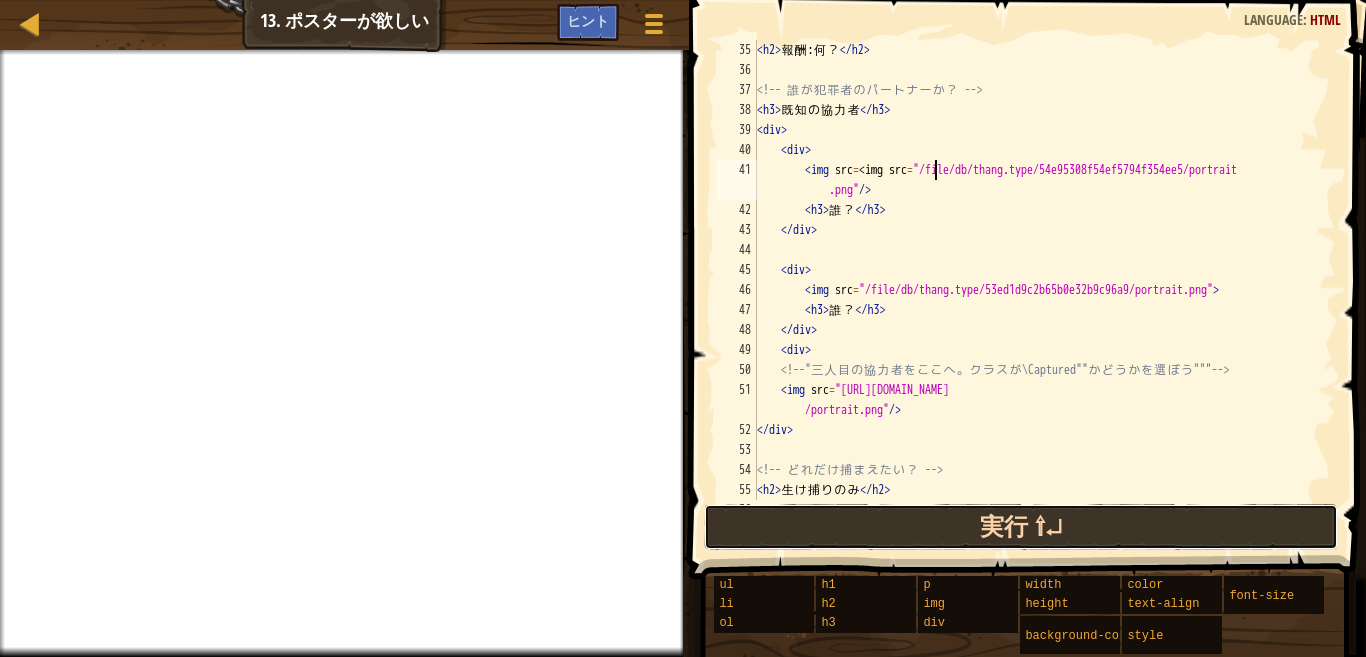 click on "実行 ⇧↵" at bounding box center (1021, 527) 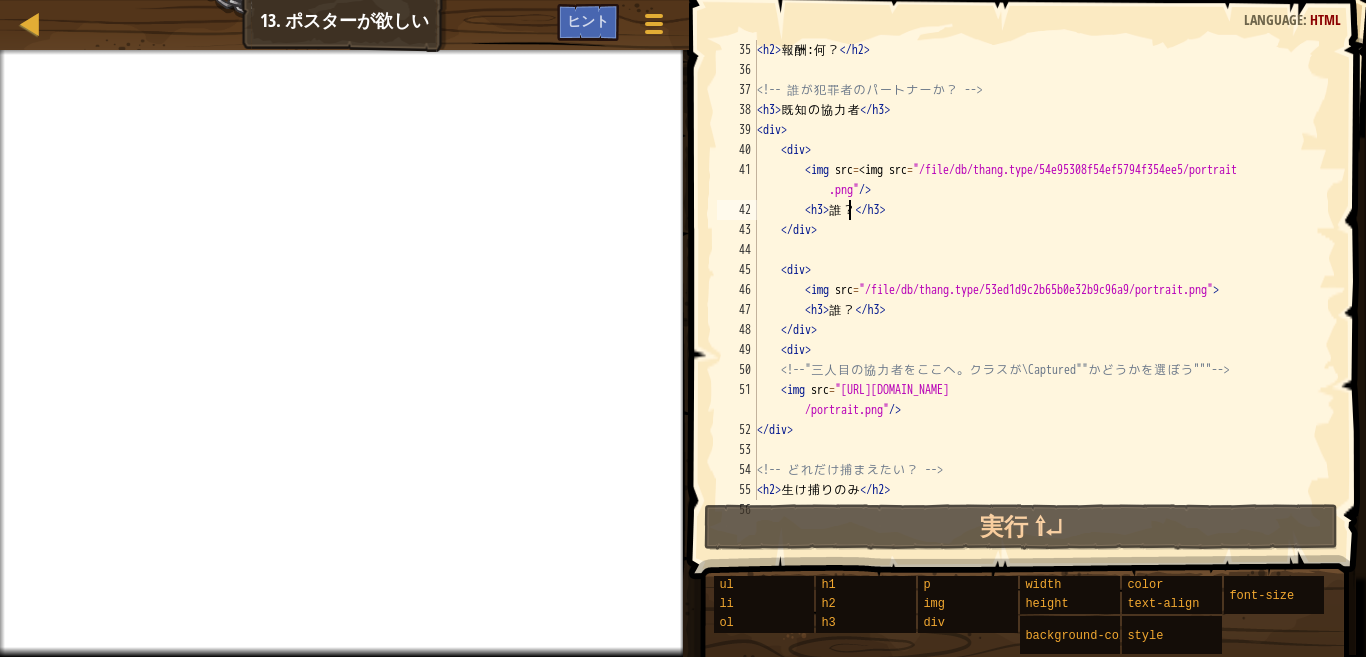 click on "< h2 > 報 酬  :  何 ？ </ h2 > <!--   誰 が 犯 罪 者 の パ ー ト ナ ー か ？   --> < h3 > 既 知 の 協 力 者 </ h3 > < div >      < div >          < img   src = < img   src = "/file/db/thang.type/54e95308f54ef5794f354ee5/portrait              .png" />          < h3 > 誰 ？ </ h3 >      </ div >           < div >          < img   src = "/file/db/thang.type/53ed1d9c2b65b0e32b9c96a9/portrait.png" >          < h3 > 誰 ？ </ h3 >      </ div >      < div >      <!--  " 三 人 目 の 協 力 者 を こ こ へ 。 ク ラ ス が \Captured"" か ど う か を 選 ぼ う """  -->      < img   src = "[URL][DOMAIN_NAME]          /portrait.png" /> </ div > <!--   ど れ だ け 捕 ま え た い ？   --> < h2 > 生 け 捕 り の み </ h2 >" at bounding box center [1036, 290] 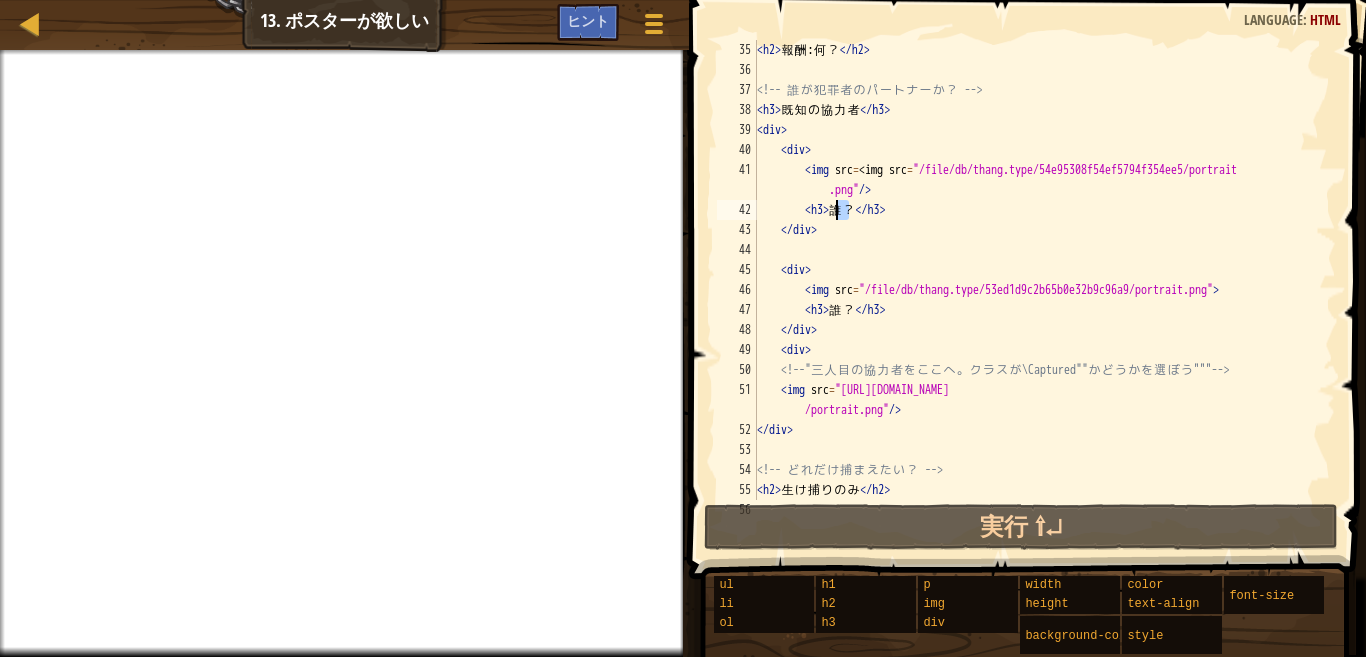 click on "< h2 > 報 酬  :  何 ？ </ h2 > <!--   誰 が 犯 罪 者 の パ ー ト ナ ー か ？   --> < h3 > 既 知 の 協 力 者 </ h3 > < div >      < div >          < img   src = < img   src = "/file/db/thang.type/54e95308f54ef5794f354ee5/portrait              .png" />          < h3 > 誰 ？ </ h3 >      </ div >           < div >          < img   src = "/file/db/thang.type/53ed1d9c2b65b0e32b9c96a9/portrait.png" >          < h3 > 誰 ？ </ h3 >      </ div >      < div >      <!--  " 三 人 目 の 協 力 者 を こ こ へ 。 ク ラ ス が \Captured"" か ど う か を 選 ぼ う """  -->      < img   src = "[URL][DOMAIN_NAME]          /portrait.png" /> </ div > <!--   ど れ だ け 捕 ま え た い ？   --> < h2 > 生 け 捕 り の み </ h2 >" at bounding box center [1036, 290] 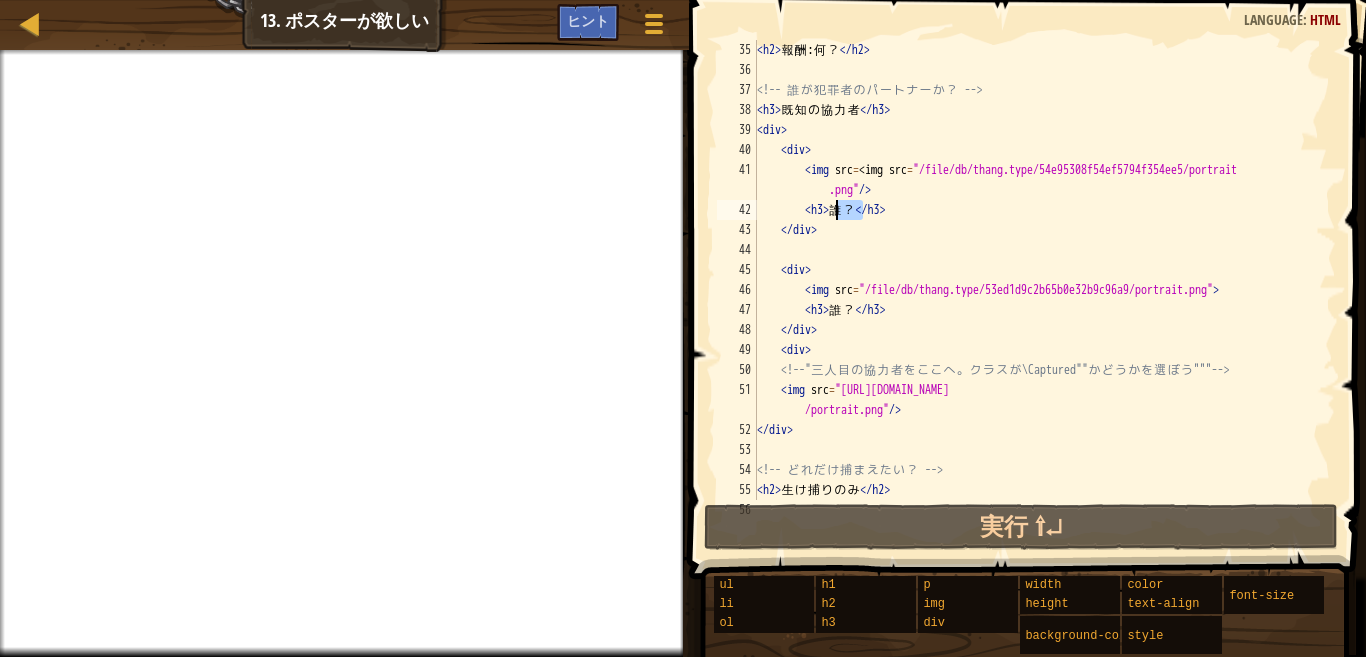 drag, startPoint x: 863, startPoint y: 208, endPoint x: 841, endPoint y: 206, distance: 22.090721 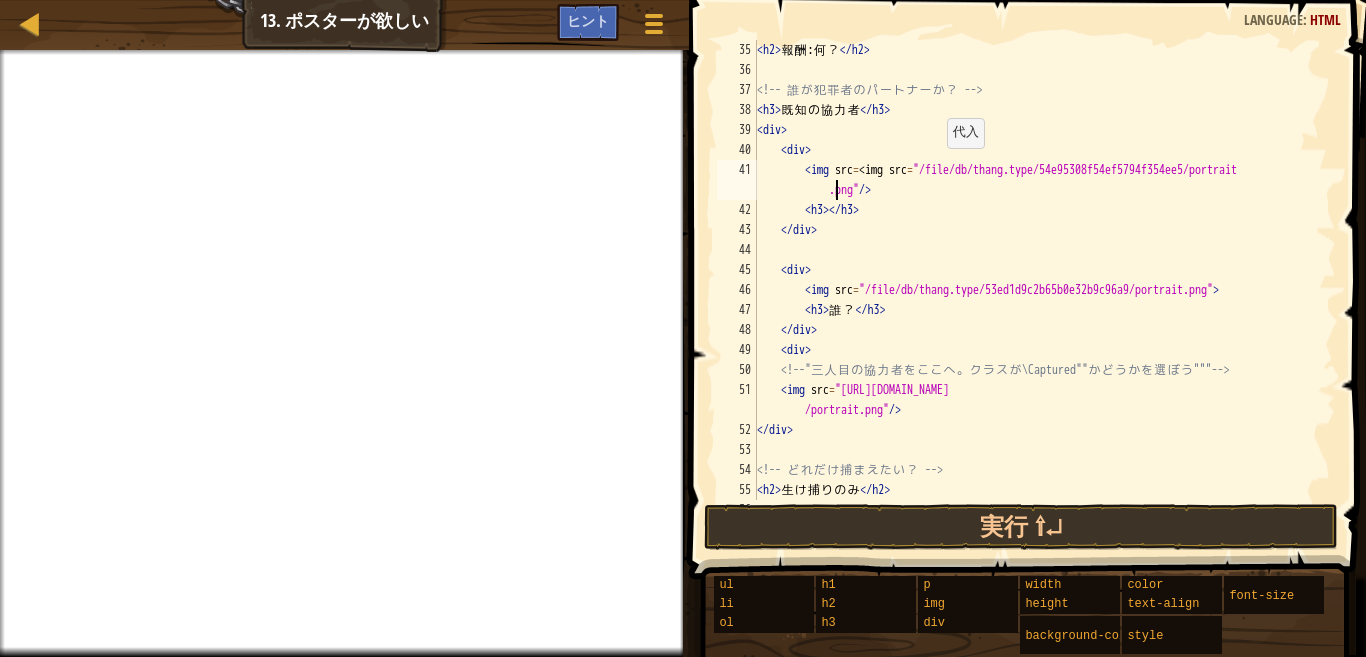 type on "<!-- 誰が犯罪者のパートナーか？ -->" 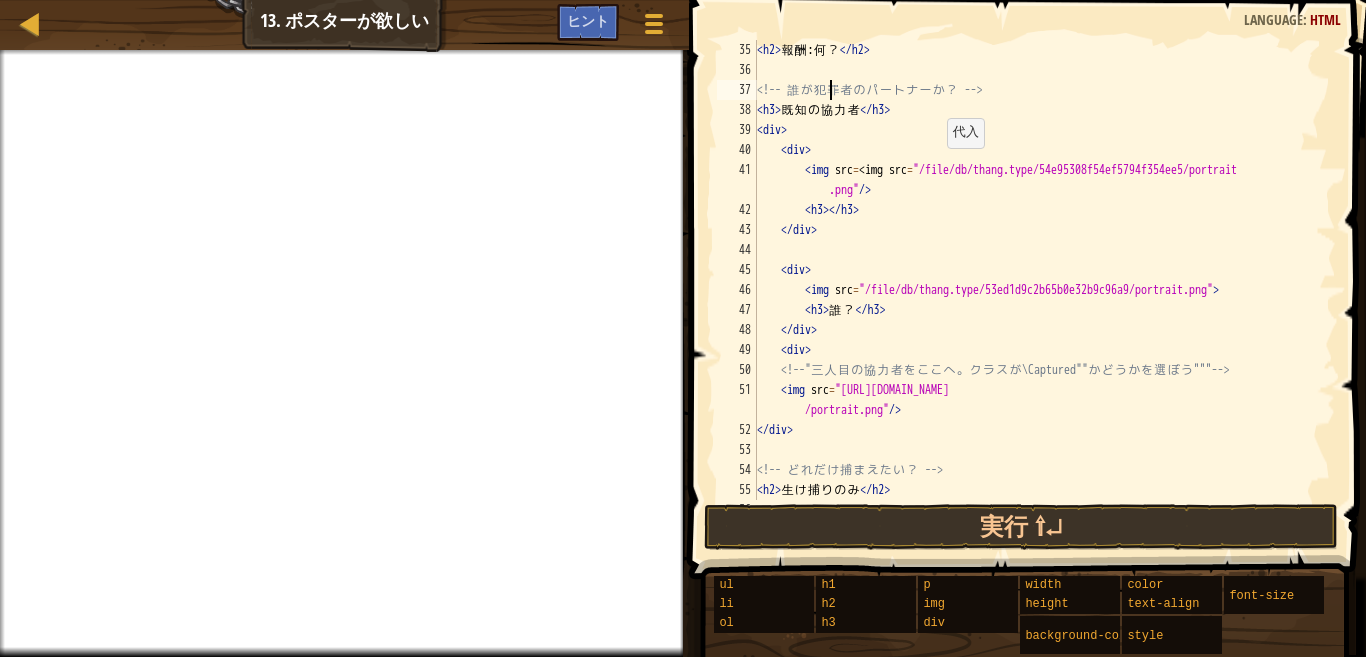type on "<!-- 報酬は何だ？ -->" 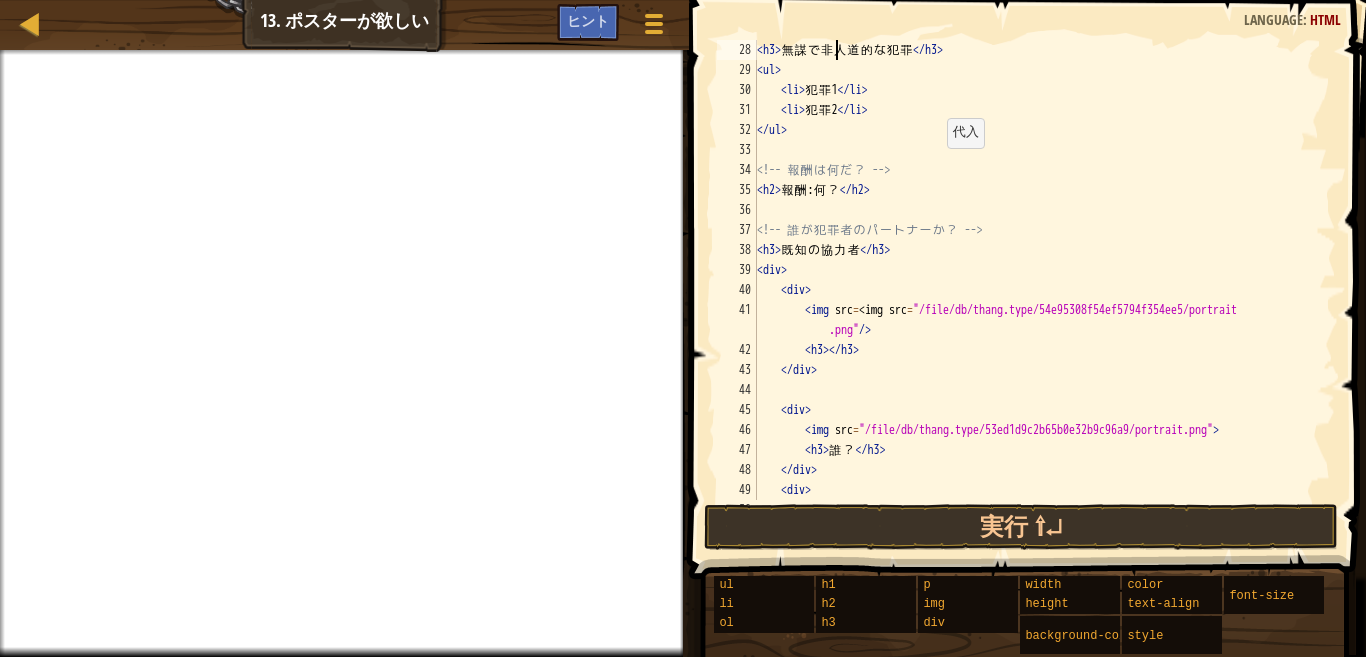 type on "<!-- 彼らは何を望んでる？ -->" 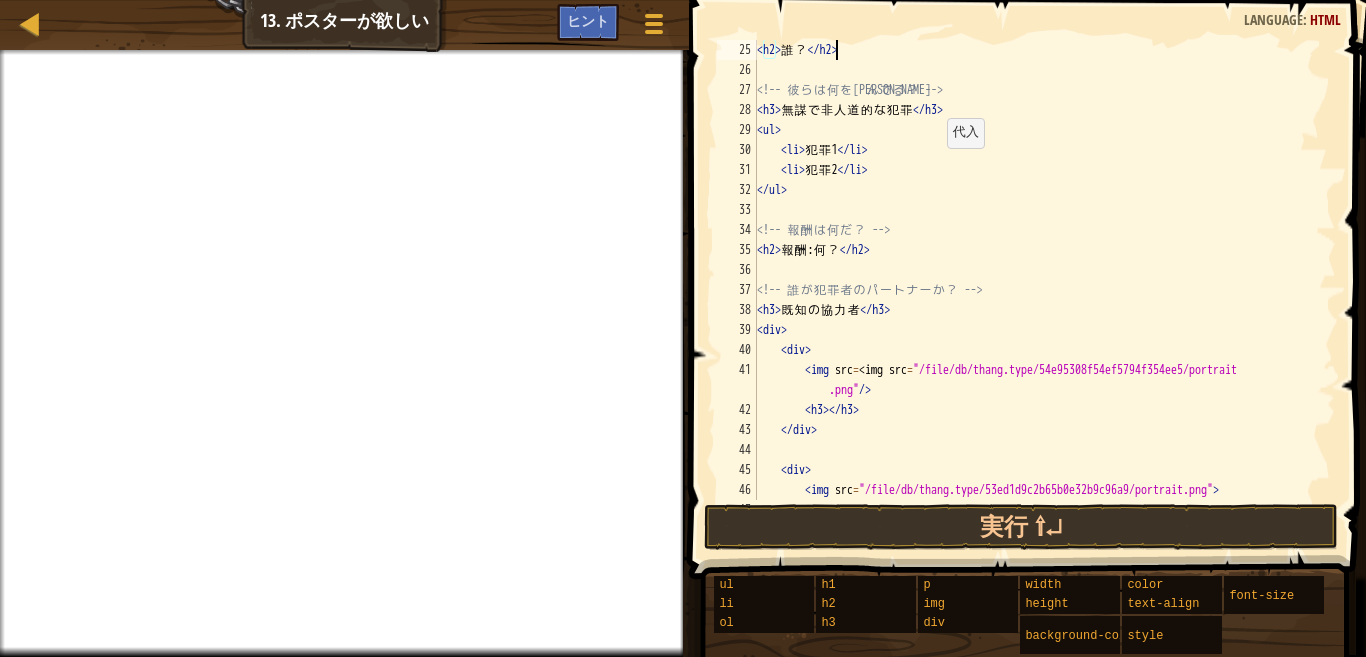 type on "<!-- 誰が指名手配？ -->" 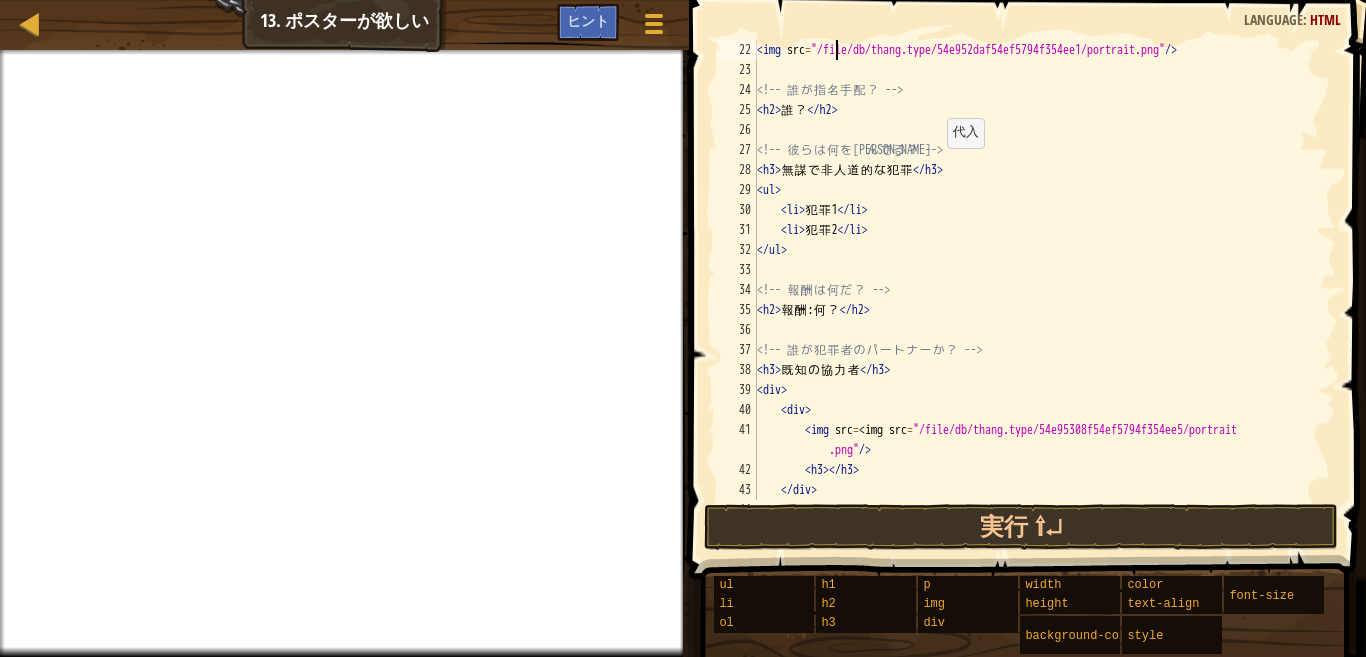 scroll, scrollTop: 420, scrollLeft: 0, axis: vertical 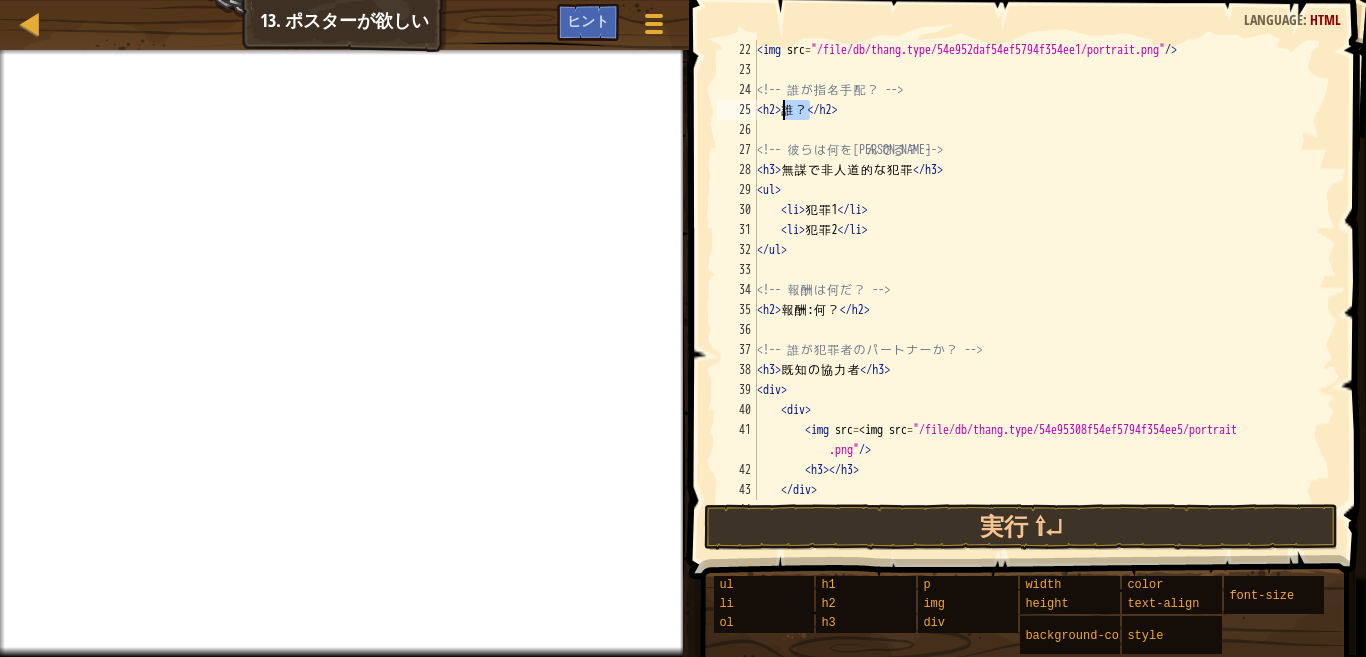 drag, startPoint x: 807, startPoint y: 110, endPoint x: 786, endPoint y: 108, distance: 21.095022 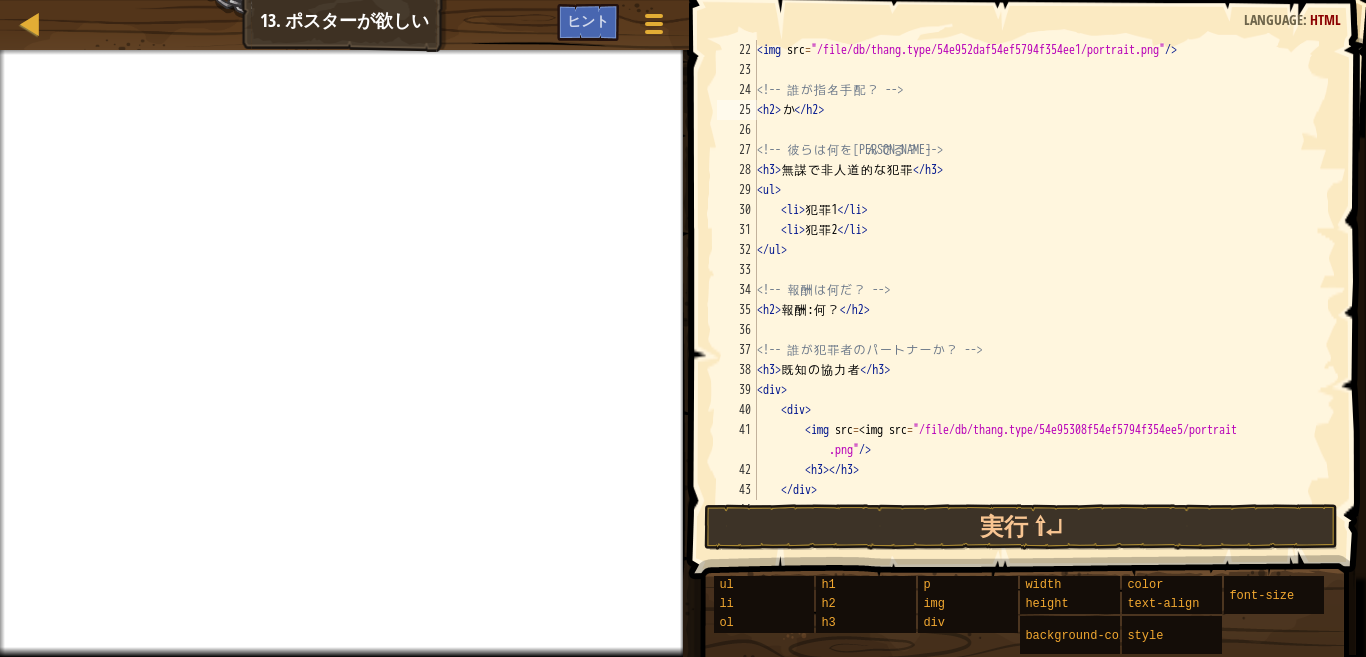 scroll, scrollTop: 0, scrollLeft: 0, axis: both 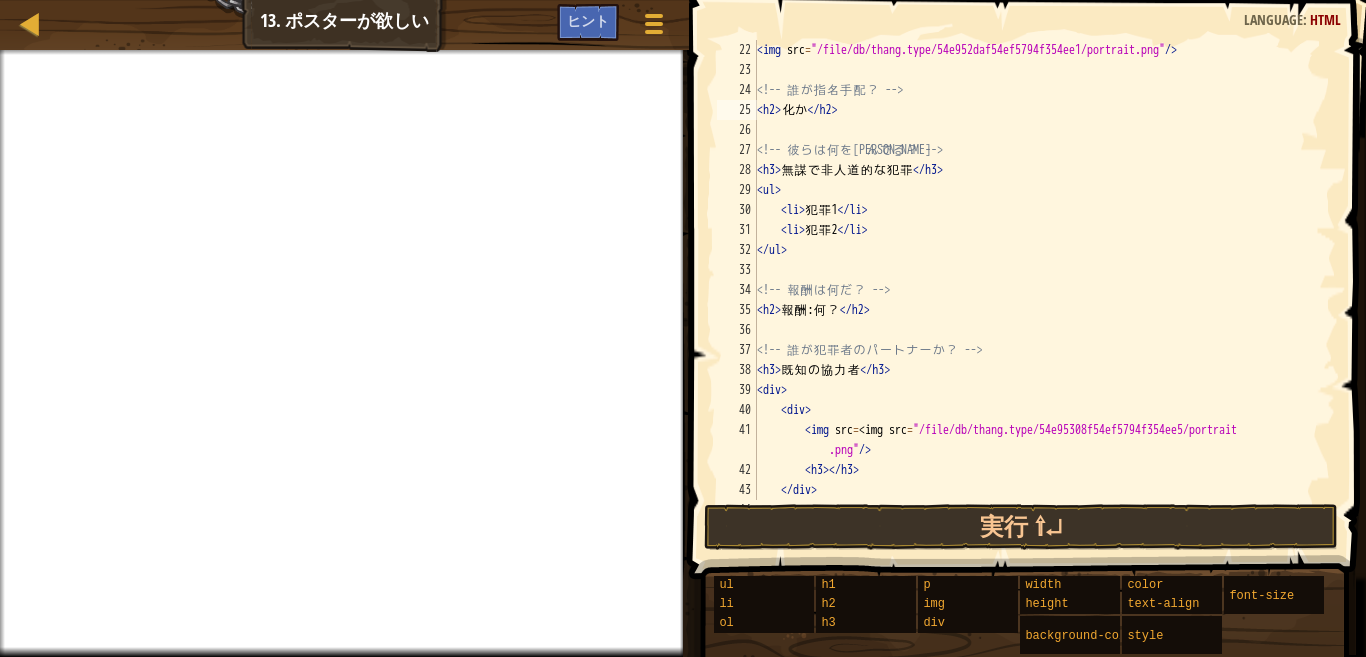 type on "化" 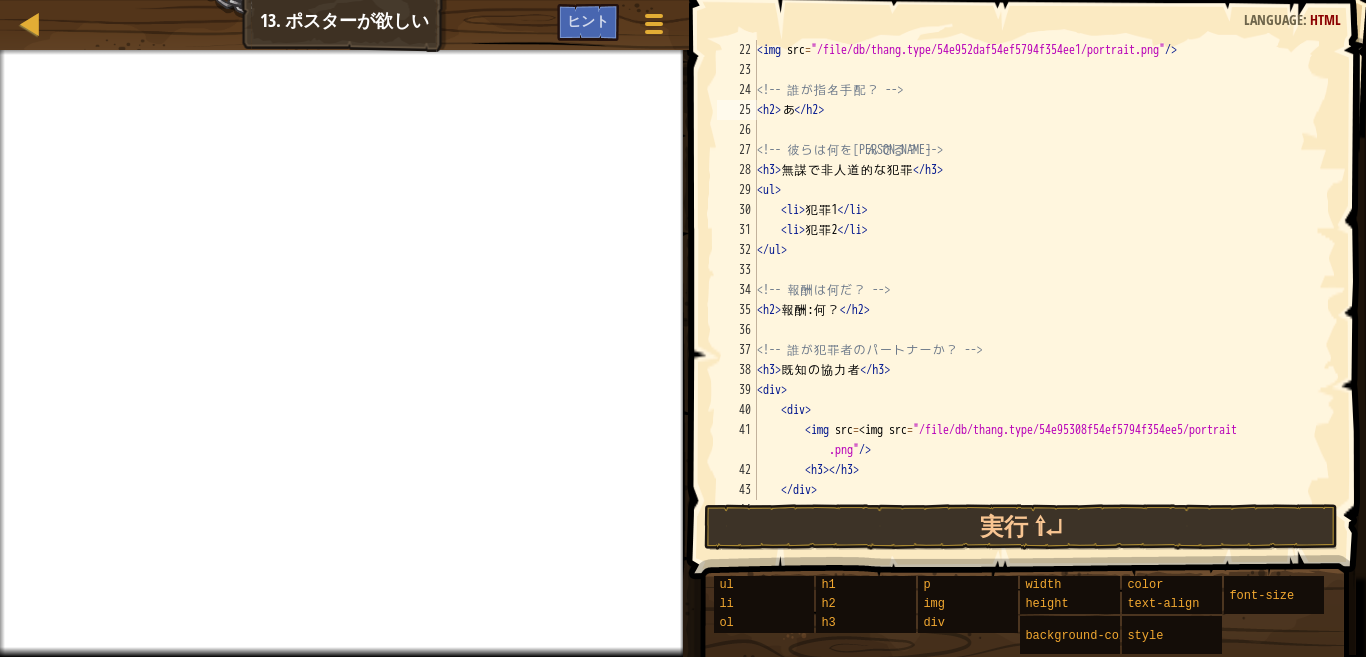 scroll, scrollTop: 0, scrollLeft: 0, axis: both 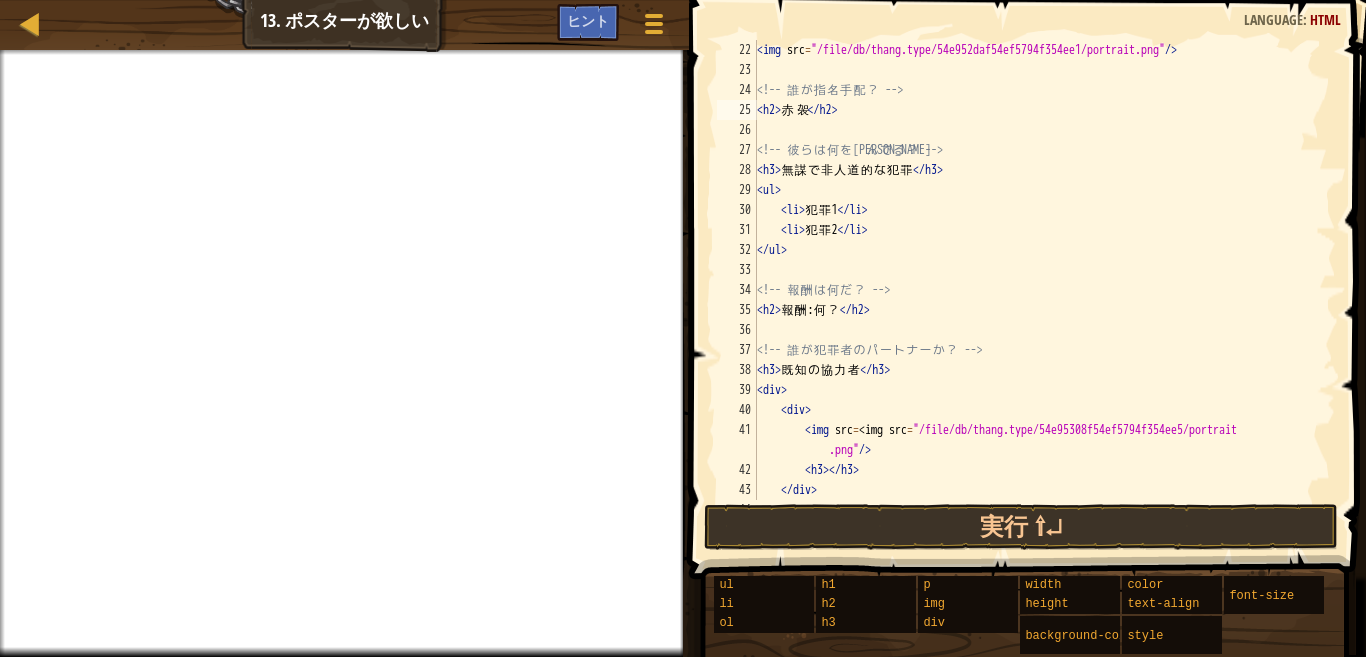 type on "霞" 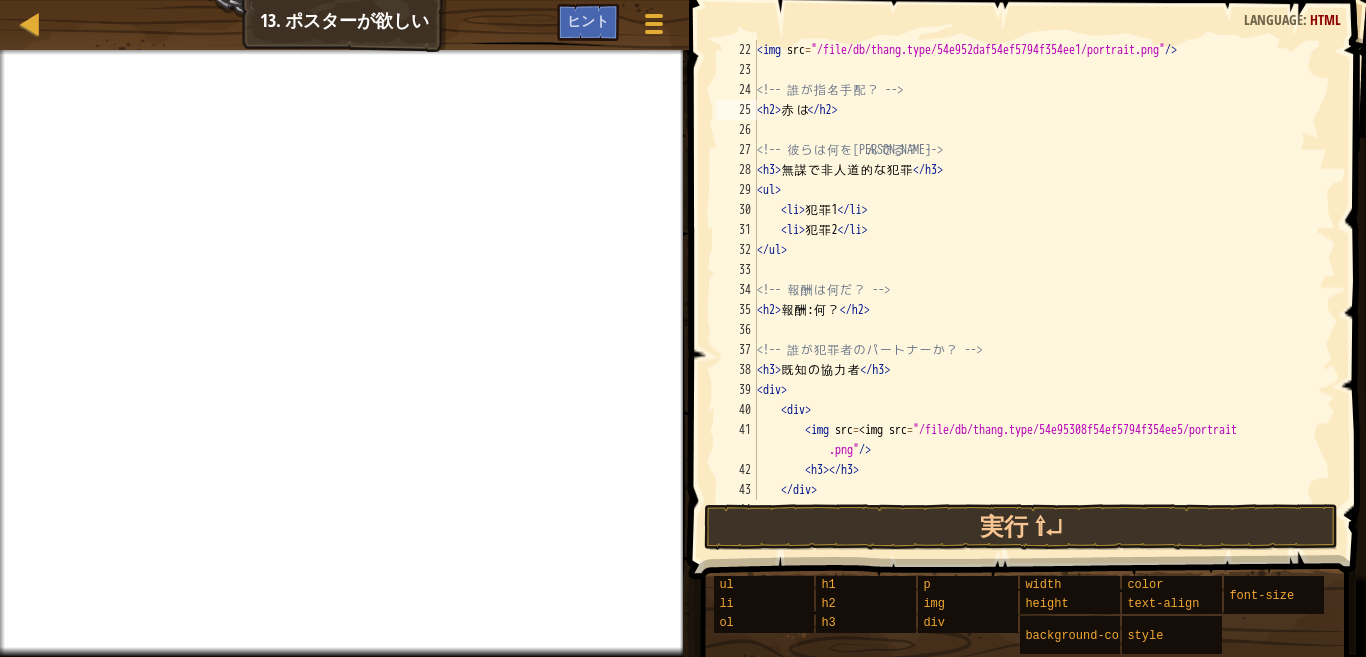 scroll, scrollTop: 0, scrollLeft: 0, axis: both 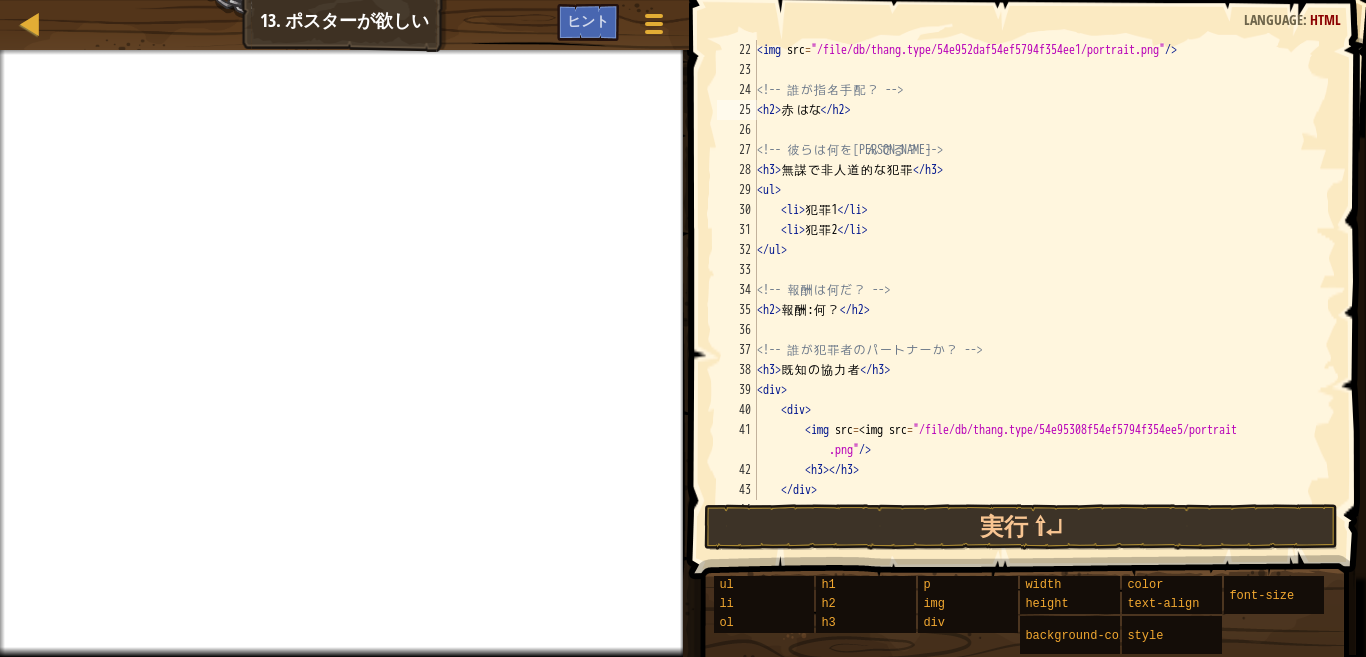type on "花" 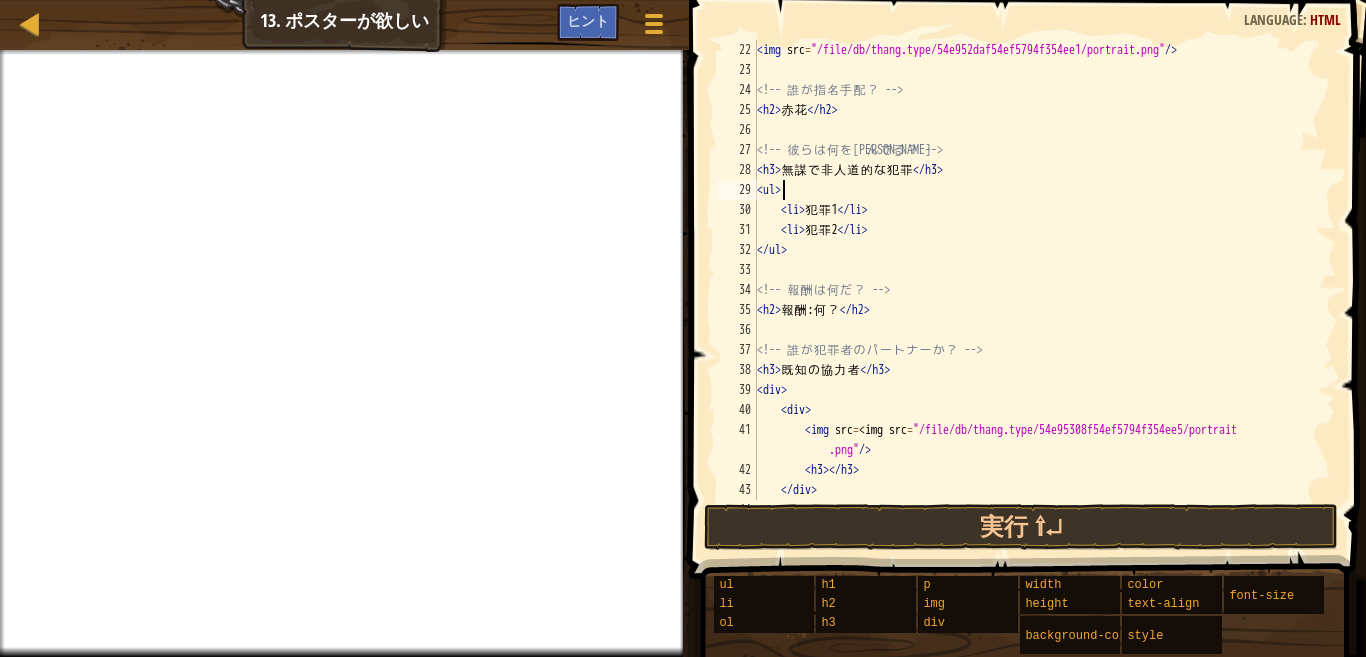 type on "</ul>" 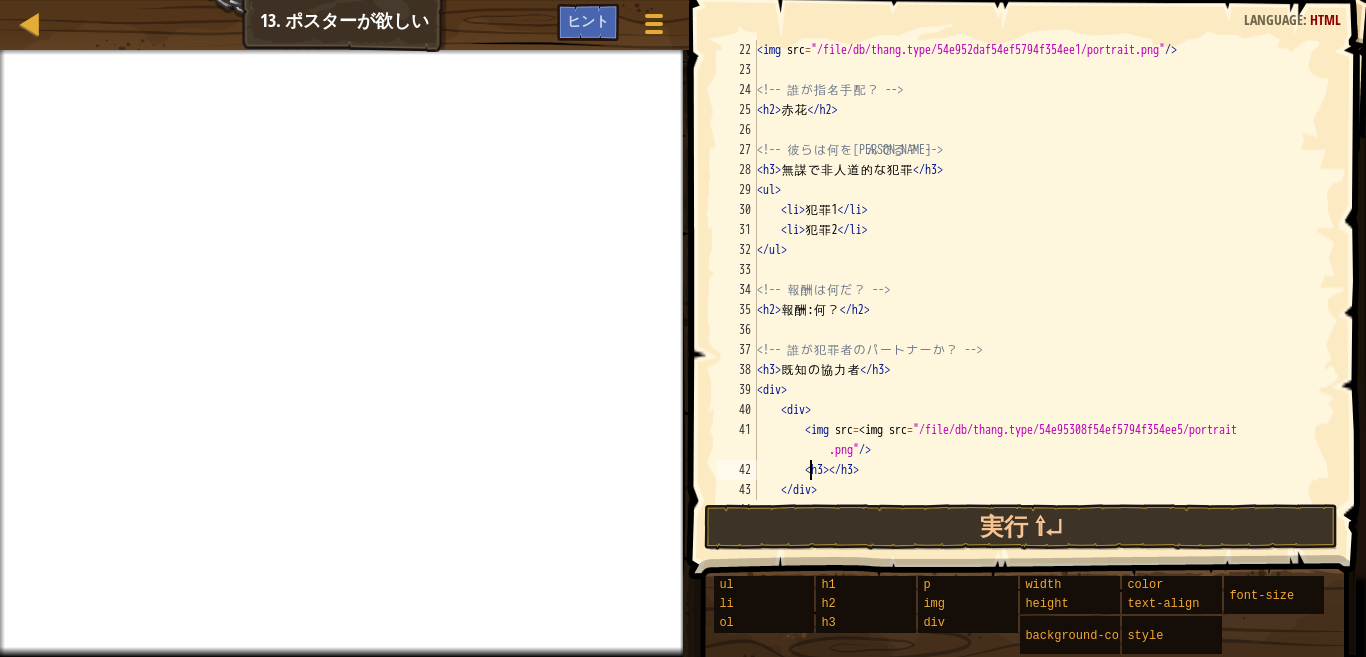 type on "</div>" 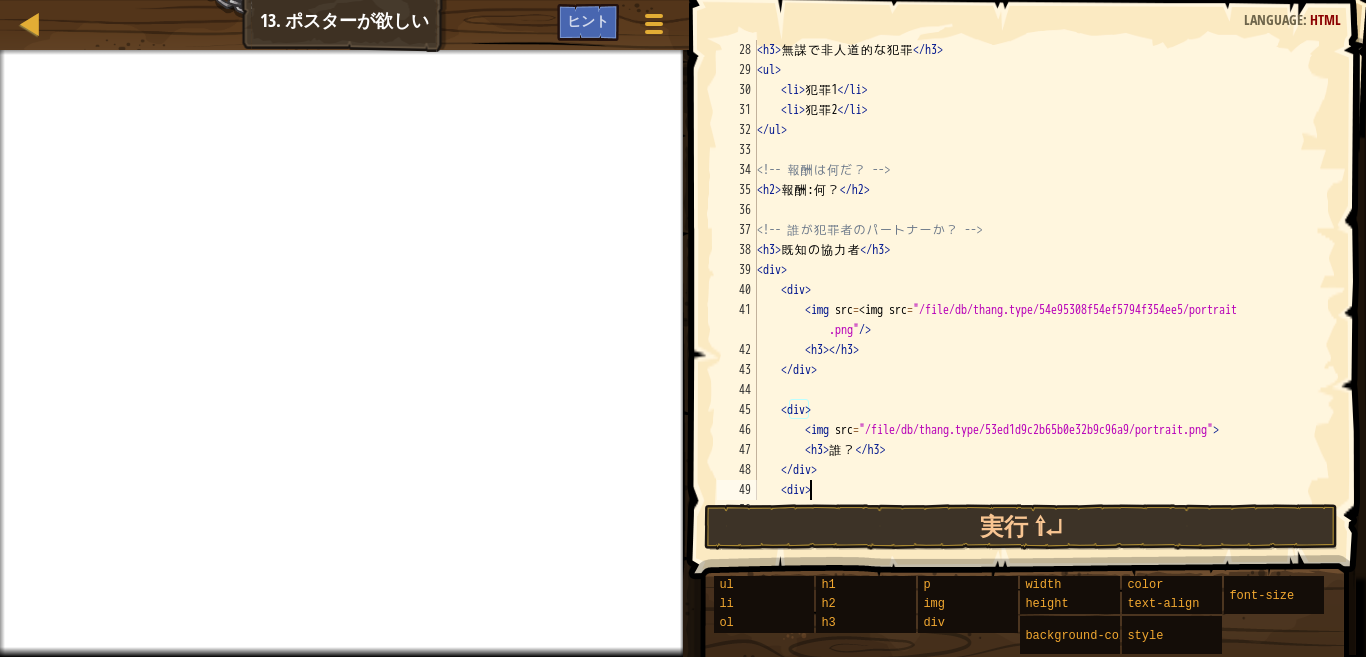 type on "</div>" 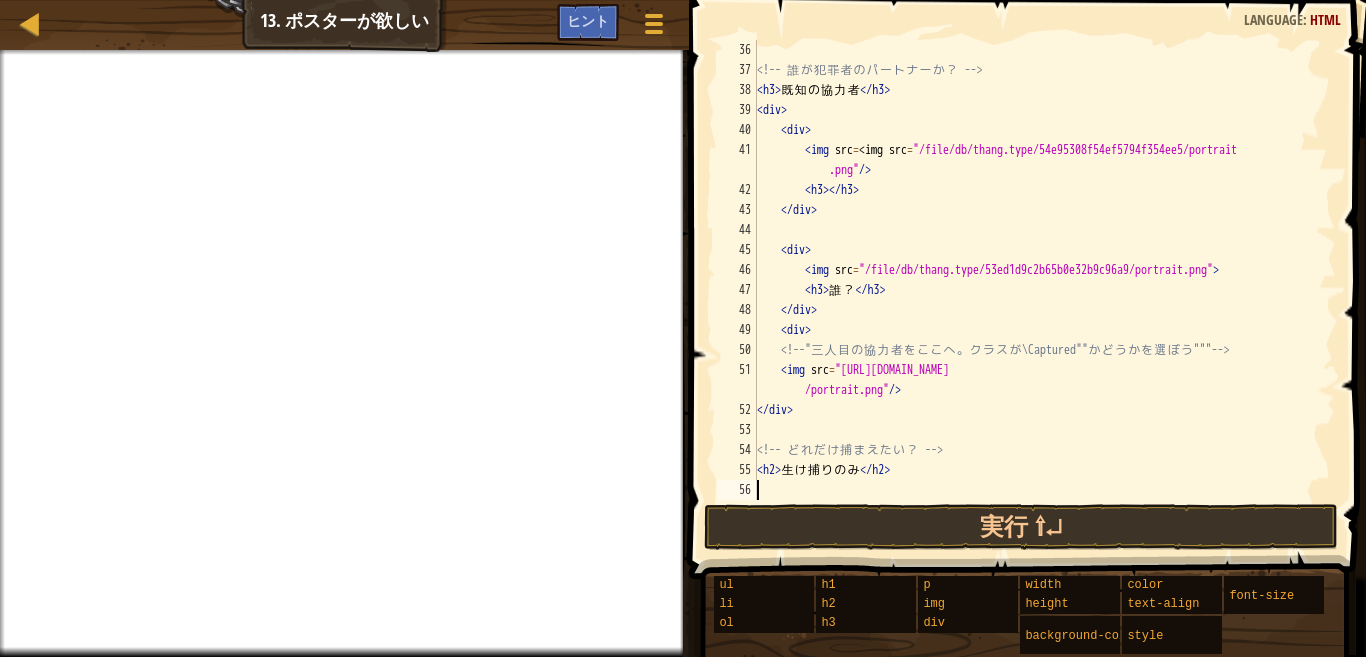 scroll, scrollTop: 700, scrollLeft: 0, axis: vertical 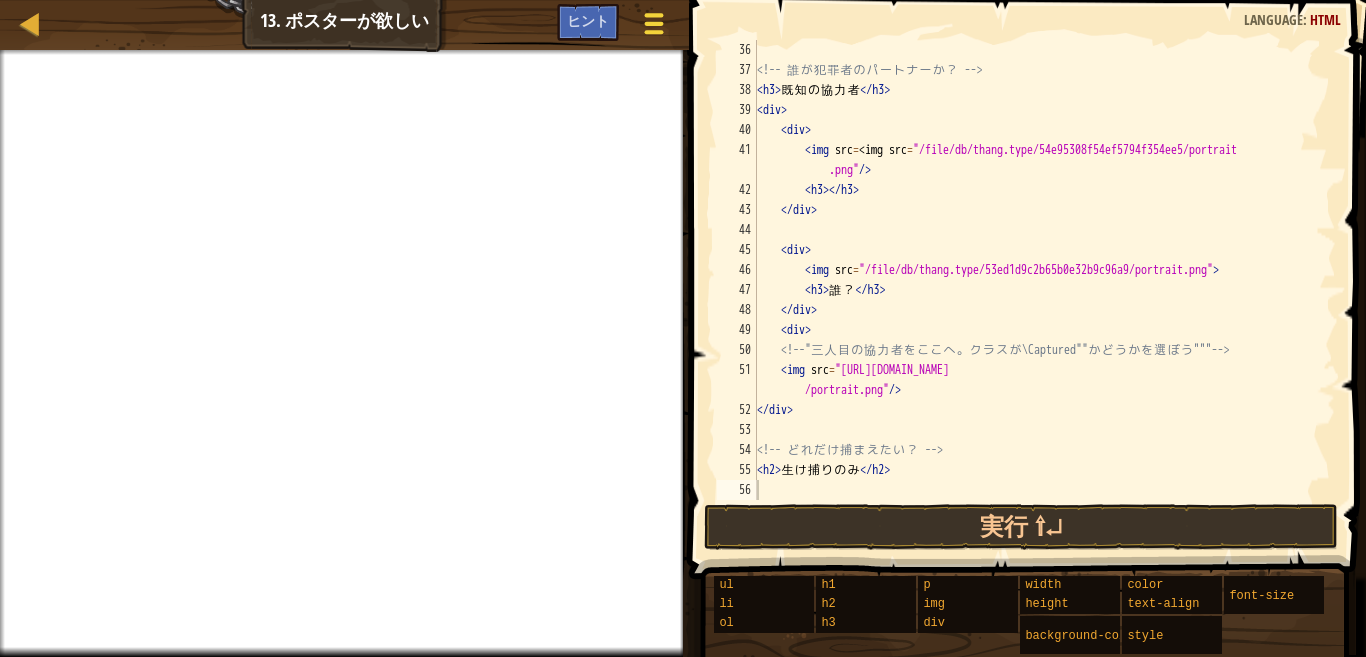 click at bounding box center (653, 23) 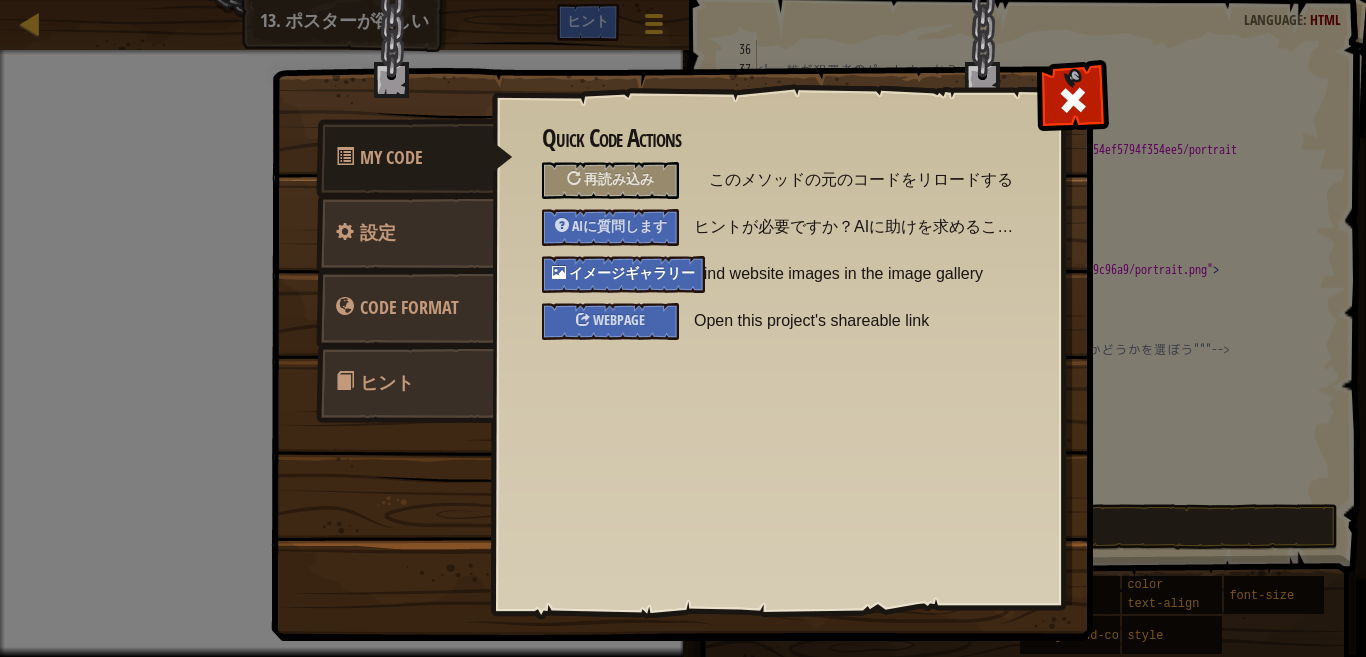 click on "イメージギャラリー" at bounding box center [623, 274] 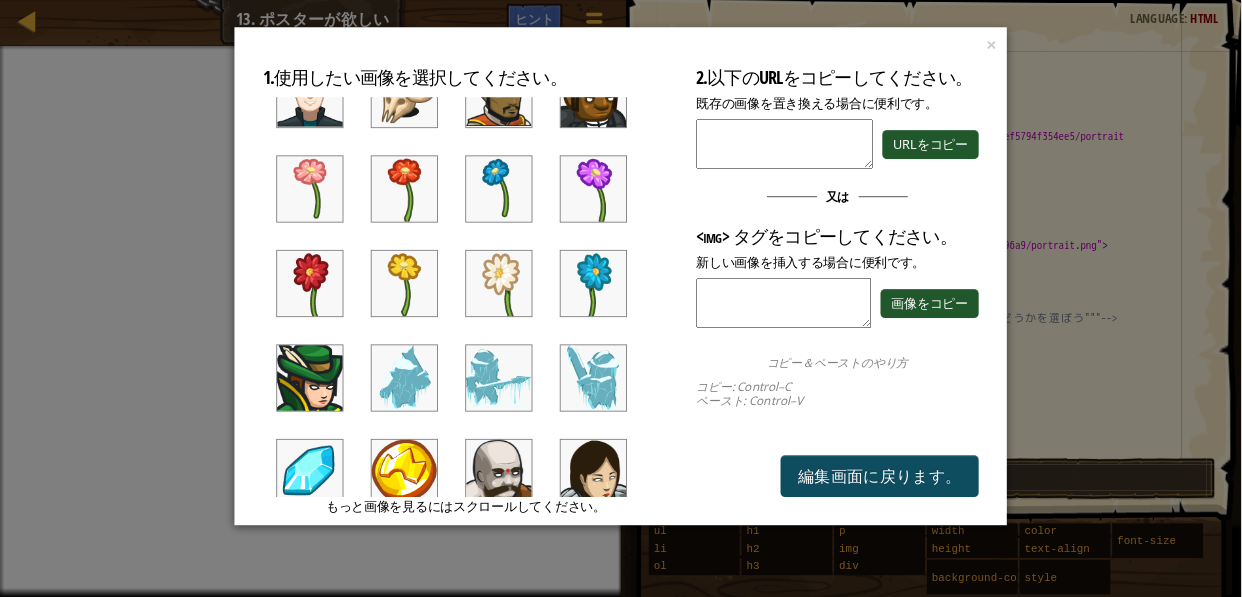 scroll, scrollTop: 449, scrollLeft: 0, axis: vertical 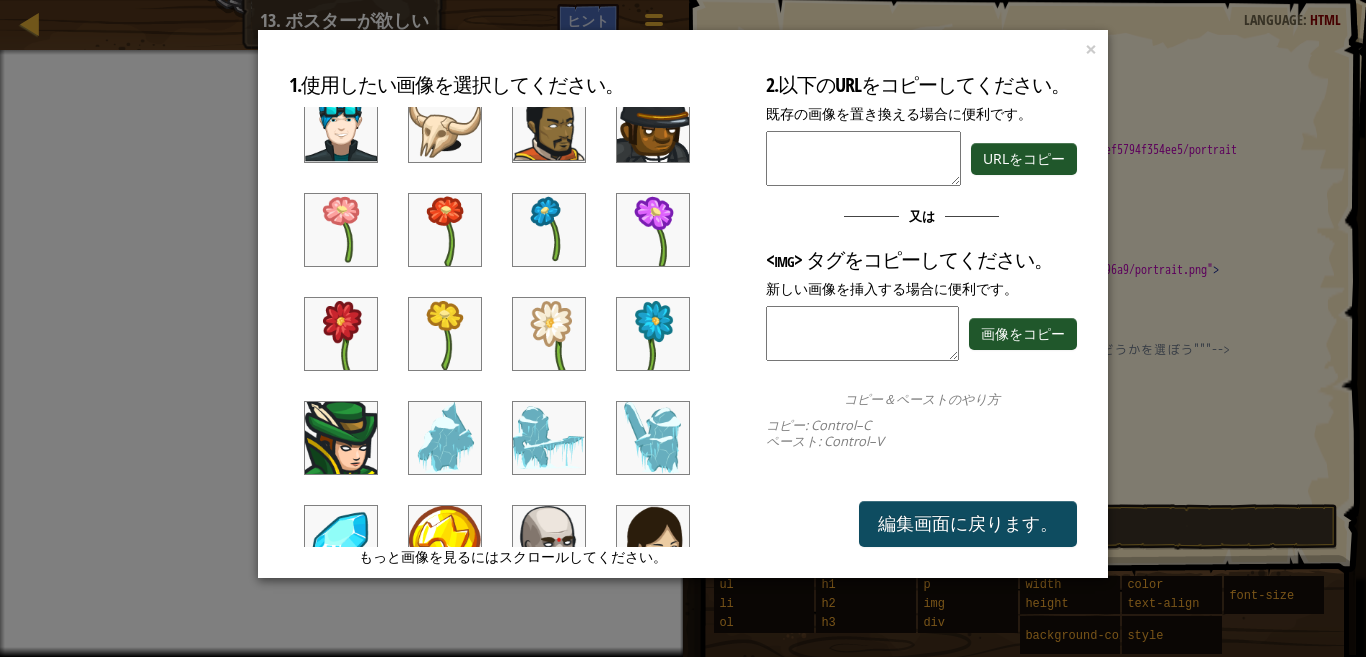 click at bounding box center [549, 334] 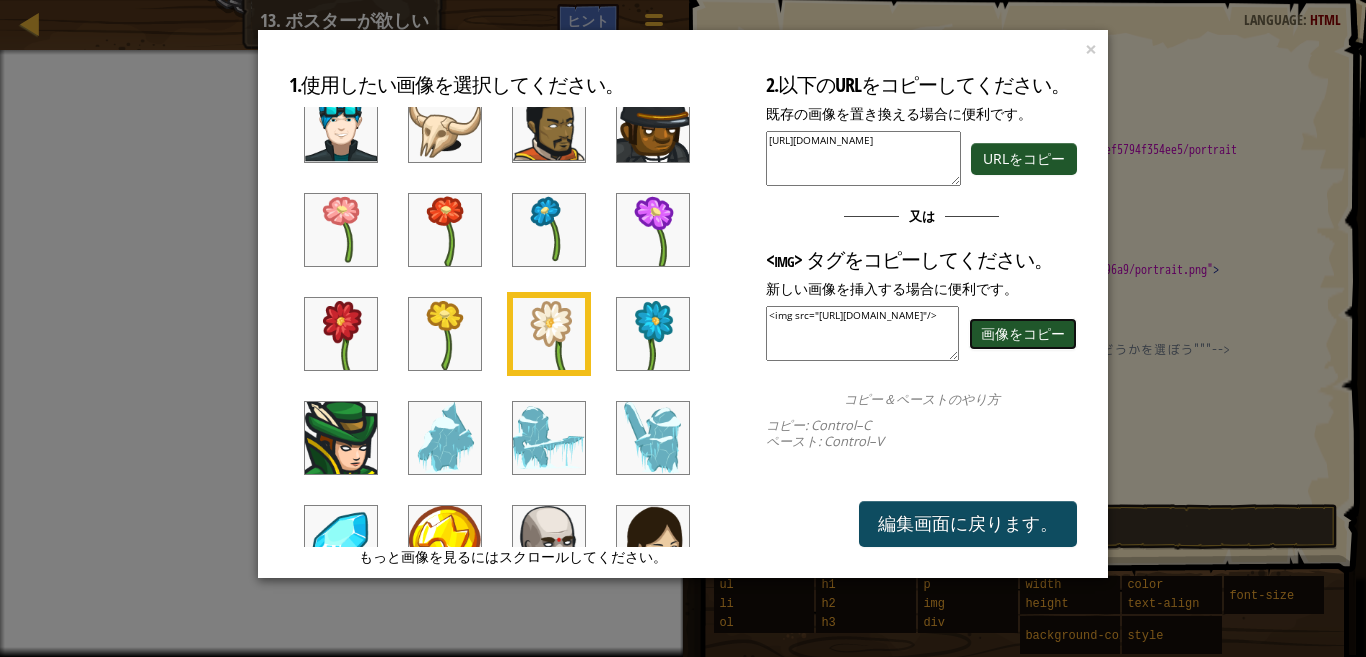 click on "画像をコピー" at bounding box center [1023, 333] 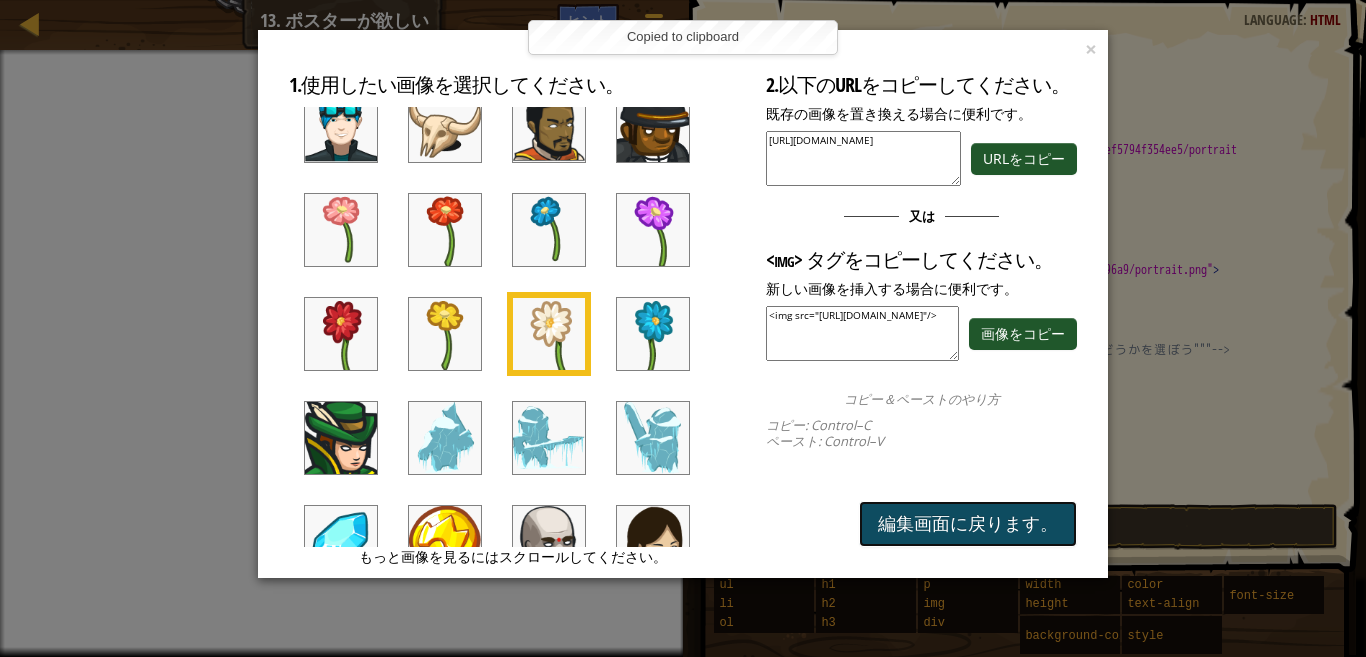 click on "編集画面に戻ります。" at bounding box center [968, 524] 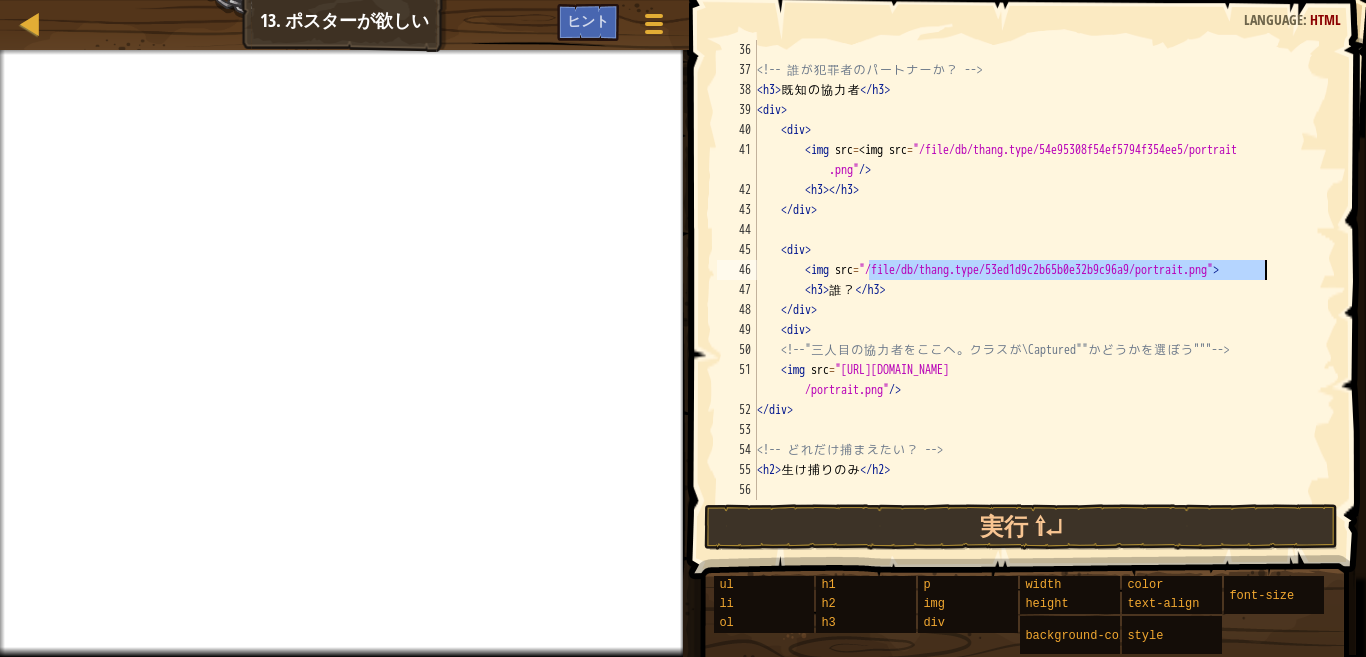 drag, startPoint x: 868, startPoint y: 266, endPoint x: 1272, endPoint y: 276, distance: 404.12375 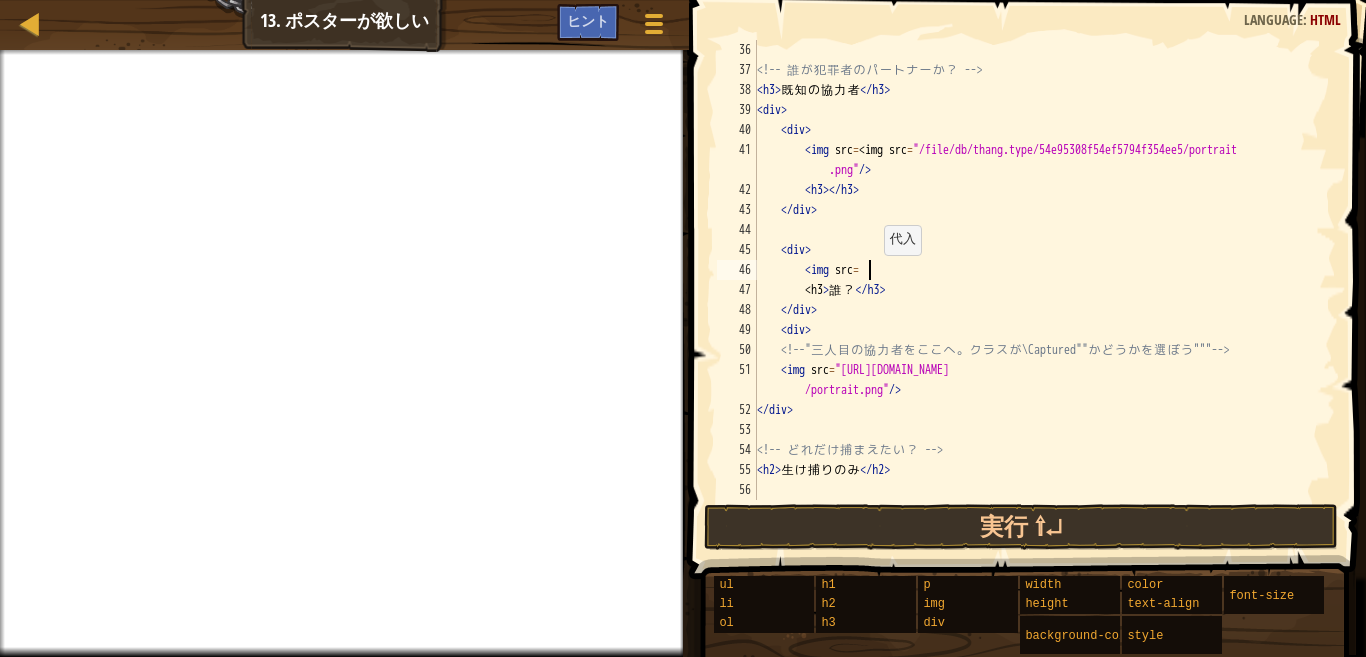 paste on "<img src="[URL][DOMAIN_NAME]"/>" 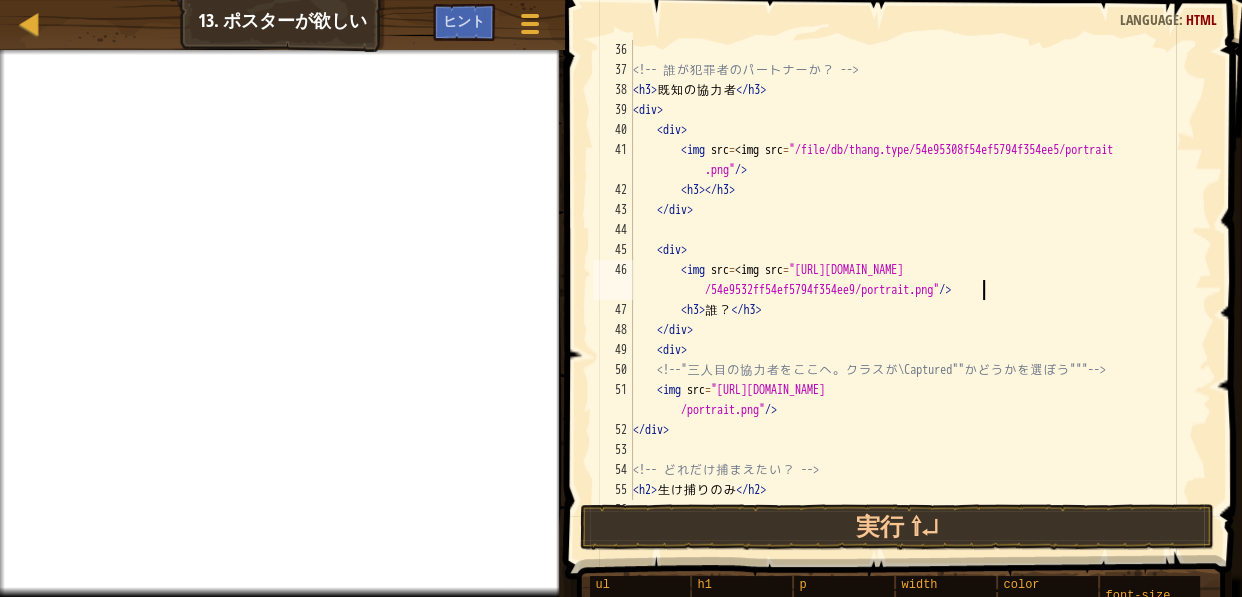 scroll, scrollTop: 700, scrollLeft: 0, axis: vertical 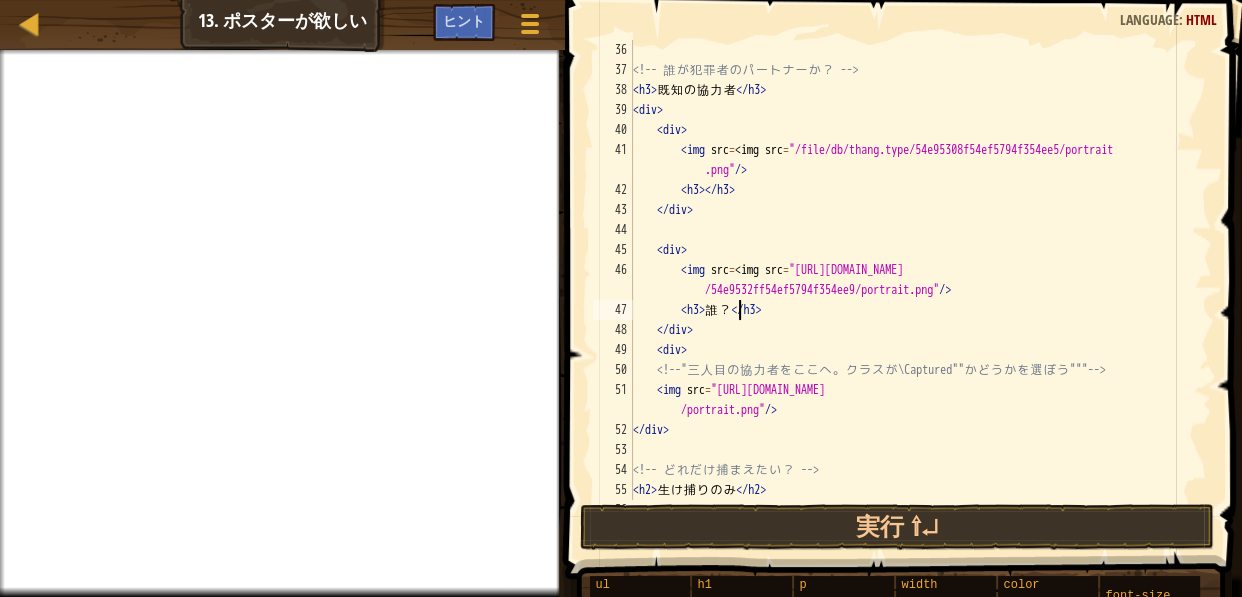 click on "<!--   誰 が 犯 罪 者 の パ ー ト ナ ー か ？   --> < h3 > 既 知 の 協 力 者 </ h3 > < div >      < div >          < img   src = < img   src = "/file/db/thang.type/54e95308f54ef5794f354ee5/portrait              .png" />          < h3 > </ h3 >      </ div >           < div >          < img   src = < img   src = "[URL][DOMAIN_NAME]              /54e9532ff54ef5794f354ee9/portrait.png" />          < h3 > 誰 ？ </ h3 >      </ div >      < div >      <!--  " 三 人 目 の 協 力 者 を こ こ へ 。 ク ラ ス が \Captured"" か ど う か を 選 ぼ う """  -->      < img   src = "[URL][DOMAIN_NAME]          /portrait.png" /> </ div > <!--   ど れ だ け 捕 ま え た い ？   --> < h2 > 生 け 捕 り の み </ h2 >" at bounding box center [912, 290] 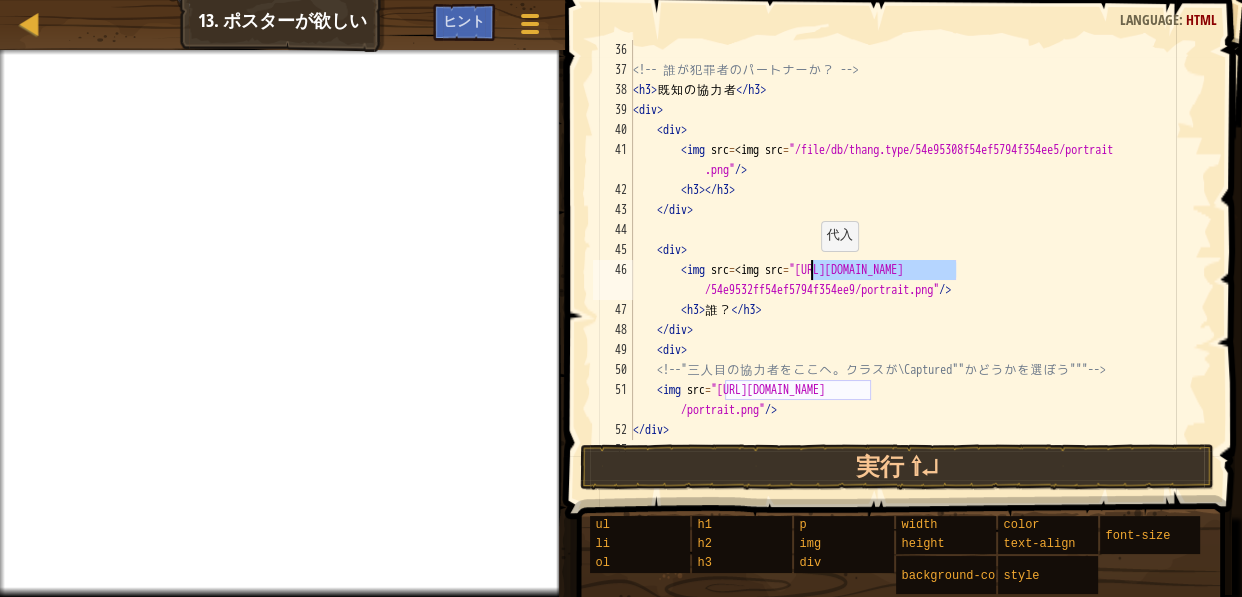 drag, startPoint x: 956, startPoint y: 268, endPoint x: 810, endPoint y: 270, distance: 146.0137 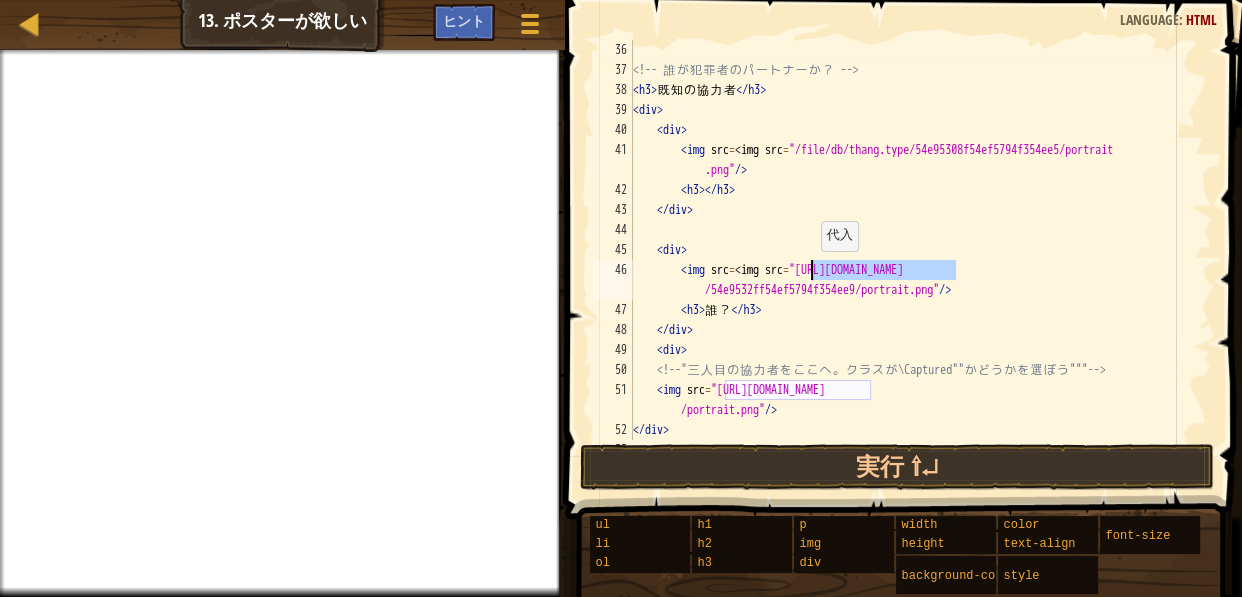 click on "<!--   誰 が 犯 罪 者 の パ ー ト ナ ー か ？   --> < h3 > 既 知 の 協 力 者 </ h3 > < div >      < div >          < img   src = < img   src = "/file/db/thang.type/54e95308f54ef5794f354ee5/portrait              .png" />          < h3 > </ h3 >      </ div >           < div >          < img   src = < img   src = "[URL][DOMAIN_NAME]              /54e9532ff54ef5794f354ee9/portrait.png" />          < h3 > 誰 ？ </ h3 >      </ div >      < div >      <!--  " 三 人 目 の 協 力 者 を こ こ へ 。 ク ラ ス が \Captured"" か ど う か を 選 ぼ う """  -->      < img   src = "[URL][DOMAIN_NAME]          /portrait.png" /> </ div >" at bounding box center [912, 260] 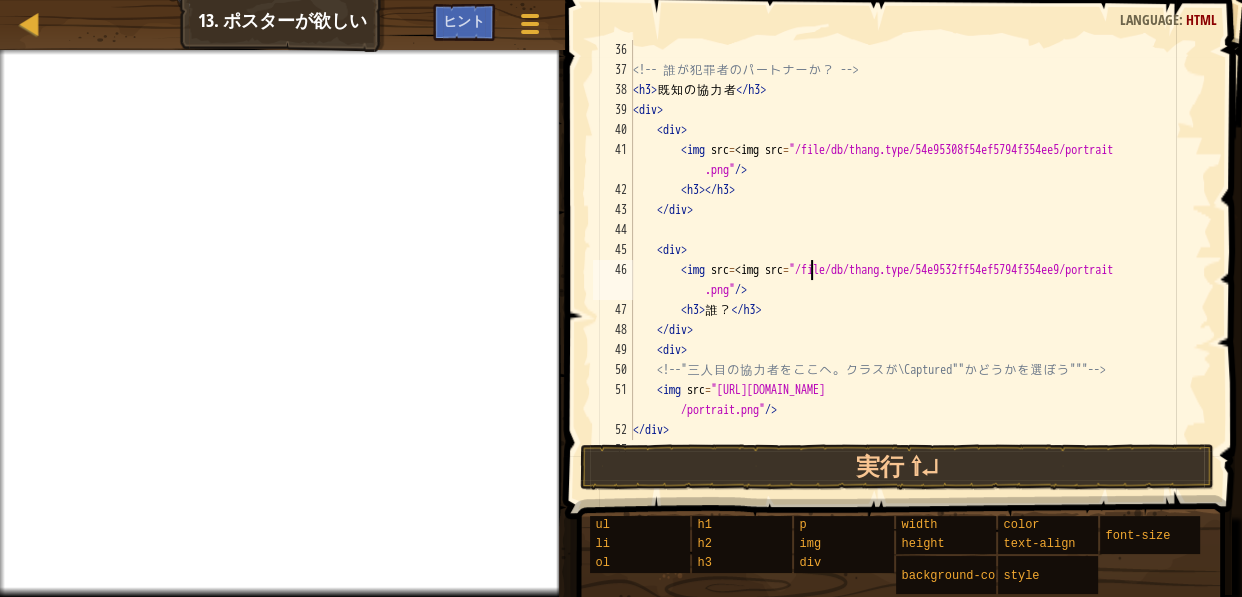 click on "<!--   誰 が 犯 罪 者 の パ ー ト ナ ー か ？   --> < h3 > 既 知 の 協 力 者 </ h3 > < div >      < div >          < img   src = < img   src = "/file/db/thang.type/54e95308f54ef5794f354ee5/portrait              .png" />          < h3 > </ h3 >      </ div >           < div >          < img   src = < img   src = "/file/db/thang.type/54e9532ff54ef5794f354ee9/portrait              .png" />          < h3 > 誰 ？ </ h3 >      </ div >      < div >      <!--  " 三 人 目 の 協 力 者 を こ こ へ 。 ク ラ ス が \Captured"" か ど う か を 選 ぼ う """  -->      < img   src = "[URL][DOMAIN_NAME]          /portrait.png" /> </ div >" at bounding box center [912, 260] 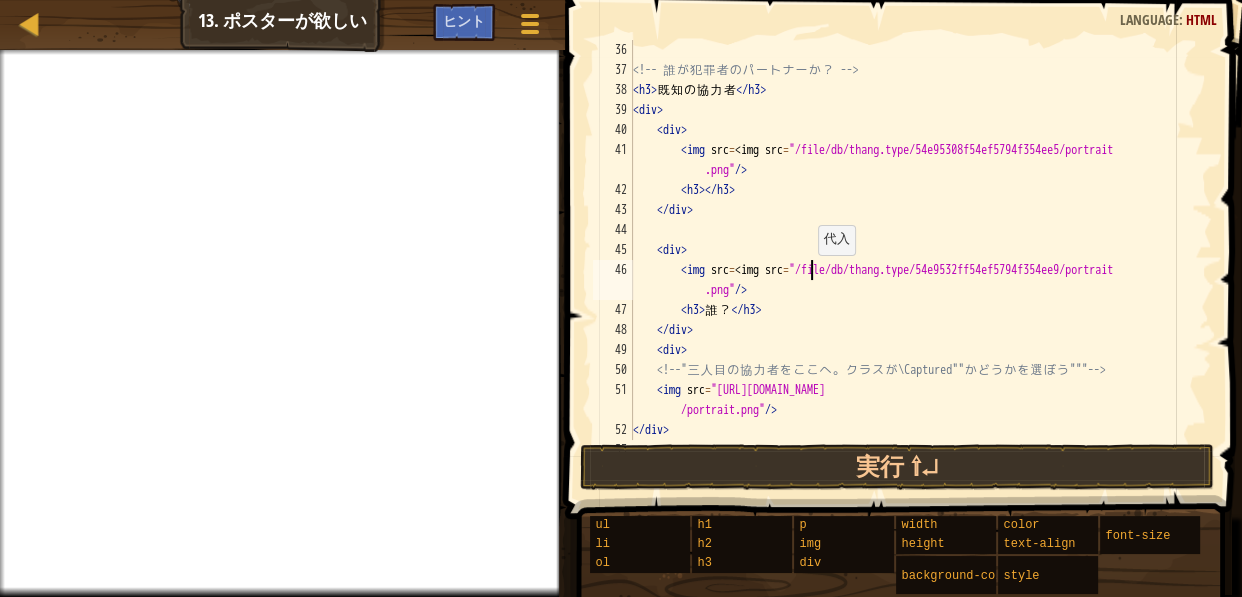 click on "<!--   誰 が 犯 罪 者 の パ ー ト ナ ー か ？   --> < h3 > 既 知 の 協 力 者 </ h3 > < div >      < div >          < img   src = < img   src = "/file/db/thang.type/54e95308f54ef5794f354ee5/portrait              .png" />          < h3 > </ h3 >      </ div >           < div >          < img   src = < img   src = "/file/db/thang.type/54e9532ff54ef5794f354ee9/portrait              .png" />          < h3 > 誰 ？ </ h3 >      </ div >      < div >      <!--  " 三 人 目 の 協 力 者 を こ こ へ 。 ク ラ ス が \Captured"" か ど う か を 選 ぼ う """  -->      < img   src = "[URL][DOMAIN_NAME]          /portrait.png" /> </ div >" at bounding box center [912, 260] 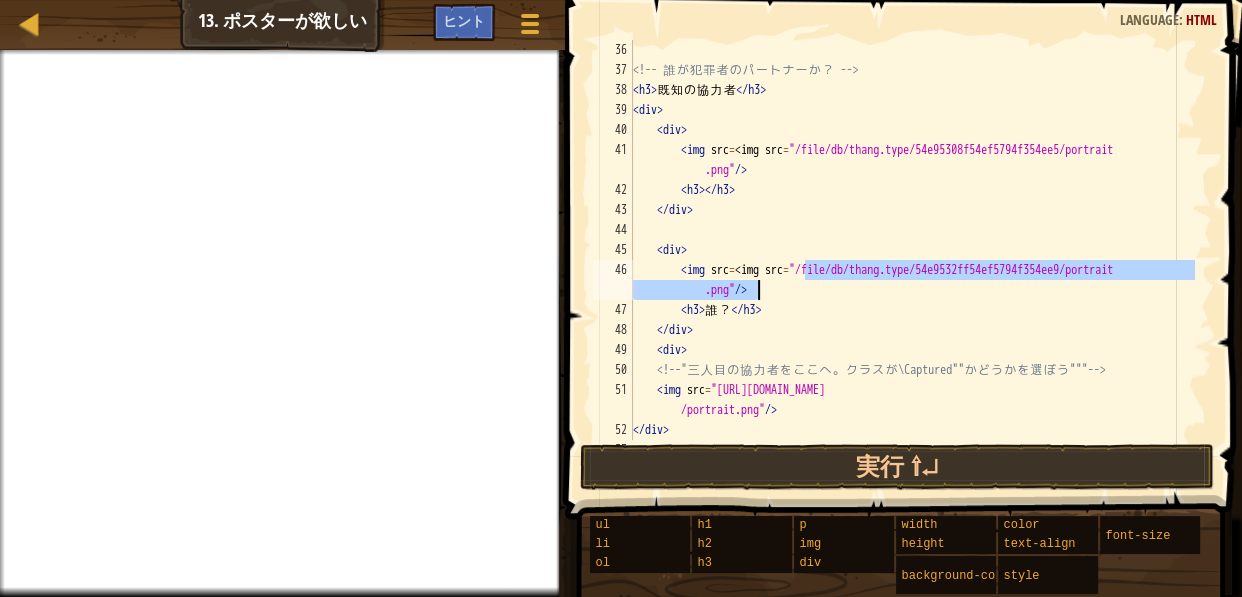 drag, startPoint x: 802, startPoint y: 270, endPoint x: 820, endPoint y: 285, distance: 23.43075 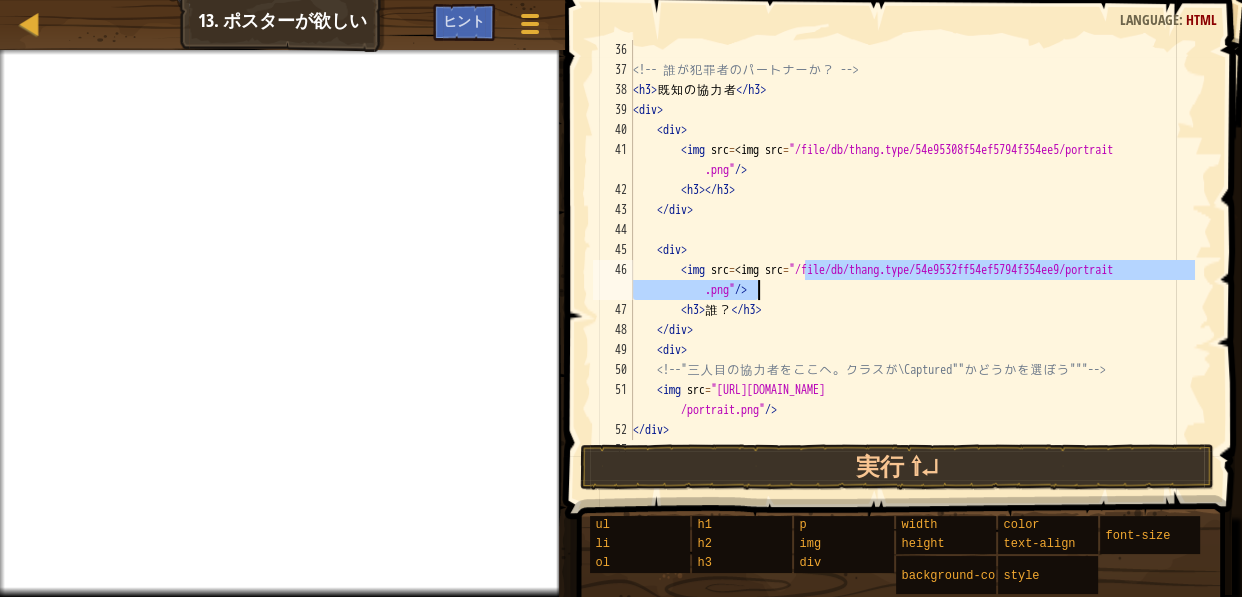 click on "<!--   誰 が 犯 罪 者 の パ ー ト ナ ー か ？   --> < h3 > 既 知 の 協 力 者 </ h3 > < div >      < div >          < img   src = < img   src = "/file/db/thang.type/54e95308f54ef5794f354ee5/portrait              .png" />          < h3 > </ h3 >      </ div >           < div >          < img   src = < img   src = "/file/db/thang.type/54e9532ff54ef5794f354ee9/portrait              .png" />          < h3 > 誰 ？ </ h3 >      </ div >      < div >      <!--  " 三 人 目 の 協 力 者 を こ こ へ 。 ク ラ ス が \Captured"" か ど う か を 選 ぼ う """  -->      < img   src = "[URL][DOMAIN_NAME]          /portrait.png" /> </ div >" at bounding box center (912, 260) 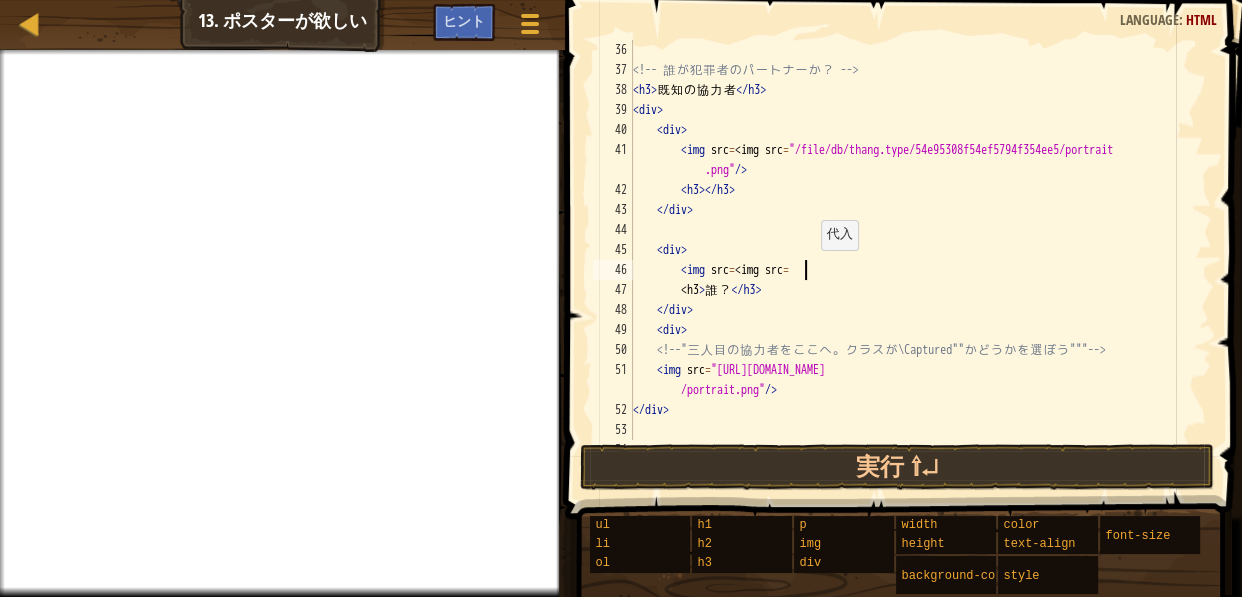 paste on "<img src="[URL][DOMAIN_NAME]"/>" 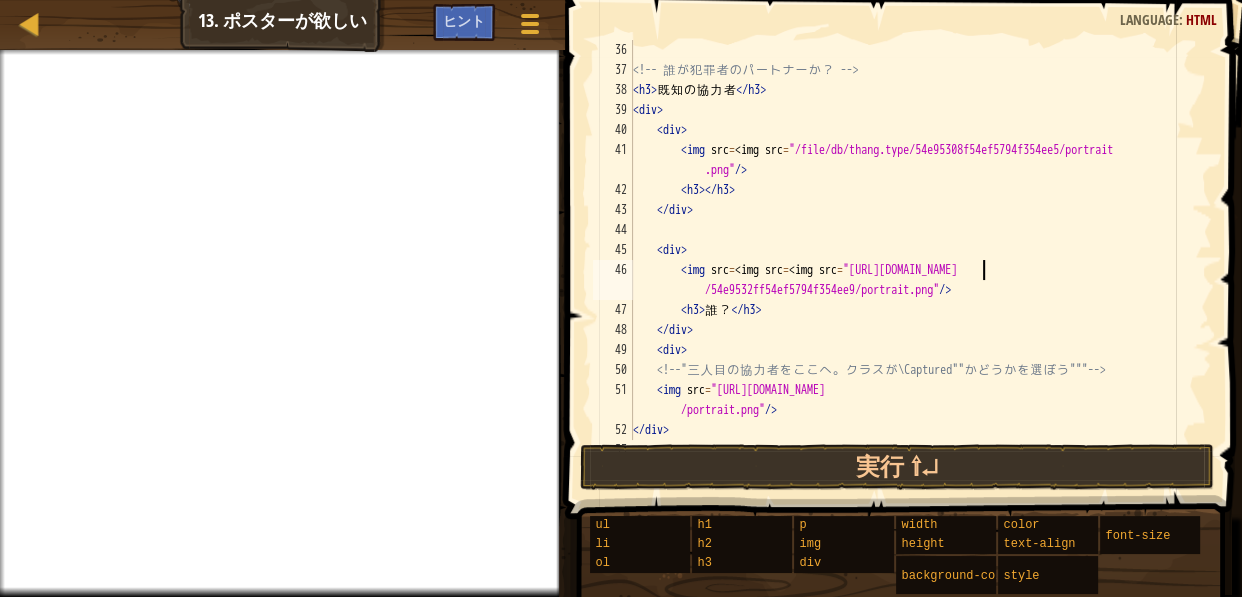 type on "<div>" 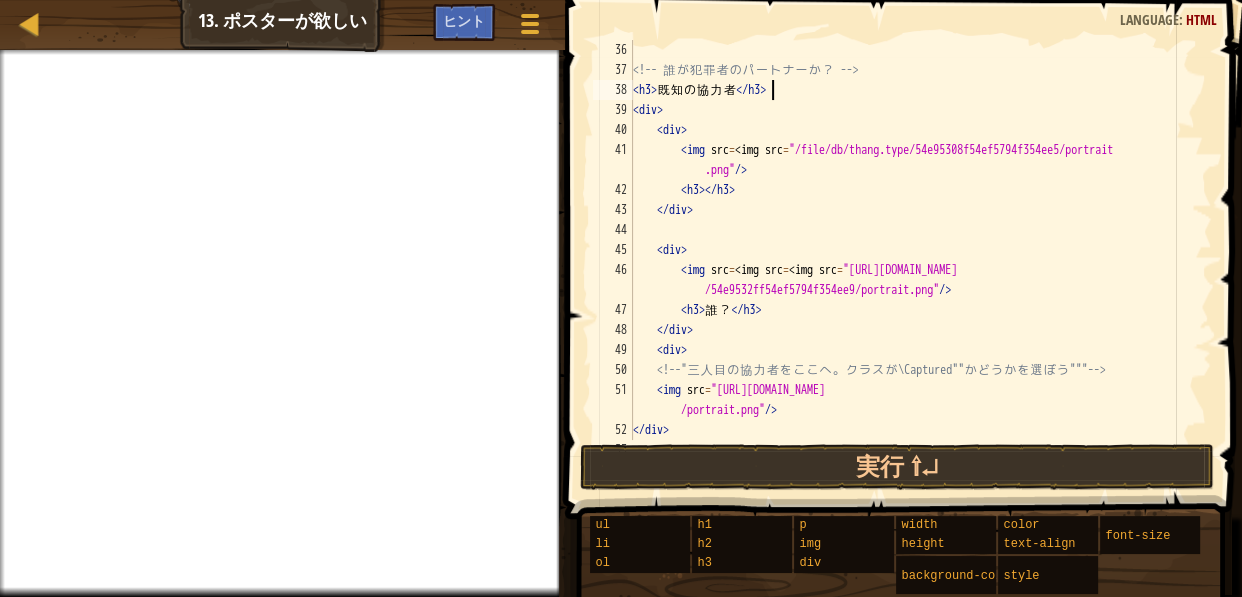 type on "<!-- 誰が犯罪者のパートナーか？ -->" 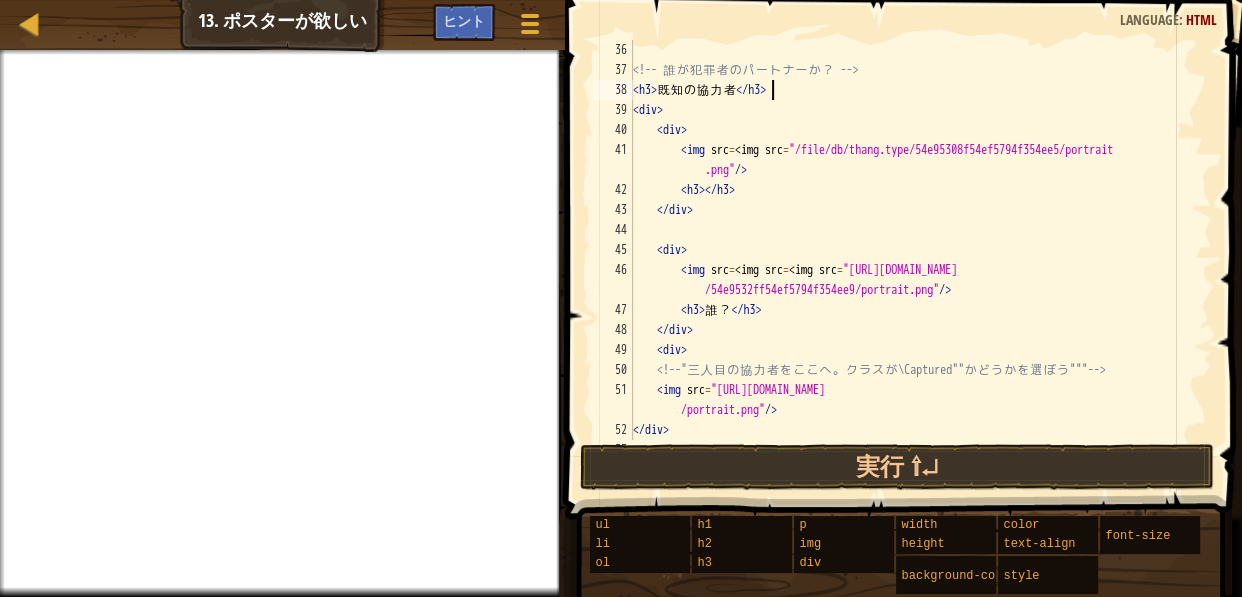 type on "<!-- 報酬は何だ？ -->" 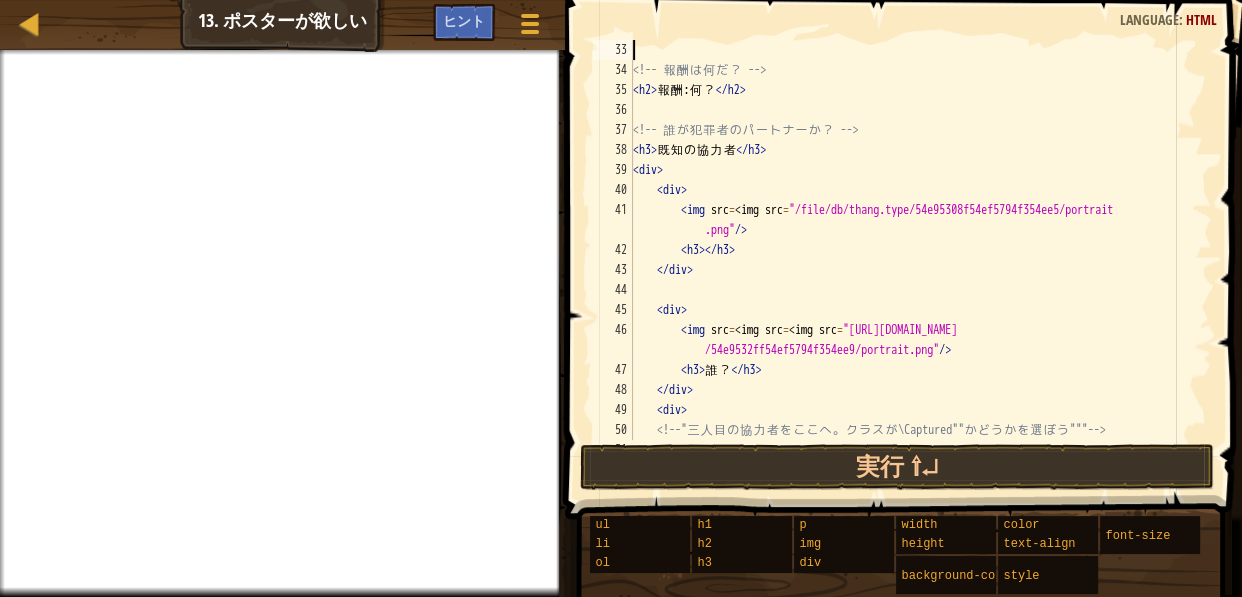 type on "<!-- 彼らは何を望んでる？ -->" 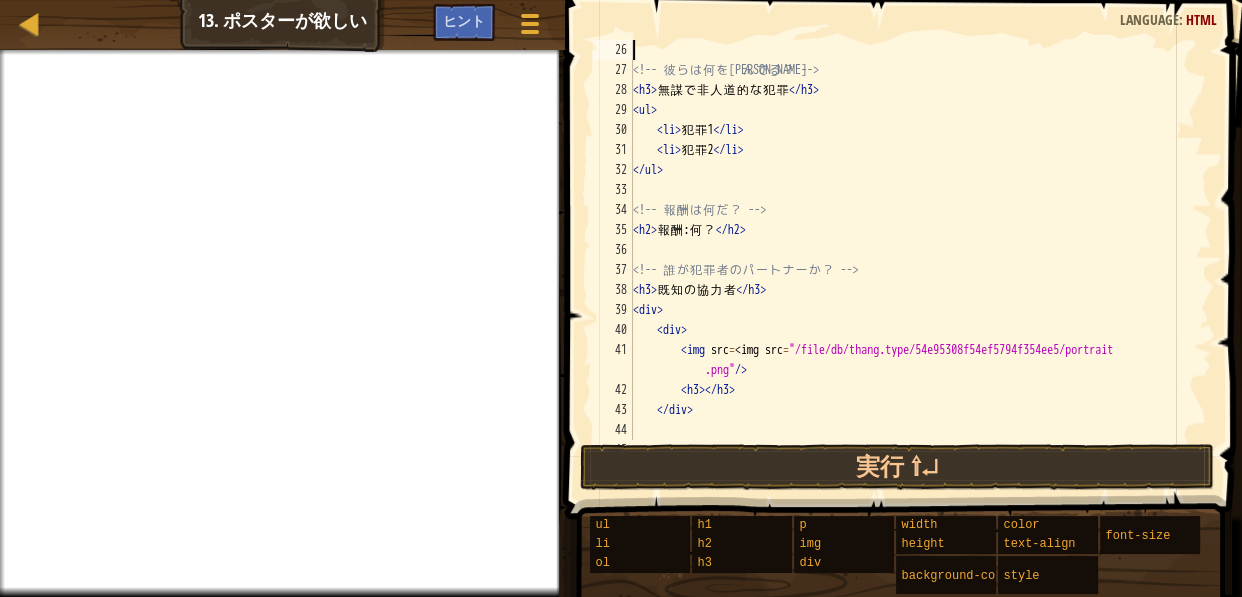 type on "<!-- 誰が指名手配？ -->" 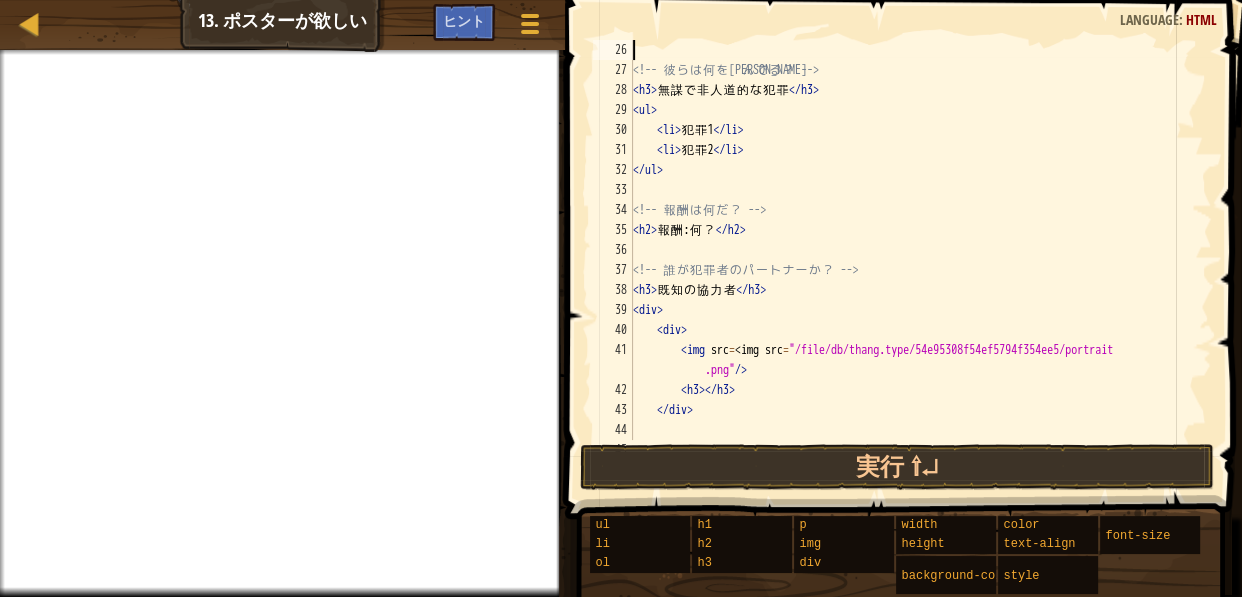 type on "<!-- 上記の Image Gallery からイメージを検索するか、独自の画像リンクを使用する -->" 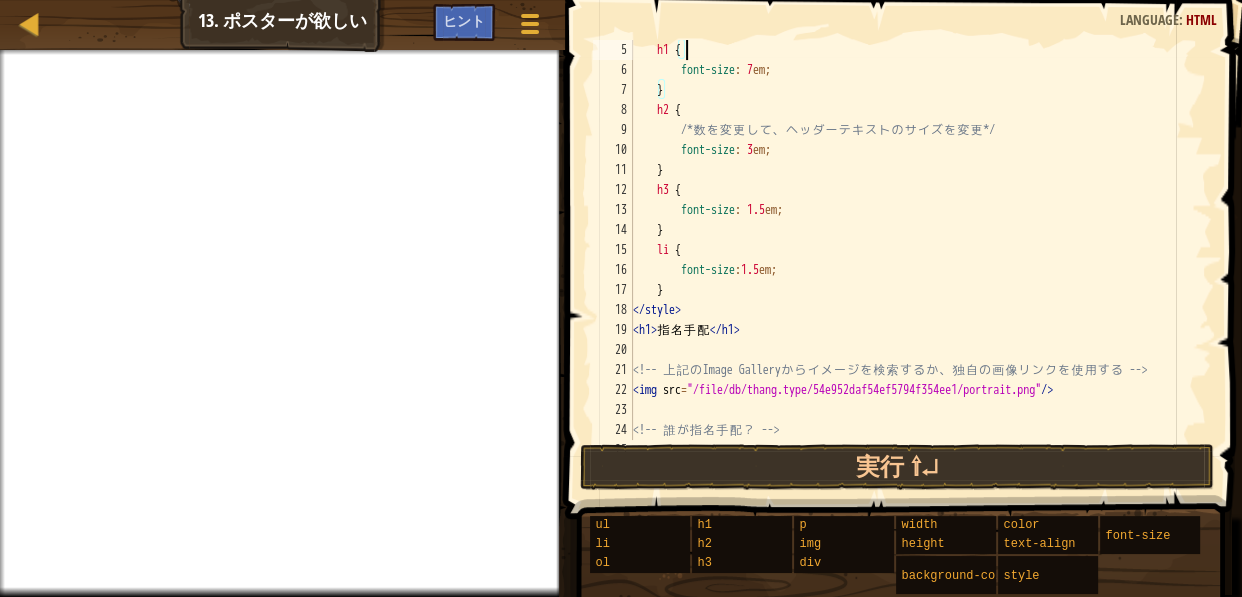 scroll, scrollTop: 0, scrollLeft: 0, axis: both 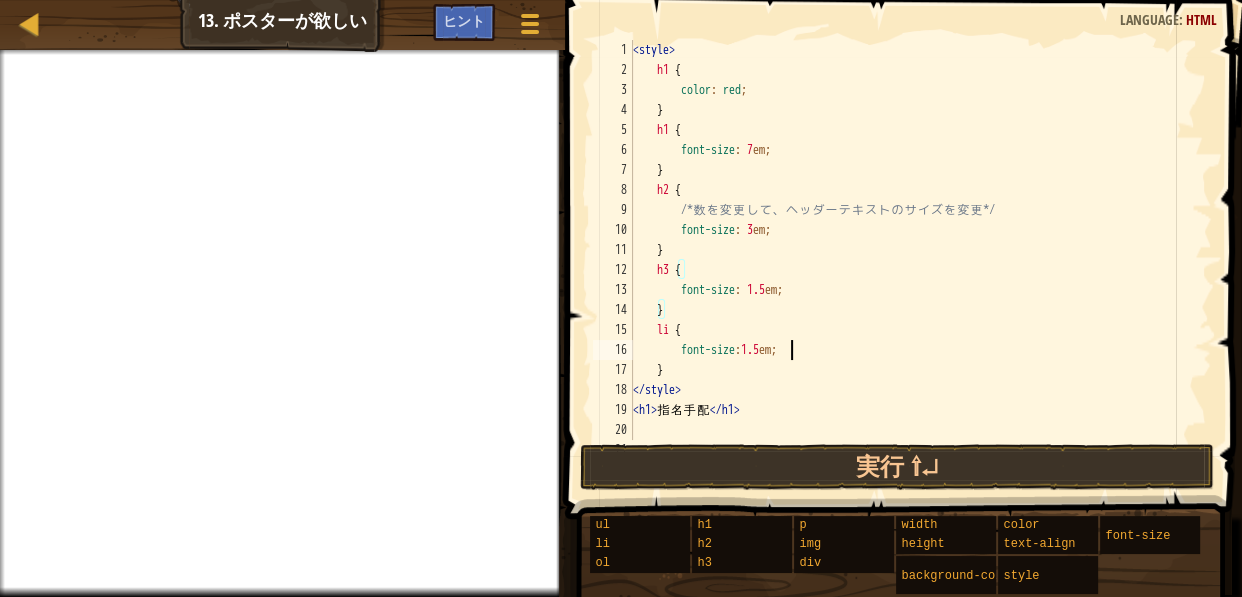 type on "<h1>指名手配</h1>" 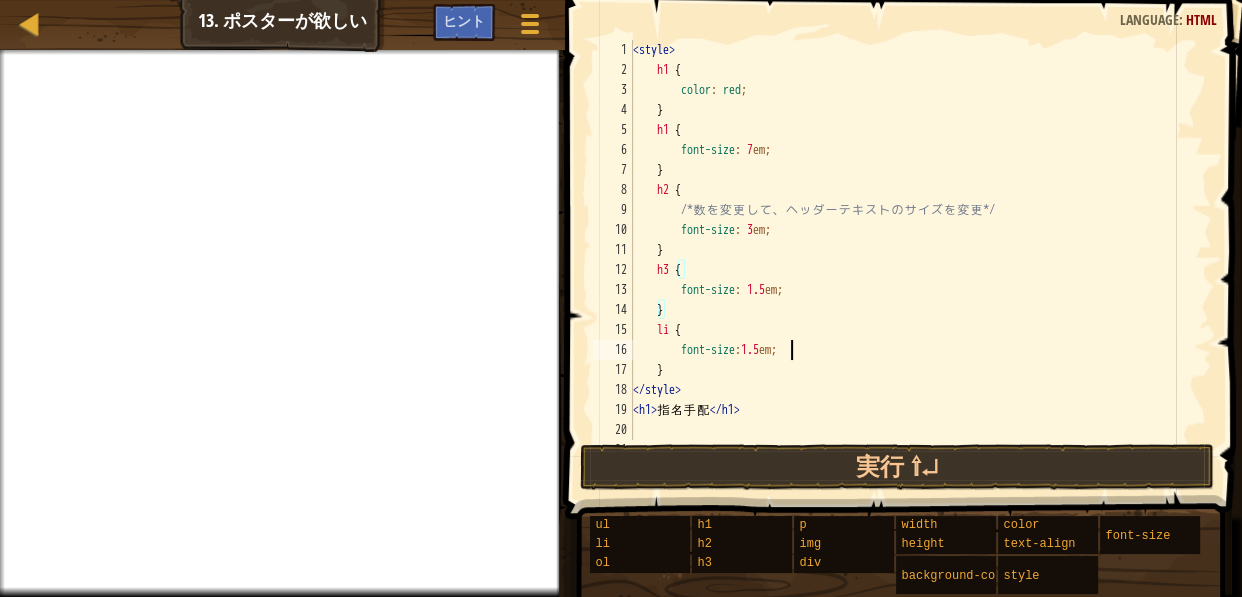 type on "<img src="/file/db/thang.type/54e952daf54ef5794f354ee1/portrait.png"/>" 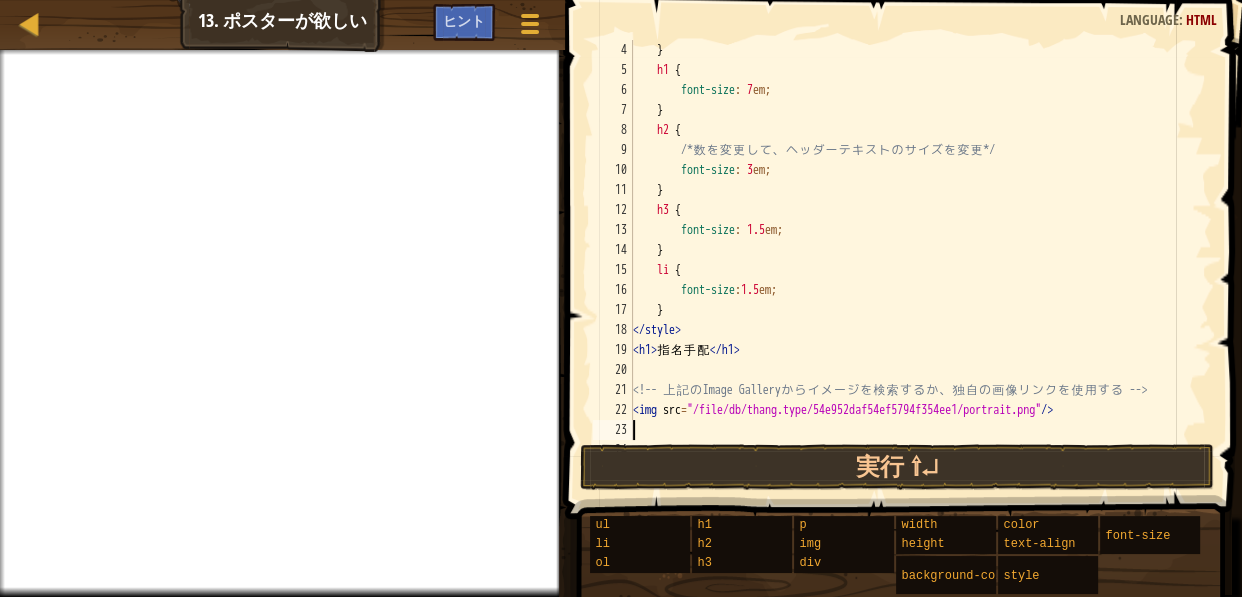 scroll, scrollTop: 140, scrollLeft: 0, axis: vertical 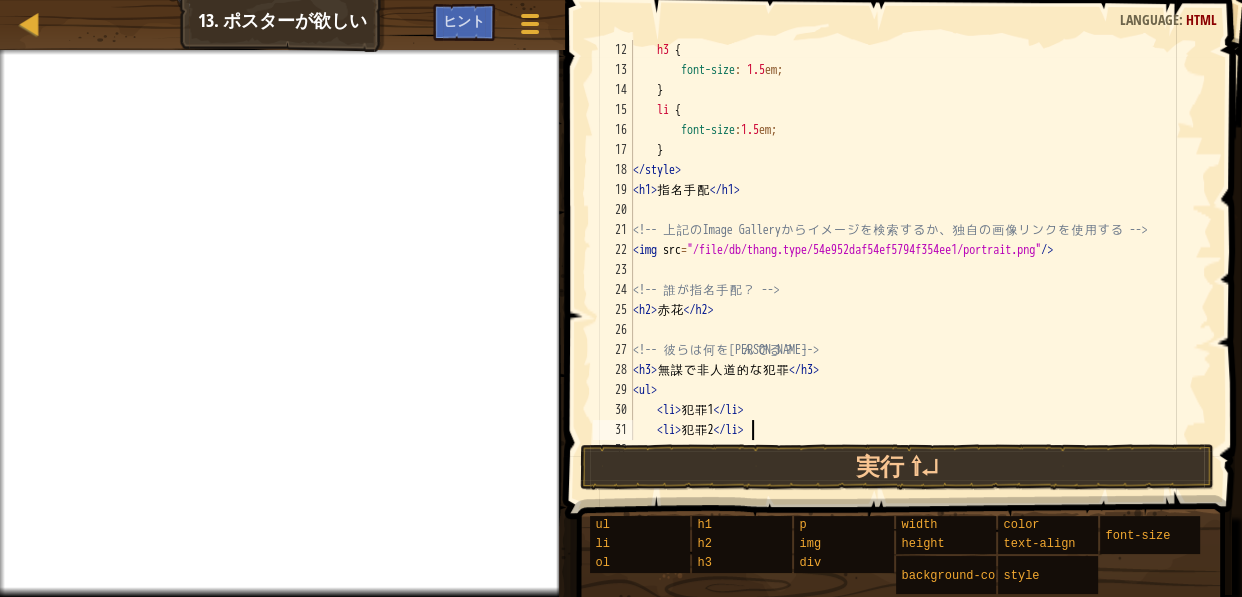 type on "</ul>" 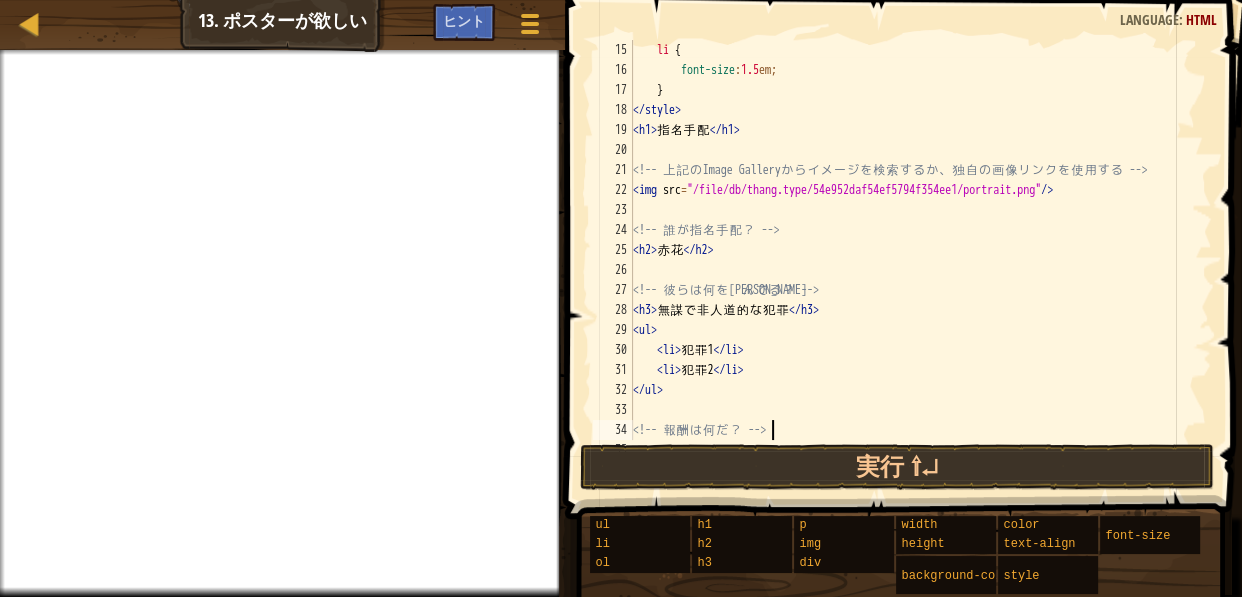 type on "<h2>報酬 : 何？</h2>" 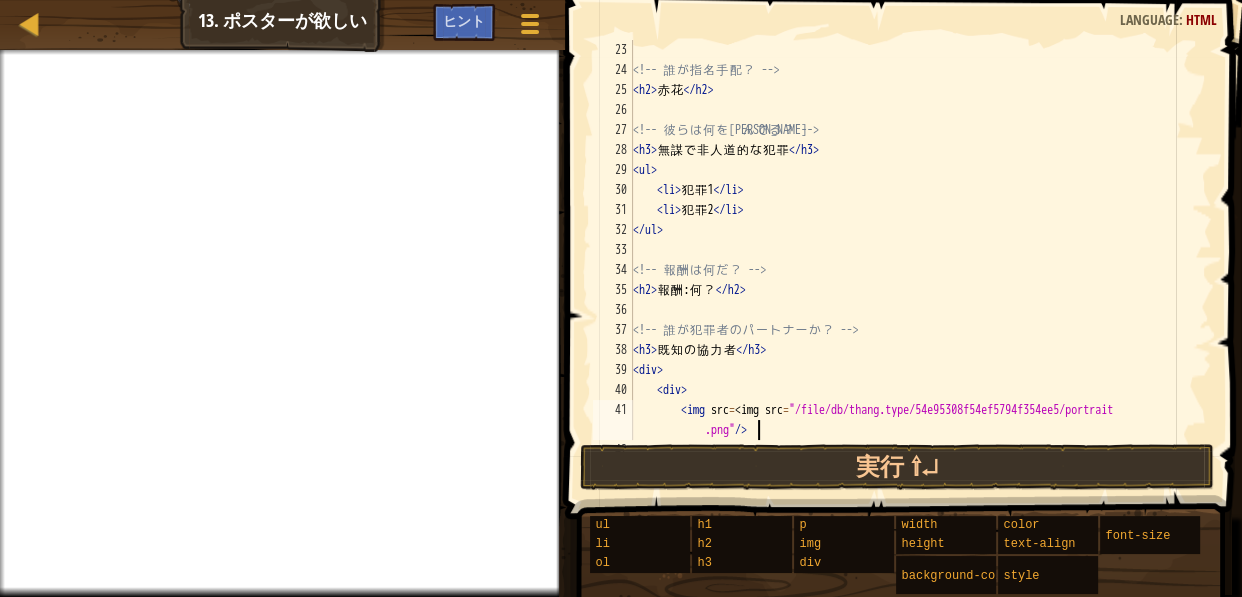 scroll, scrollTop: 460, scrollLeft: 0, axis: vertical 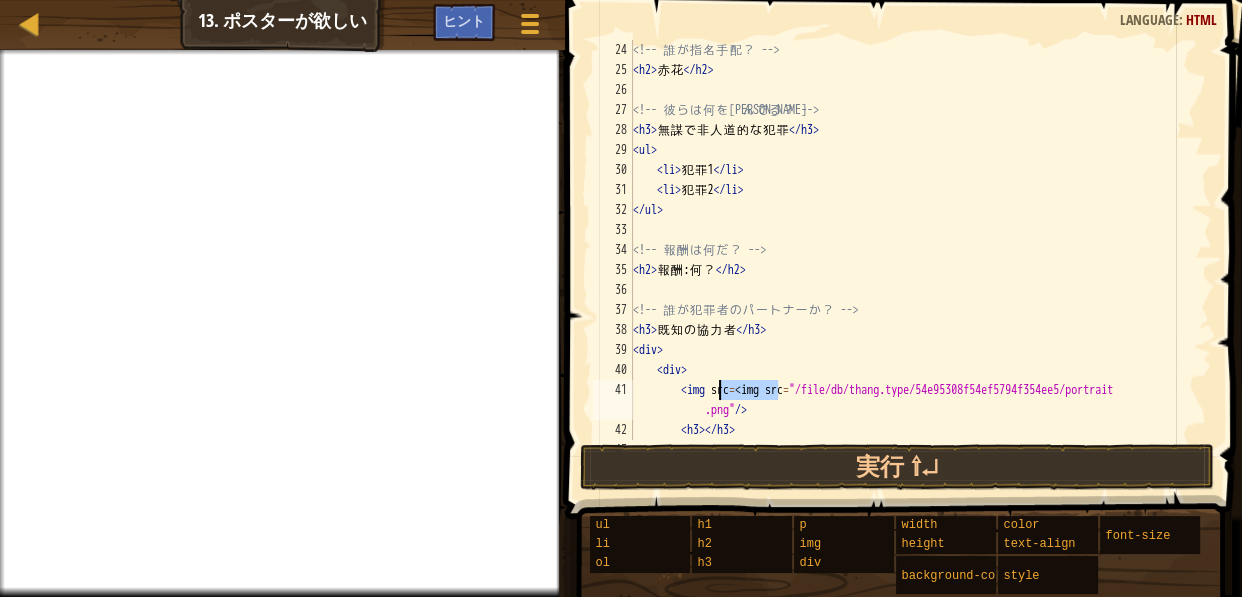 drag, startPoint x: 775, startPoint y: 388, endPoint x: 721, endPoint y: 387, distance: 54.00926 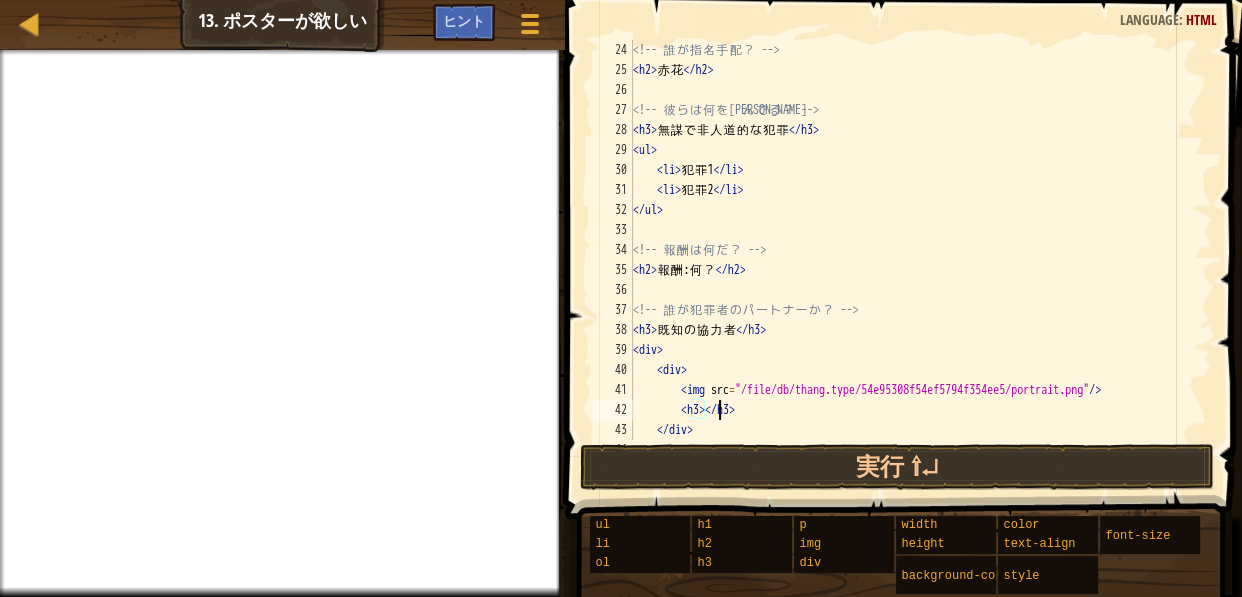 type on "</div>" 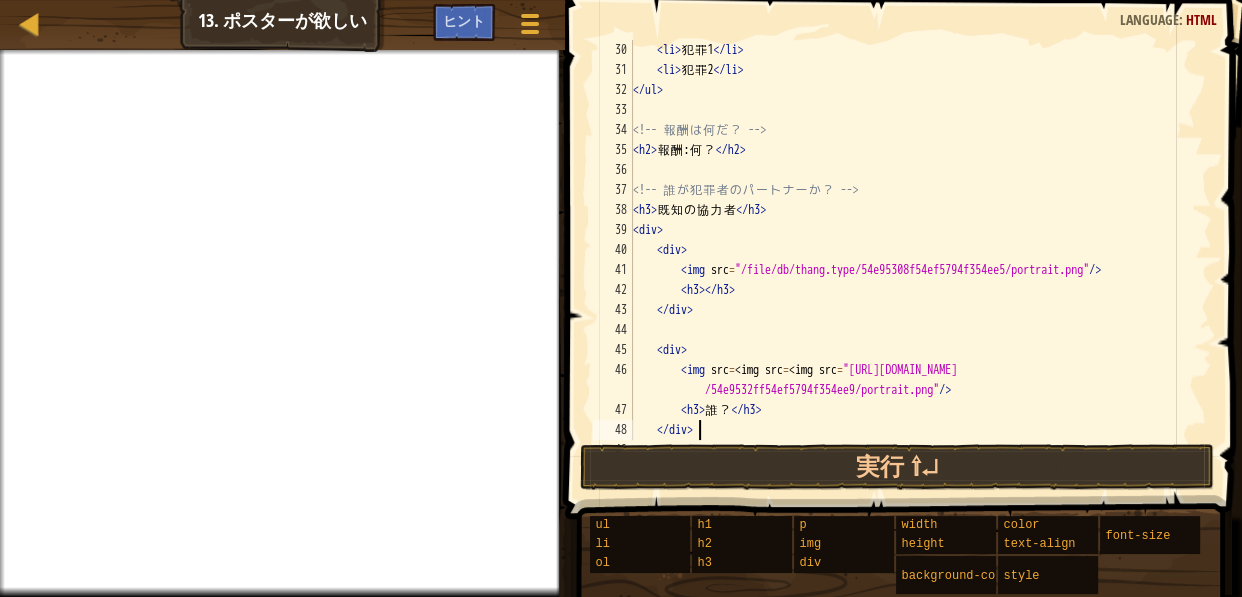 type on "</div>" 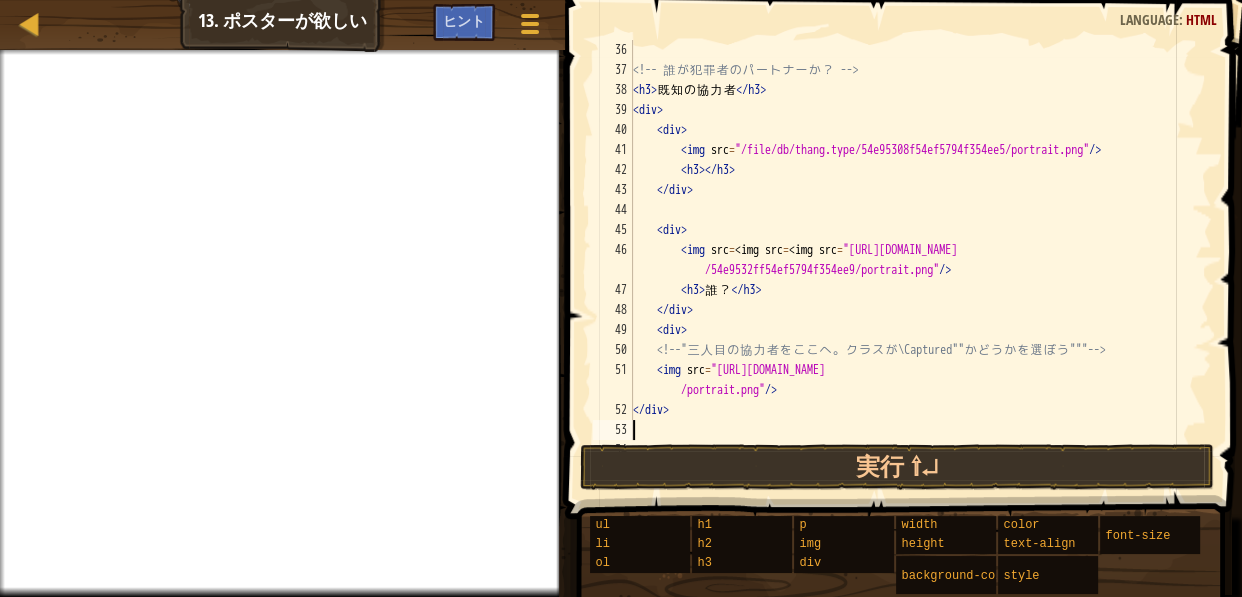 scroll, scrollTop: 760, scrollLeft: 0, axis: vertical 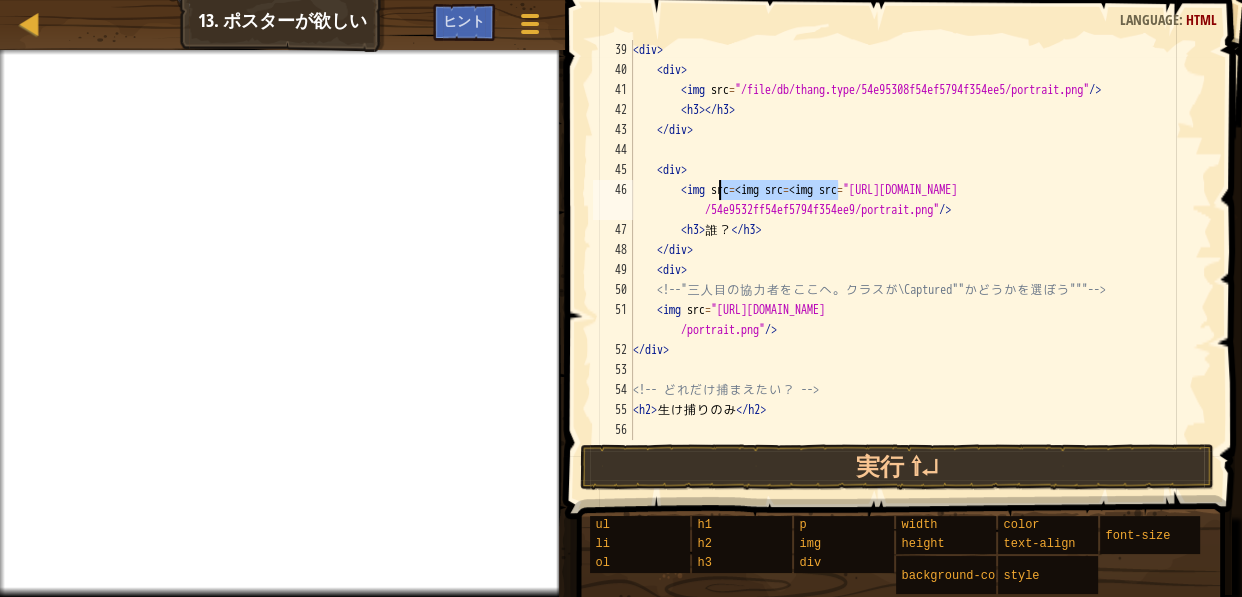 drag, startPoint x: 837, startPoint y: 190, endPoint x: 721, endPoint y: 187, distance: 116.03879 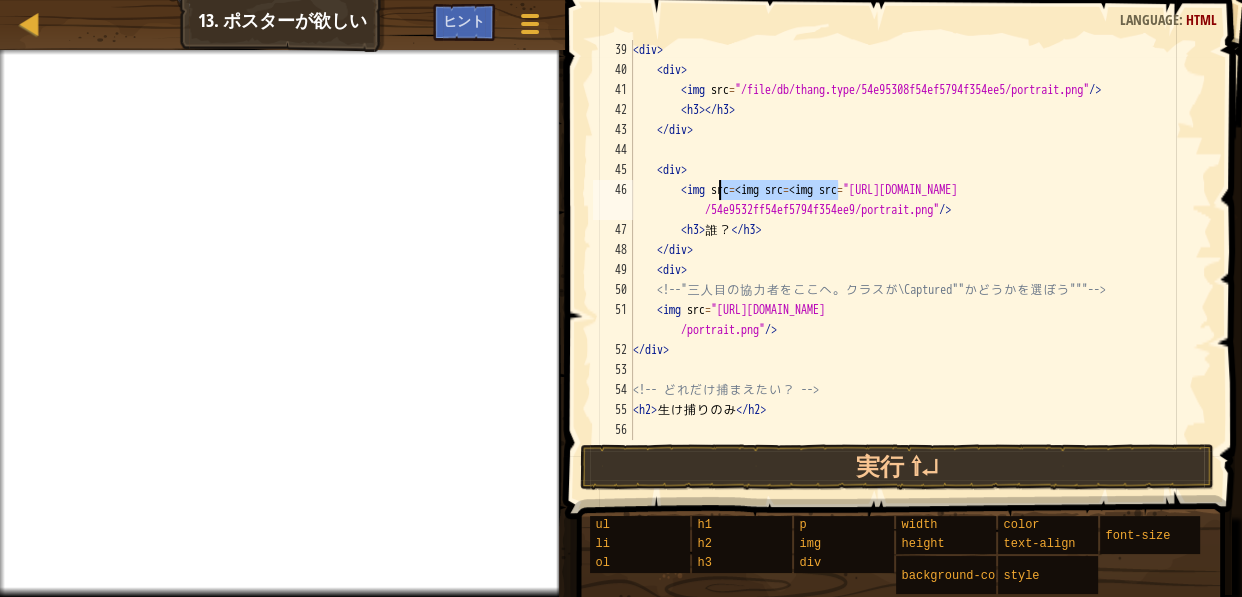 click on "< div >      < div >          < img   src = "/file/db/thang.type/54e95308f54ef5794f354ee5/portrait.png" />          < h3 > </ h3 >      </ div >           < div >          < img   src = < img   src = < img   src = "[URL][DOMAIN_NAME]              /54e9532ff54ef5794f354ee9/portrait.png" />          < h3 > 誰 ？ </ h3 >      </ div >      < div >      <!--  " 三 人 目 の 協 力 者 を こ こ へ 。 ク ラ ス が \Captured"" か ど う か を 選 ぼ う """  -->      < img   src = "[URL][DOMAIN_NAME]          /portrait.png" /> </ div > <!--   ど れ だ け 捕 ま え た い ？   --> < h2 > 生 け 捕 り の み </ h2 >" at bounding box center [912, 260] 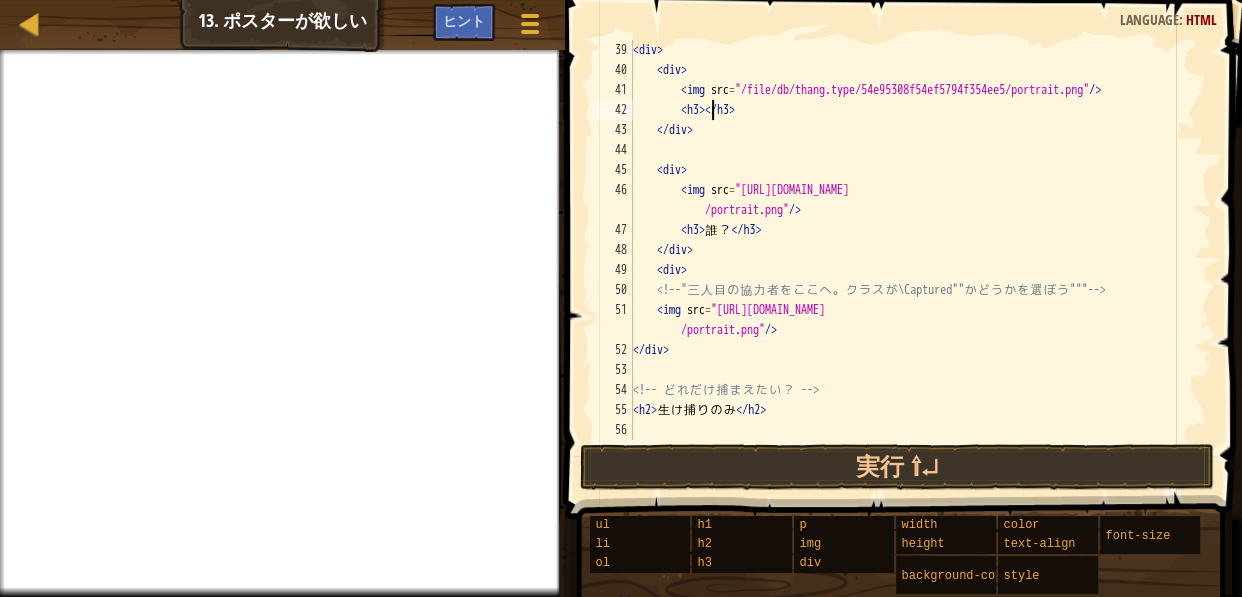 click on "< div >      < div >          < img   src = "/file/db/thang.type/54e95308f54ef5794f354ee5/portrait.png" />          < h3 > </ h3 >      </ div >           < div >          < img   src = "[URL][DOMAIN_NAME]              /portrait.png" />          < h3 > 誰 ？ </ h3 >      </ div >      < div >      <!--  " 三 人 目 の 協 力 者 を こ こ へ 。 ク ラ ス が \Captured"" か ど う か を 選 ぼ う """  -->      < img   src = "[URL][DOMAIN_NAME]          /portrait.png" /> </ div > <!--   ど れ だ け 捕 ま え た い ？   --> < h2 > 生 け 捕 り の み </ h2 >" at bounding box center [912, 260] 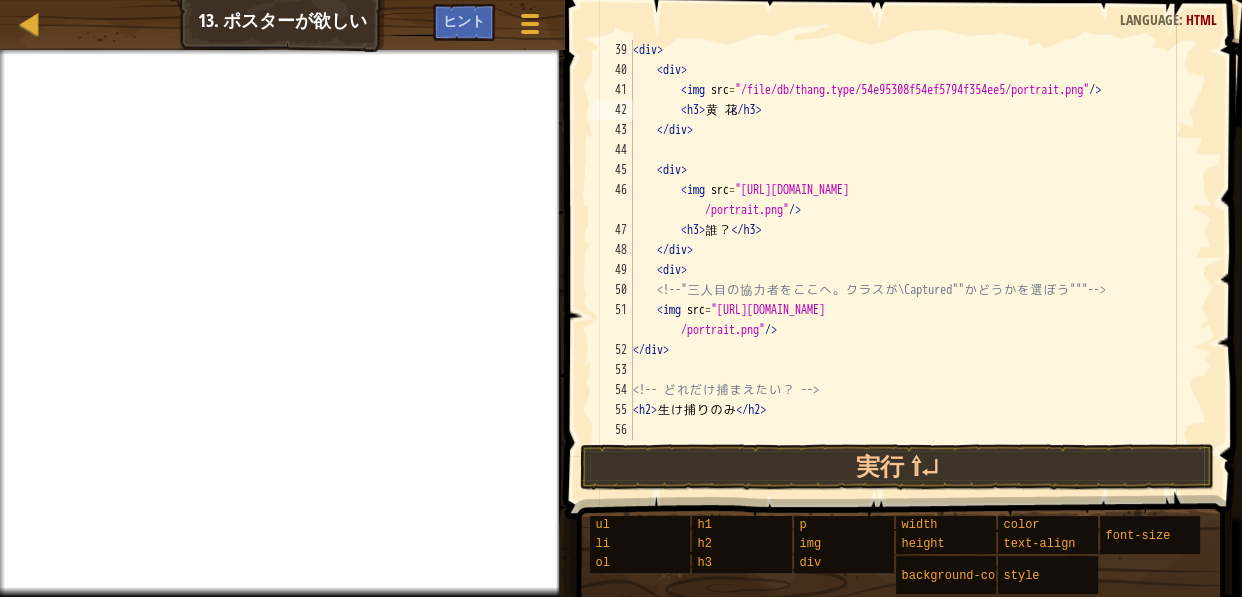 scroll, scrollTop: 0, scrollLeft: 0, axis: both 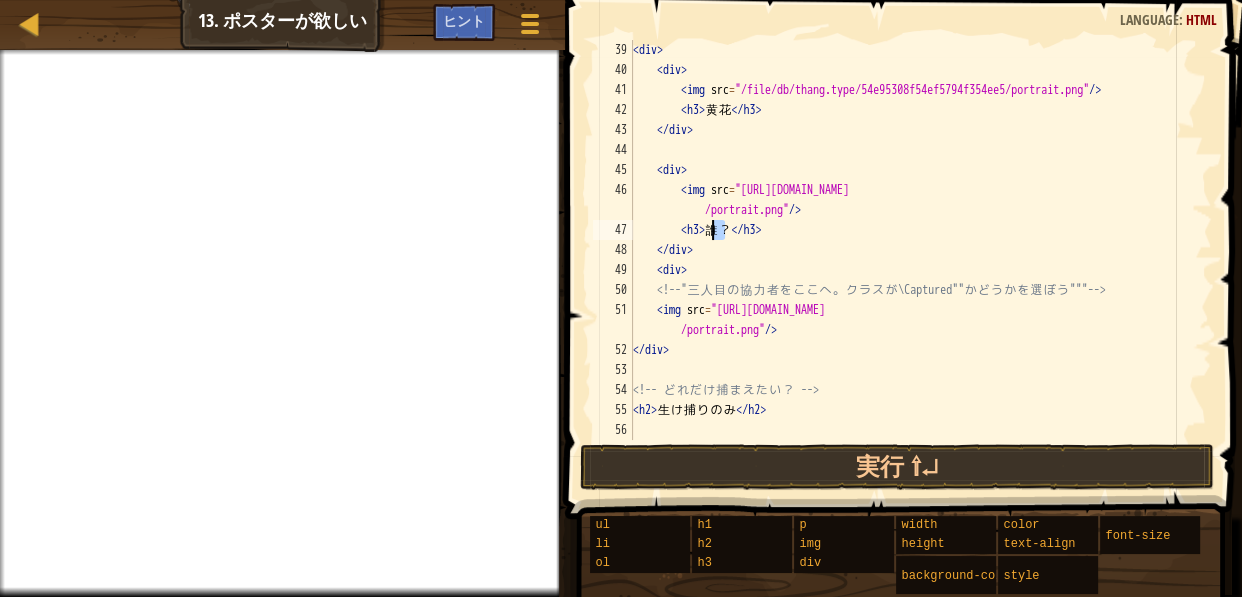 click on "< div >      < div >          < img   src = "/file/db/thang.type/54e95308f54ef5794f354ee5/portrait.png" />          < h3 > [PERSON_NAME] </ h3 >      </ div >           < div >          < img   src = "[URL][DOMAIN_NAME]              /portrait.png" />          < h3 > 誰 ？ </ h3 >      </ div >      < div >      <!--  " 三 人 目 の 協 力 者 を こ こ へ 。 ク ラ ス が \Captured"" か ど う か を 選 ぼ う """  -->      < img   src = "[URL][DOMAIN_NAME]          /portrait.png" /> </ div > <!--   ど れ だ け 捕 ま え た い ？   --> < h2 > 生 け 捕 り の み </ h2 >" at bounding box center (912, 260) 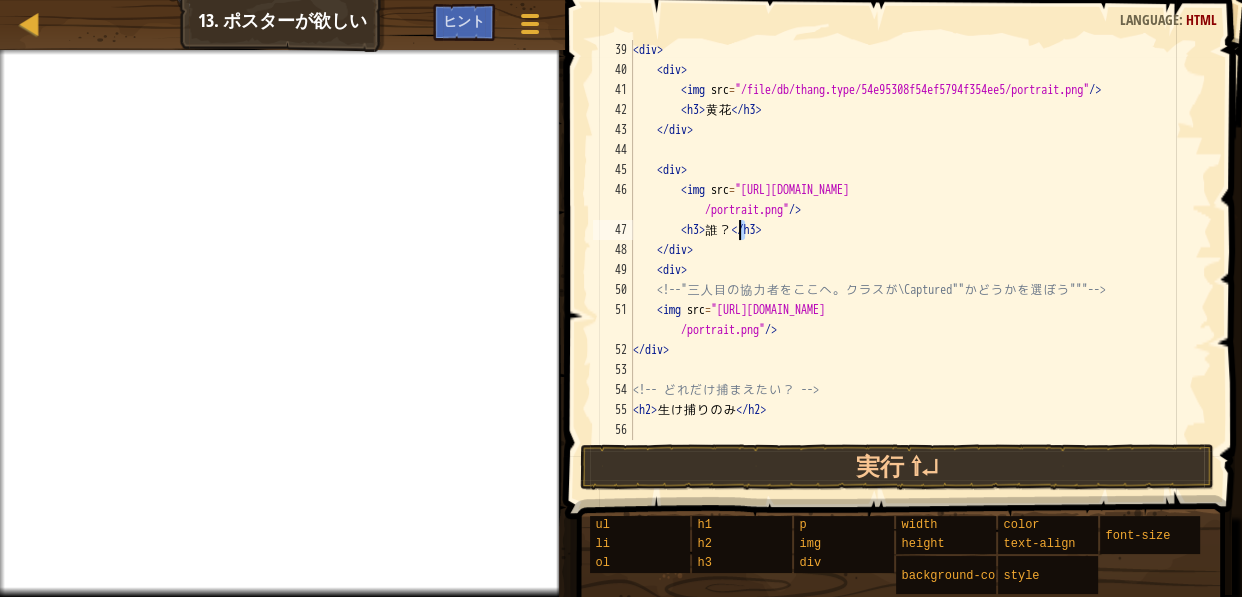 drag, startPoint x: 745, startPoint y: 229, endPoint x: 735, endPoint y: 230, distance: 10.049875 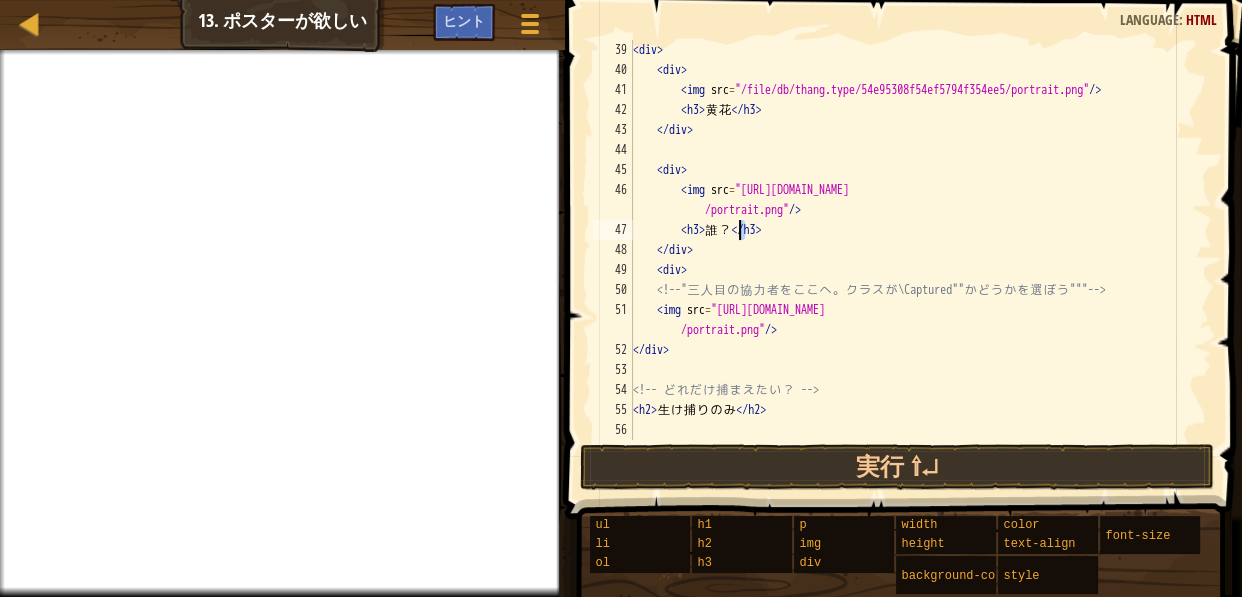 click on "< div >      < div >          < img   src = "/file/db/thang.type/54e95308f54ef5794f354ee5/portrait.png" />          < h3 > [PERSON_NAME] </ h3 >      </ div >           < div >          < img   src = "[URL][DOMAIN_NAME]              /portrait.png" />          < h3 > 誰 ？ </ h3 >      </ div >      < div >      <!--  " 三 人 目 の 協 力 者 を こ こ へ 。 ク ラ ス が \Captured"" か ど う か を 選 ぼ う """  -->      < img   src = "[URL][DOMAIN_NAME]          /portrait.png" /> </ div > <!--   ど れ だ け 捕 ま え た い ？   --> < h2 > 生 け 捕 り の み </ h2 >" at bounding box center (912, 260) 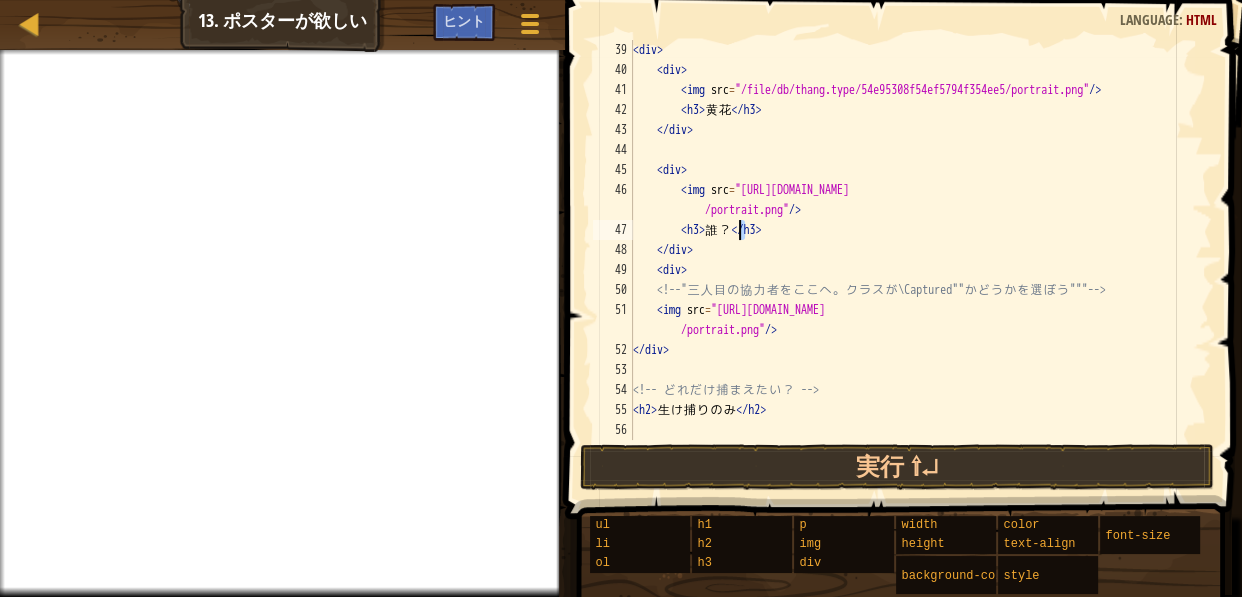 click on "< div >      < div >          < img   src = "/file/db/thang.type/54e95308f54ef5794f354ee5/portrait.png" />          < h3 > [PERSON_NAME] </ h3 >      </ div >           < div >          < img   src = "[URL][DOMAIN_NAME]              /portrait.png" />          < h3 > 誰 ？ </ h3 >      </ div >      < div >      <!--  " 三 人 目 の 協 力 者 を こ こ へ 。 ク ラ ス が \Captured"" か ど う か を 選 ぼ う """  -->      < img   src = "[URL][DOMAIN_NAME]          /portrait.png" /> </ div > <!--   ど れ だ け 捕 ま え た い ？   --> < h2 > 生 け 捕 り の み </ h2 >" at bounding box center (912, 240) 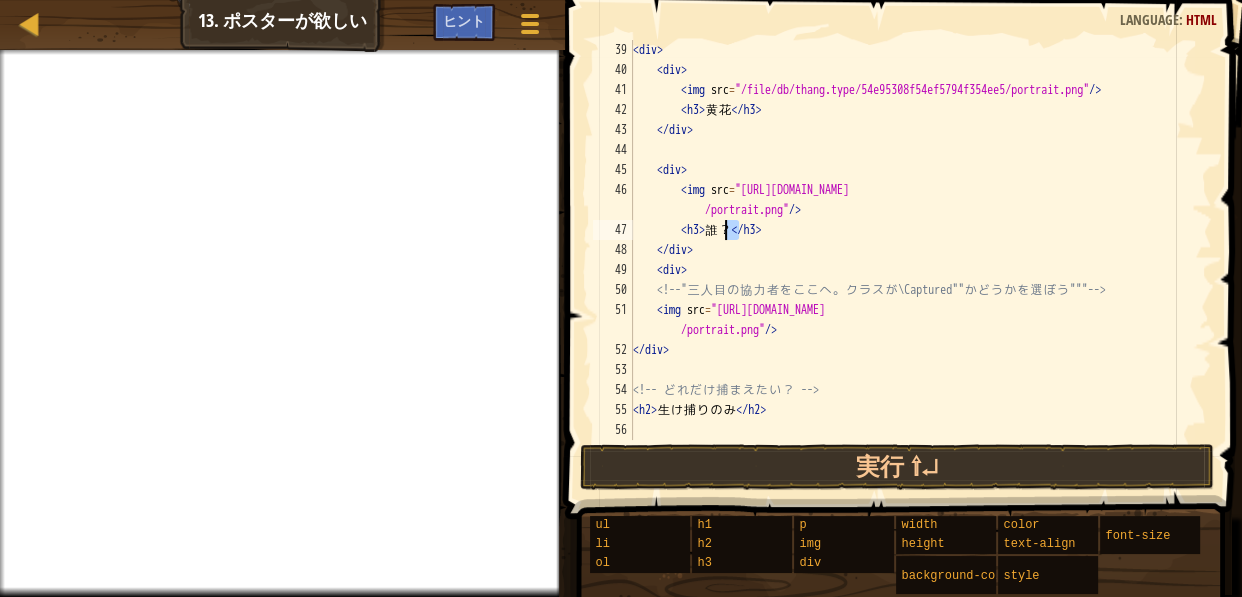 click on "< div >      < div >          < img   src = "/file/db/thang.type/54e95308f54ef5794f354ee5/portrait.png" />          < h3 > [PERSON_NAME] </ h3 >      </ div >           < div >          < img   src = "[URL][DOMAIN_NAME]              /portrait.png" />          < h3 > 誰 ？ </ h3 >      </ div >      < div >      <!--  " 三 人 目 の 協 力 者 を こ こ へ 。 ク ラ ス が \Captured"" か ど う か を 選 ぼ う """  -->      < img   src = "[URL][DOMAIN_NAME]          /portrait.png" /> </ div > <!--   ど れ だ け 捕 ま え た い ？   --> < h2 > 生 け 捕 り の み </ h2 >" at bounding box center [912, 240] 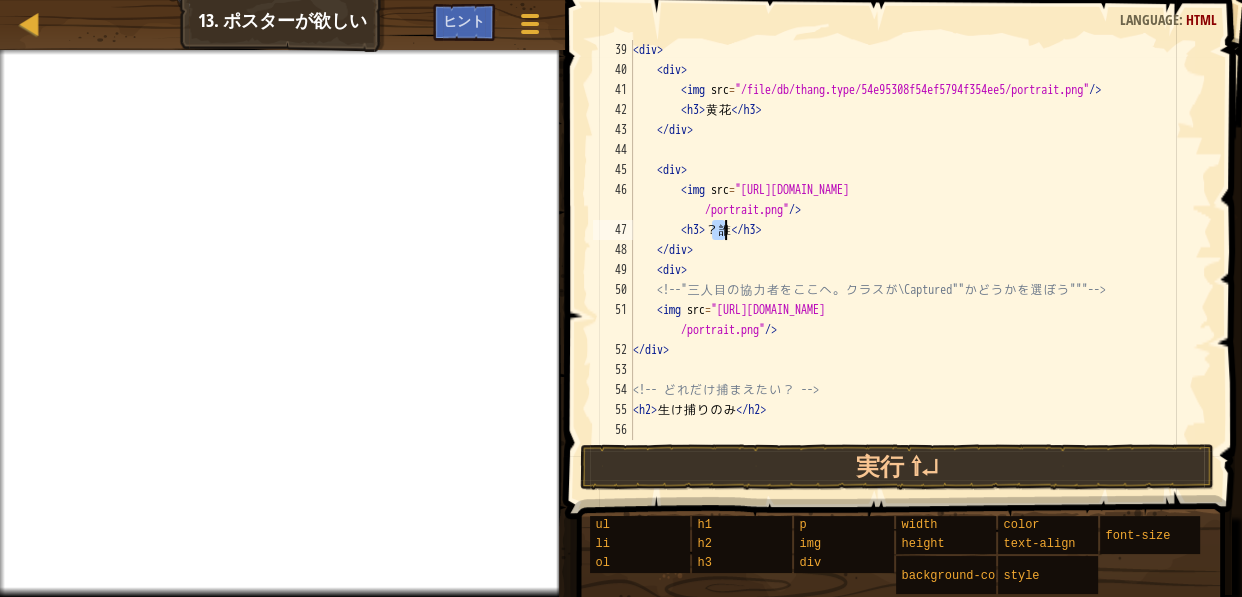 click on "< div >      < div >          < img   src = "/file/db/thang.type/54e95308f54ef5794f354ee5/portrait.png" />          < h3 > [PERSON_NAME] </ h3 >      </ div >           < div >          < img   src = "[URL][DOMAIN_NAME]              /portrait.png" />          < h3 > ？ 誰 </ h3 >      </ div >      < div >      <!--  " 三 人 目 の 協 力 者 を こ こ へ 。 ク ラ ス が \Captured"" か ど う か を 選 ぼ う """  -->      < img   src = "[URL][DOMAIN_NAME]          /portrait.png" /> </ div > <!--   ど れ だ け 捕 ま え た い ？   --> < h2 > 生 け 捕 り の み </ h2 >" at bounding box center (912, 240) 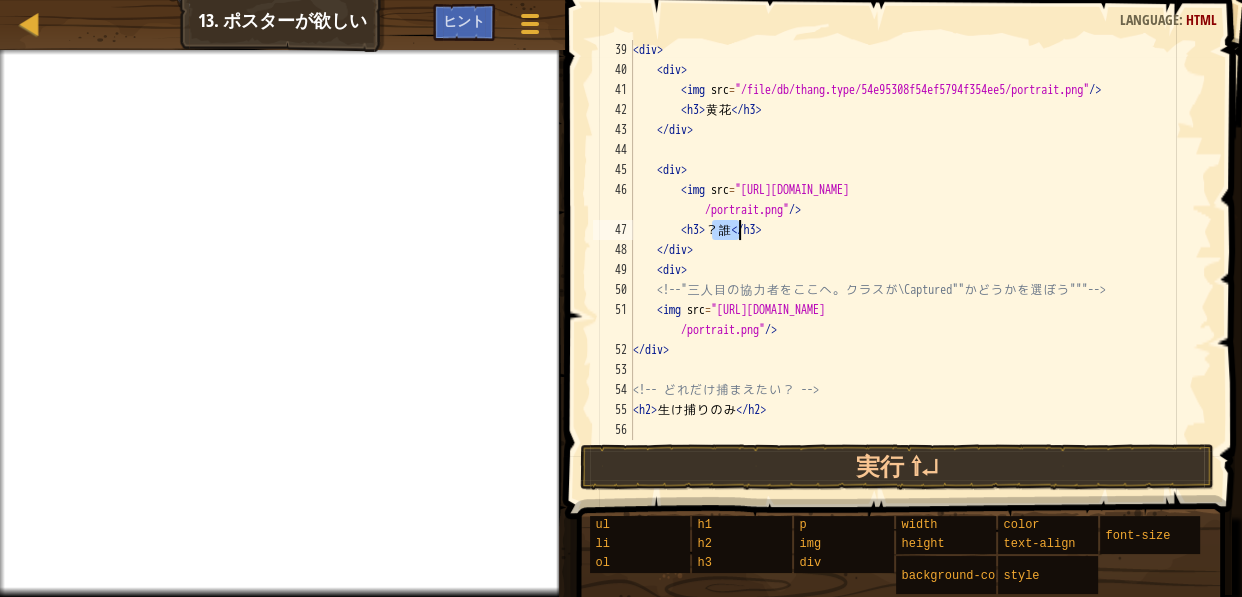 drag, startPoint x: 710, startPoint y: 226, endPoint x: 739, endPoint y: 229, distance: 29.15476 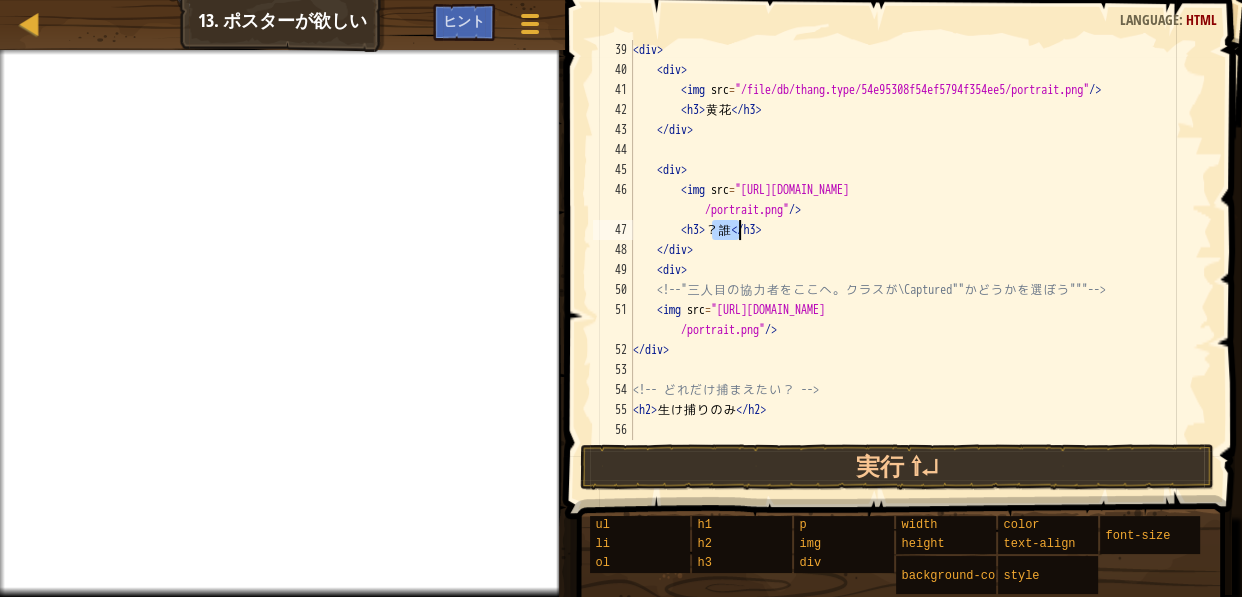 click on "< div >      < div >          < img   src = "/file/db/thang.type/54e95308f54ef5794f354ee5/portrait.png" />          < h3 > [PERSON_NAME] </ h3 >      </ div >           < div >          < img   src = "[URL][DOMAIN_NAME]              /portrait.png" />          < h3 > ？ 誰 </ h3 >      </ div >      < div >      <!--  " 三 人 目 の 協 力 者 を こ こ へ 。 ク ラ ス が \Captured"" か ど う か を 選 ぼ う """  -->      < img   src = "[URL][DOMAIN_NAME]          /portrait.png" /> </ div > <!--   ど れ だ け 捕 ま え た い ？   --> < h2 > 生 け 捕 り の み </ h2 >" at bounding box center (912, 260) 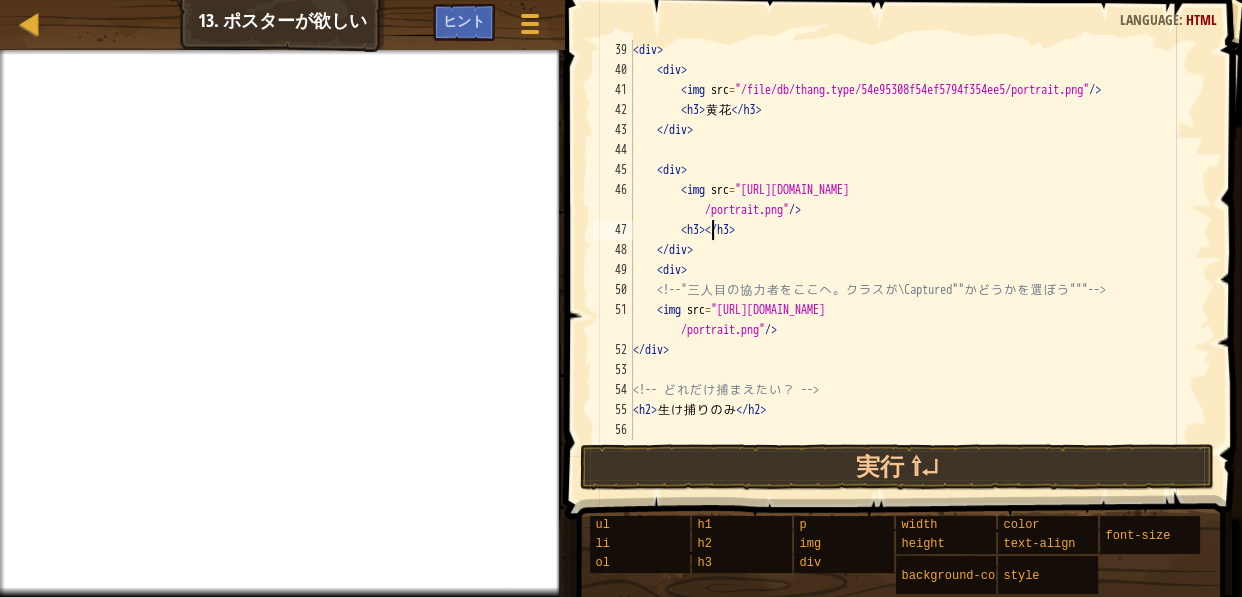 scroll, scrollTop: 0, scrollLeft: 0, axis: both 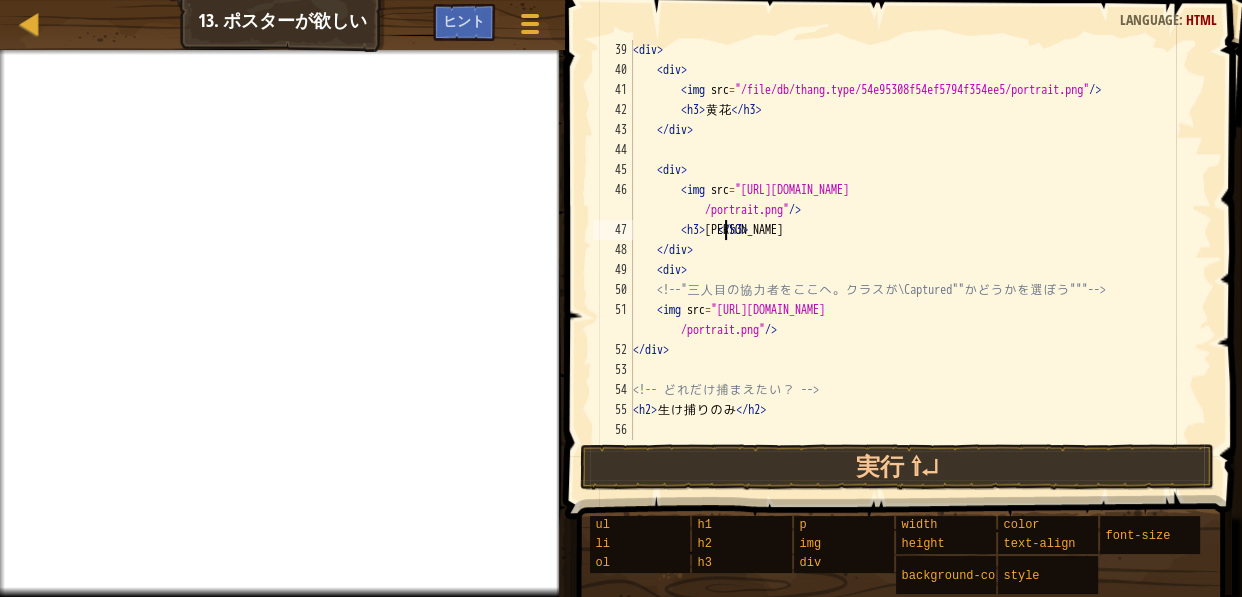 click on "< div >      < div >          < img   src = "/file/db/thang.type/54e95308f54ef5794f354ee5/portrait.png" />          < h3 > [PERSON_NAME] </ h3 >      </ div >           < div >          < img   src = "[URL][DOMAIN_NAME]              /portrait.png" />          < h3 > 伯 </ h3 >      </ div >      < div >      <!--  " 三 人 目 の 協 力 者 を こ こ へ 。 ク ラ ス が \Captured"" か ど う か を 選 ぼ う """  -->      < img   src = "[URL][DOMAIN_NAME]          /portrait.png" /> </ div > <!--   ど れ だ け 捕 ま え た い ？   --> < h2 > 生 け 捕 り の み </ h2 >" at bounding box center (912, 260) 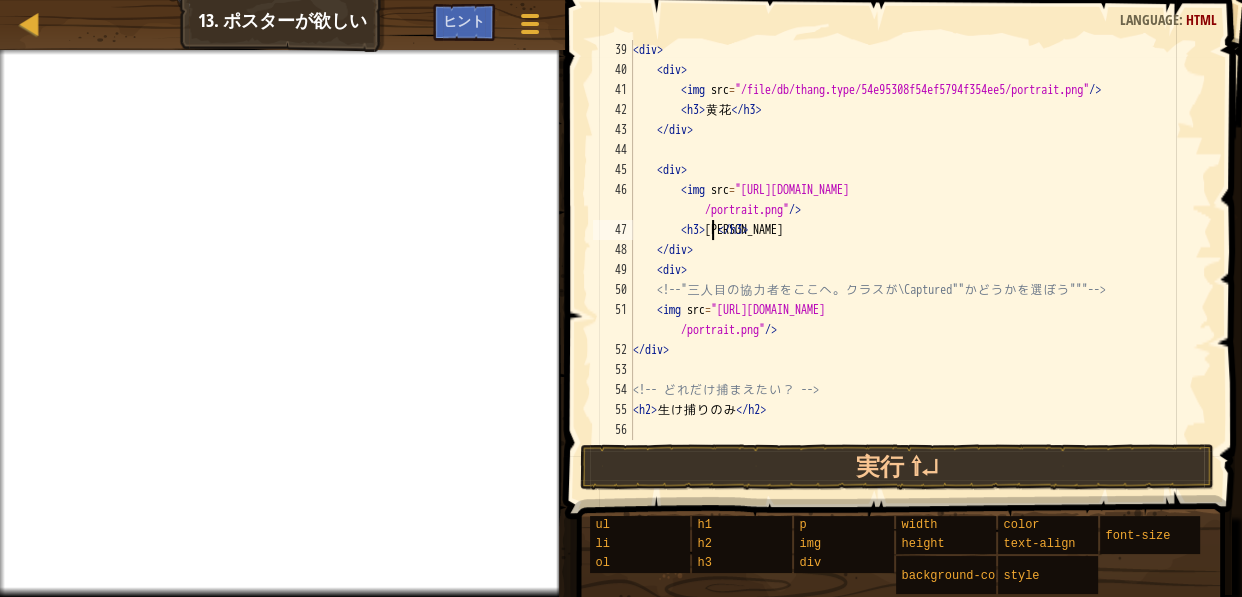 click on "< div >      < div >          < img   src = "/file/db/thang.type/54e95308f54ef5794f354ee5/portrait.png" />          < h3 > [PERSON_NAME] </ h3 >      </ div >           < div >          < img   src = "[URL][DOMAIN_NAME]              /portrait.png" />          < h3 > 伯 </ h3 >      </ div >      < div >      <!--  " 三 人 目 の 協 力 者 を こ こ へ 。 ク ラ ス が \Captured"" か ど う か を 選 ぼ う """  -->      < img   src = "[URL][DOMAIN_NAME]          /portrait.png" /> </ div > <!--   ど れ だ け 捕 ま え た い ？   --> < h2 > 生 け 捕 り の み </ h2 >" at bounding box center [912, 260] 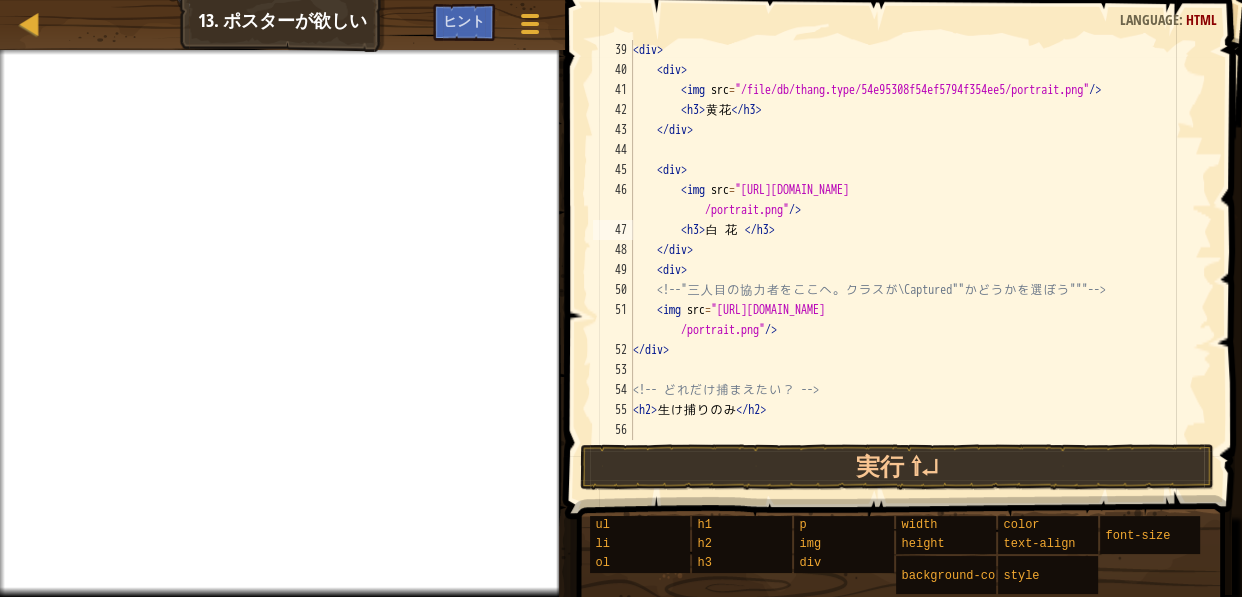 scroll, scrollTop: 0, scrollLeft: 0, axis: both 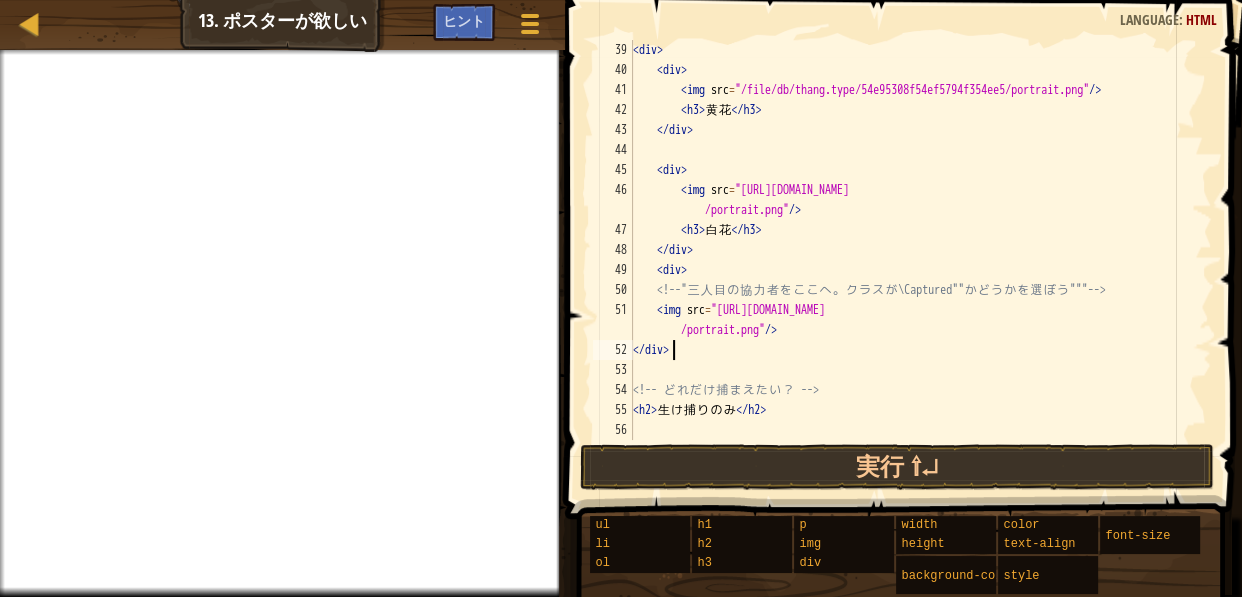 click on "< div >      < div >          < img   src = "/file/db/thang.type/54e95308f54ef5794f354ee5/portrait.png" />          < h3 > [PERSON_NAME] </ h3 >      </ div >           < div >          < img   src = "[URL][DOMAIN_NAME]              /portrait.png" />          < h3 > 白 花 </ h3 >      </ div >      < div >      <!--  " 三 人 目 の 協 力 者 を こ こ へ 。 ク ラ ス が \Captured"" か ど う か を 選 ぼ う """  -->      < img   src = "[URL][DOMAIN_NAME]          /portrait.png" /> </ div > <!--   ど れ だ け 捕 ま え た い ？   --> < h2 > 生 け 捕 り の み </ h2 >" at bounding box center (912, 260) 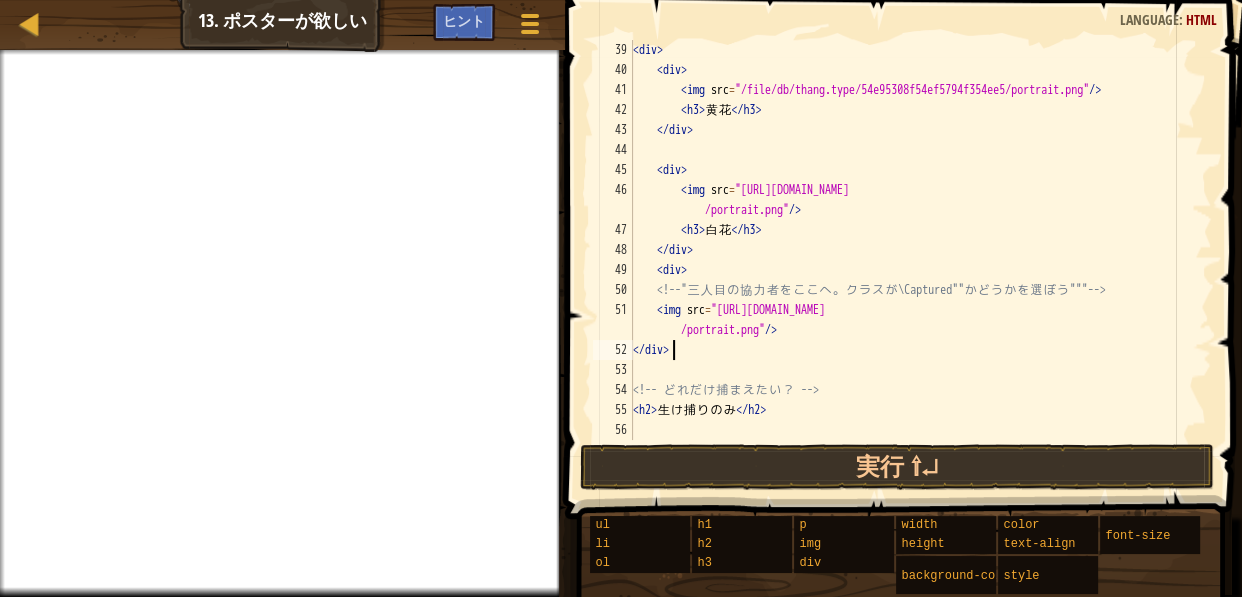 click on "< div >      < div >          < img   src = "/file/db/thang.type/54e95308f54ef5794f354ee5/portrait.png" />          < h3 > [PERSON_NAME] </ h3 >      </ div >           < div >          < img   src = "[URL][DOMAIN_NAME]              /portrait.png" />          < h3 > 白 花 </ h3 >      </ div >      < div >      <!--  " 三 人 目 の 協 力 者 を こ こ へ 。 ク ラ ス が \Captured"" か ど う か を 選 ぼ う """  -->      < img   src = "[URL][DOMAIN_NAME]          /portrait.png" /> </ div > <!--   ど れ だ け 捕 ま え た い ？   --> < h2 > 生 け 捕 り の み </ h2 >" at bounding box center [912, 260] 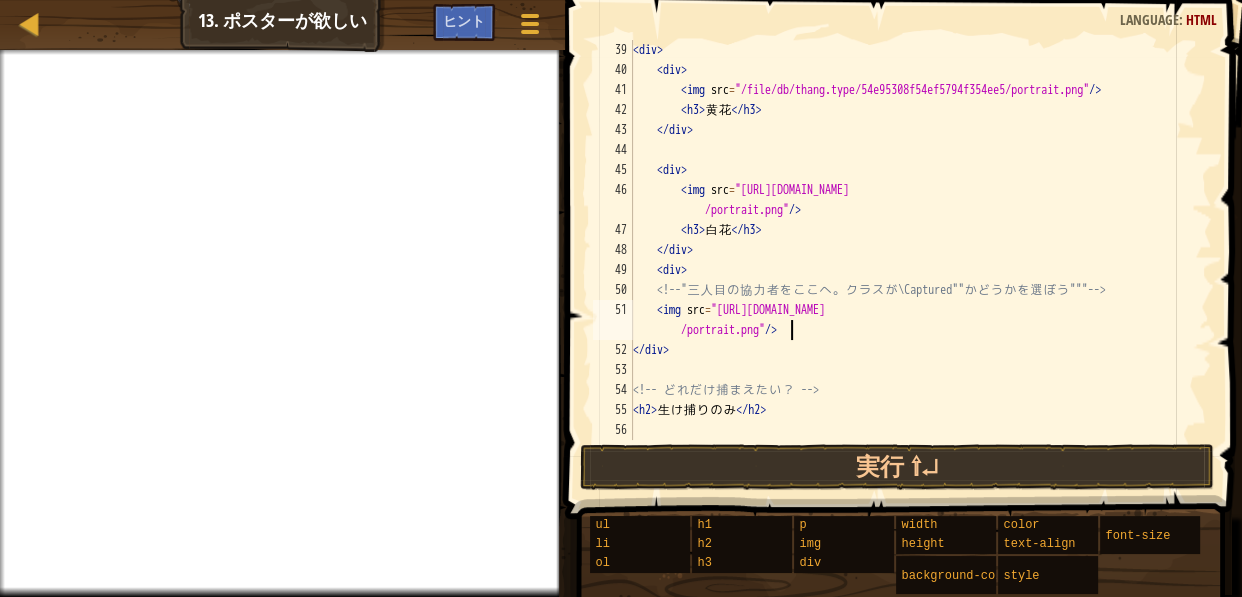 click on "< div >      < div >          < img   src = "/file/db/thang.type/54e95308f54ef5794f354ee5/portrait.png" />          < h3 > [PERSON_NAME] </ h3 >      </ div >           < div >          < img   src = "[URL][DOMAIN_NAME]              /portrait.png" />          < h3 > 白 花 </ h3 >      </ div >      < div >      <!--  " 三 人 目 の 協 力 者 を こ こ へ 。 ク ラ ス が \Captured"" か ど う か を 選 ぼ う """  -->      < img   src = "[URL][DOMAIN_NAME]          /portrait.png" /> </ div > <!--   ど れ だ け 捕 ま え た い ？   --> < h2 > 生 け 捕 り の み </ h2 >" at bounding box center [912, 260] 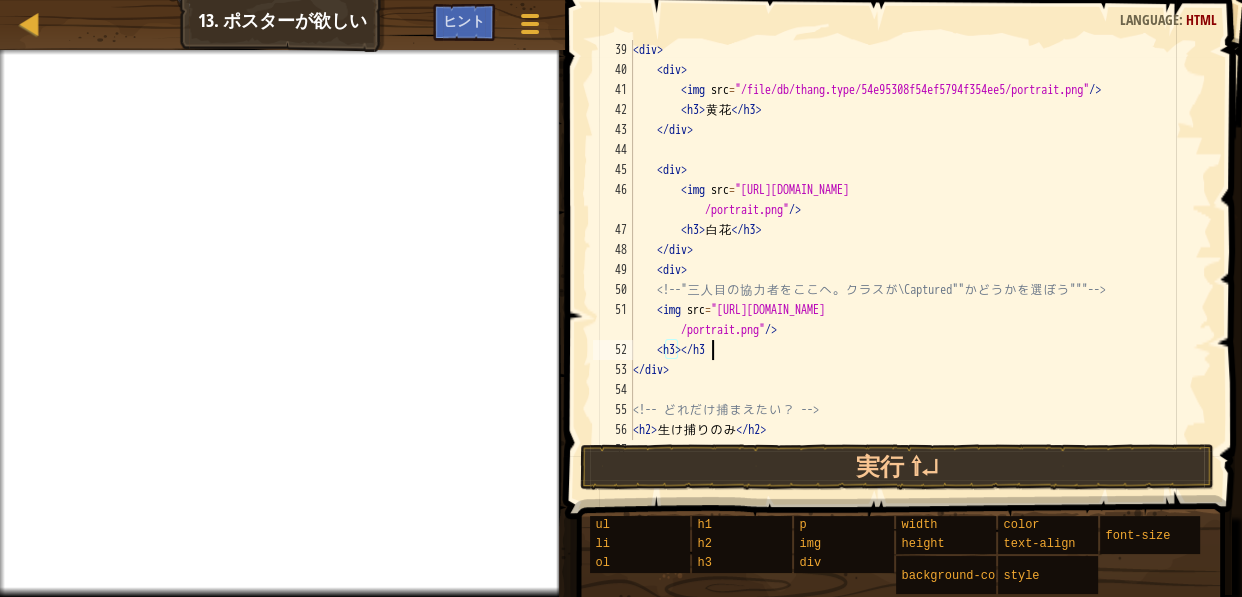 scroll, scrollTop: 3, scrollLeft: 70, axis: both 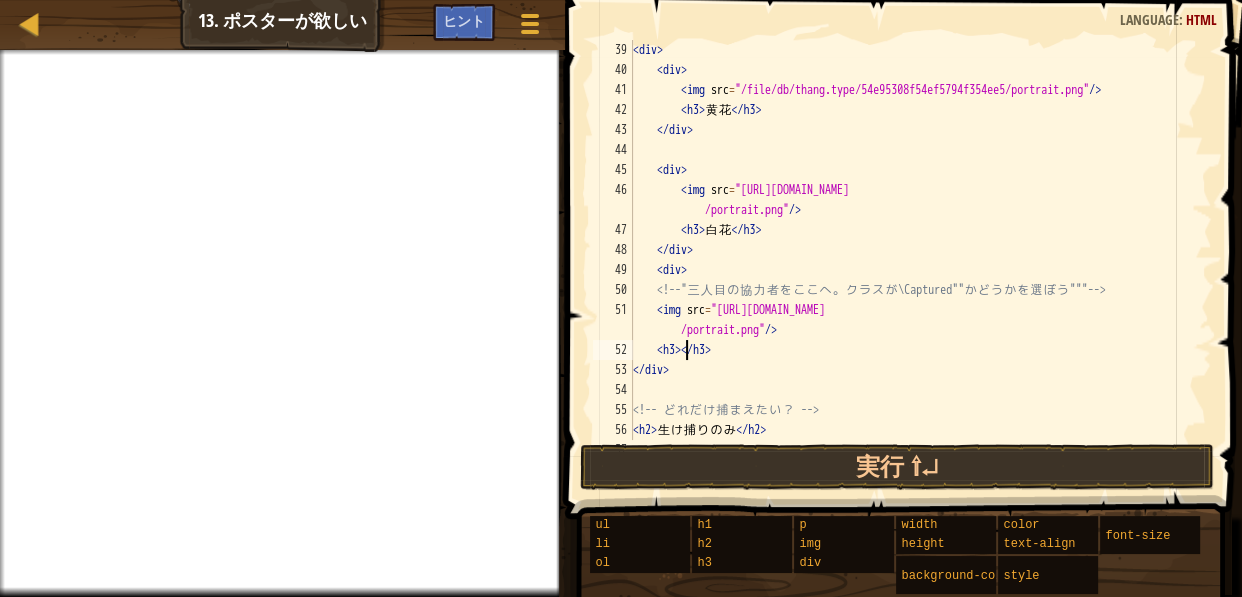 click on "< div >      < div >          < img   src = "/file/db/thang.type/54e95308f54ef5794f354ee5/portrait.png" />          < h3 > [PERSON_NAME] </ h3 >      </ div >           < div >          < img   src = "[URL][DOMAIN_NAME]              /portrait.png" />          < h3 > 白 花 </ h3 >      </ div >      < div >      <!--  " 三 人 目 の 協 力 者 を こ こ へ 。 ク ラ ス が \Captured"" か ど う か を 選 ぼ う """  -->      < img   src = "[URL][DOMAIN_NAME]          /portrait.png" />      < h3 > </ h3 > </ div > <!--   ど れ だ け 捕 ま え た い ？   --> < h2 > 生 け 捕 り の み </ h2 >" at bounding box center (912, 260) 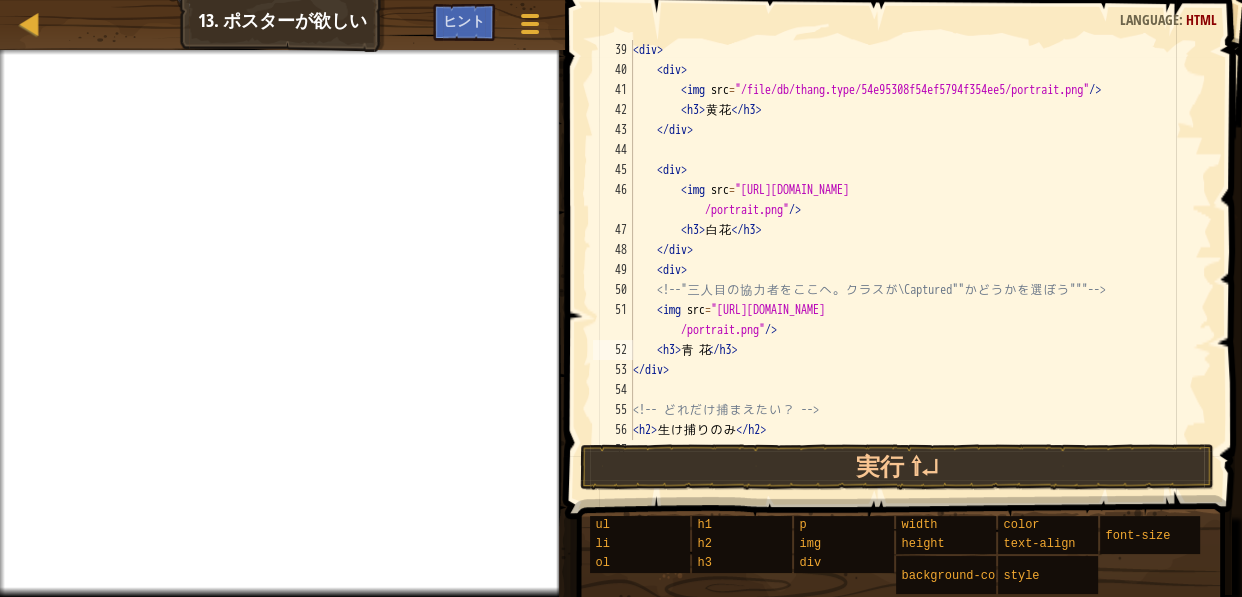 scroll, scrollTop: 0, scrollLeft: 0, axis: both 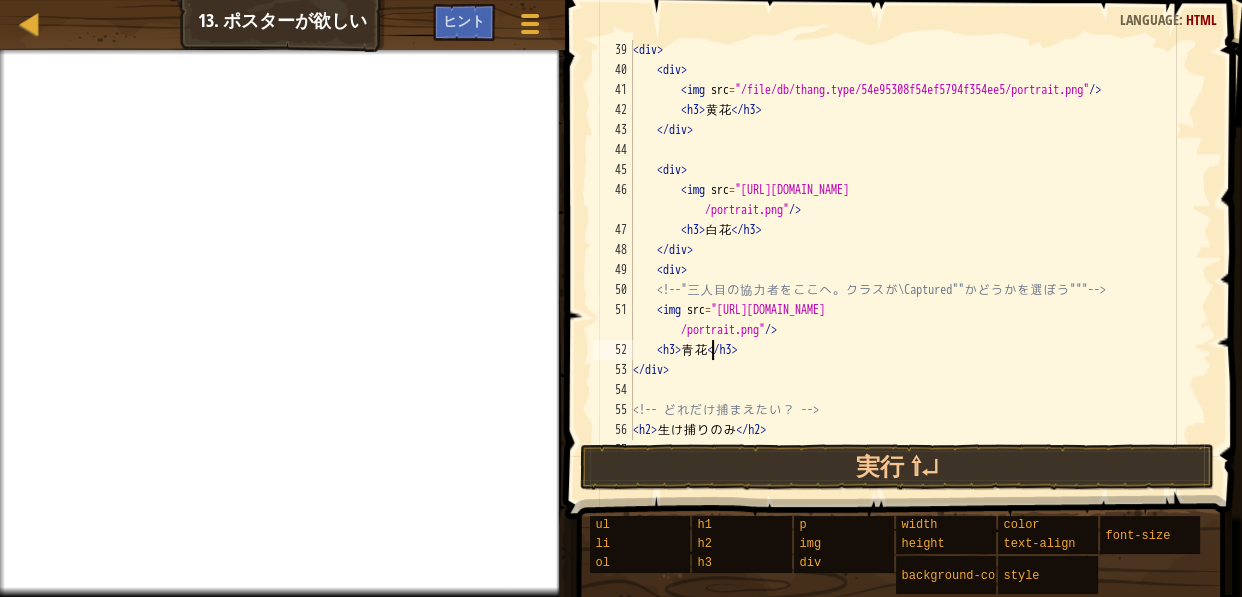 type on "花" 